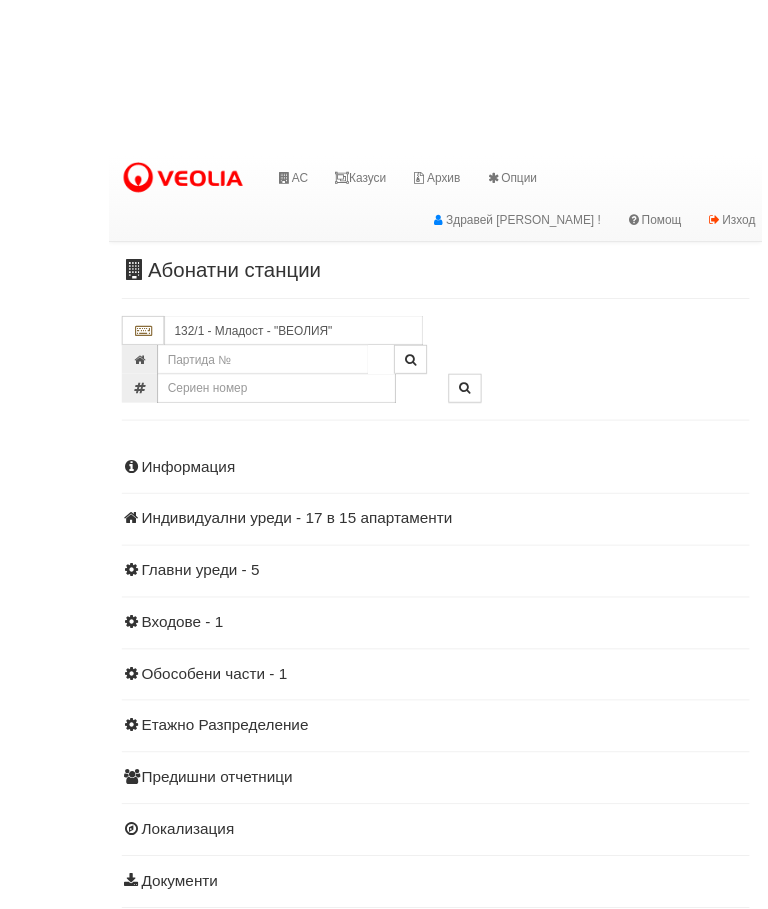 scroll, scrollTop: -183, scrollLeft: -128, axis: both 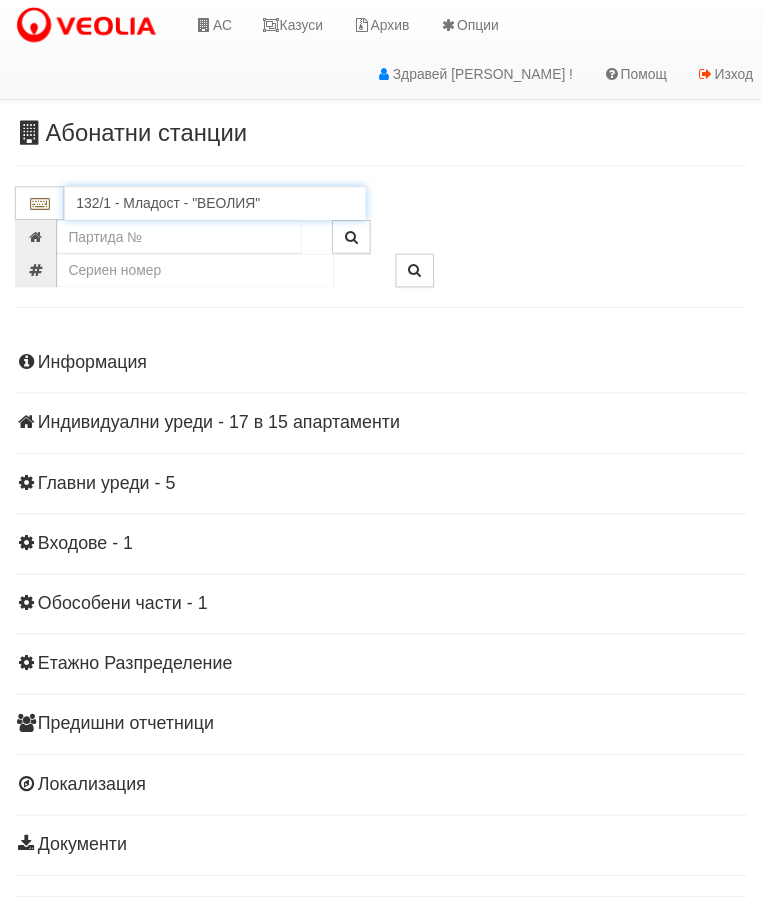 click on "132/1 - Младост - "ВЕОЛИЯ"" at bounding box center [217, 205] 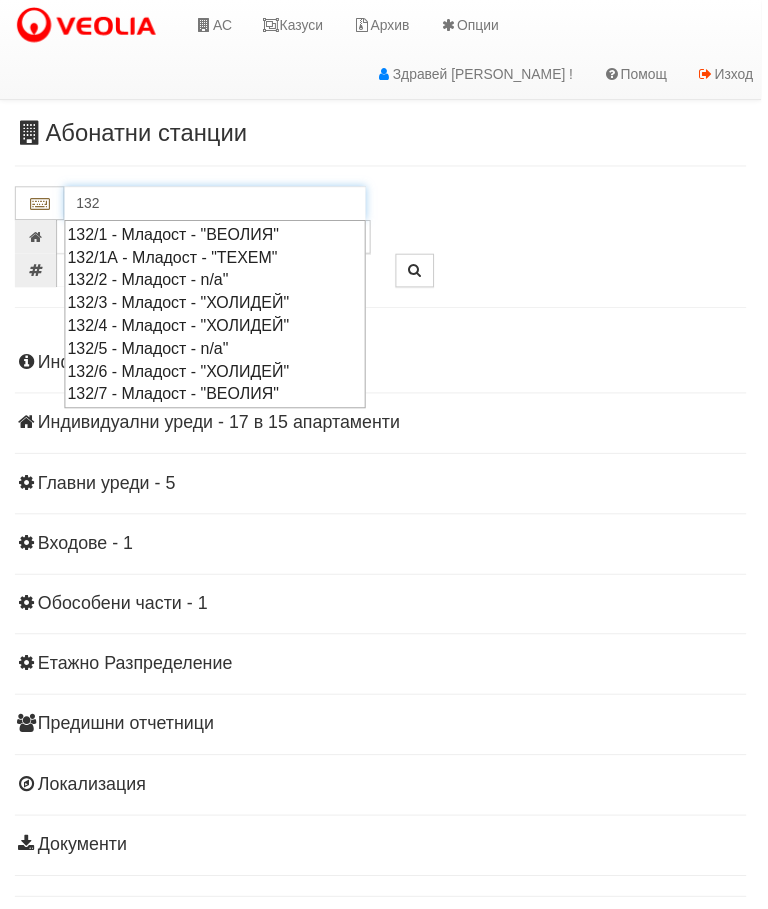click on "132/3 - Младост - "ХОЛИДЕЙ"" at bounding box center [217, 305] 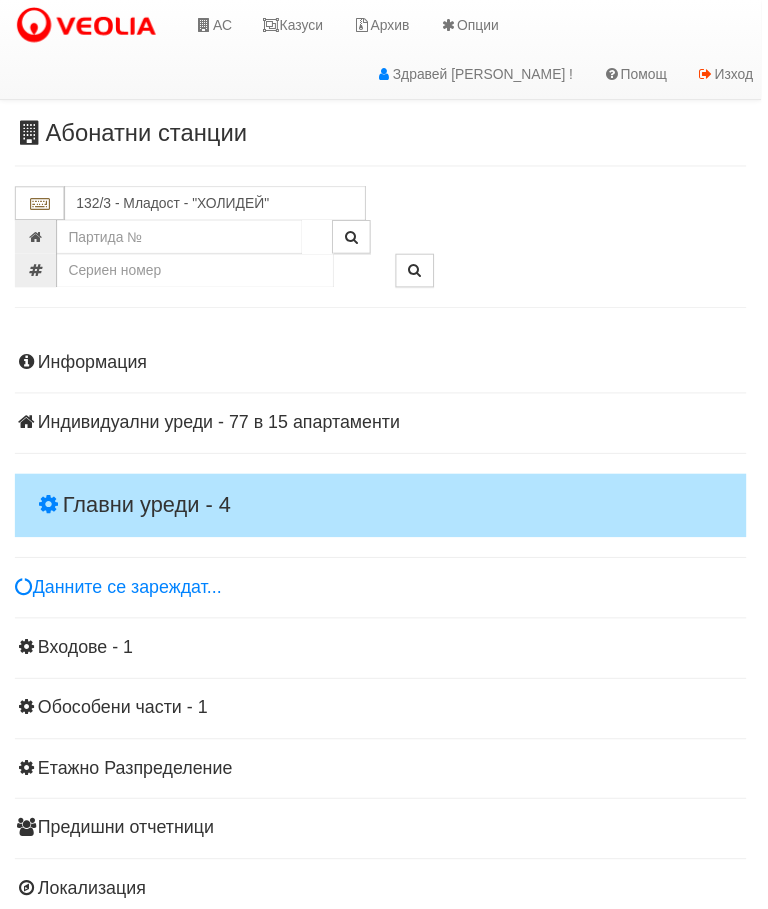 click on "Главни уреди - 4" at bounding box center [384, 510] 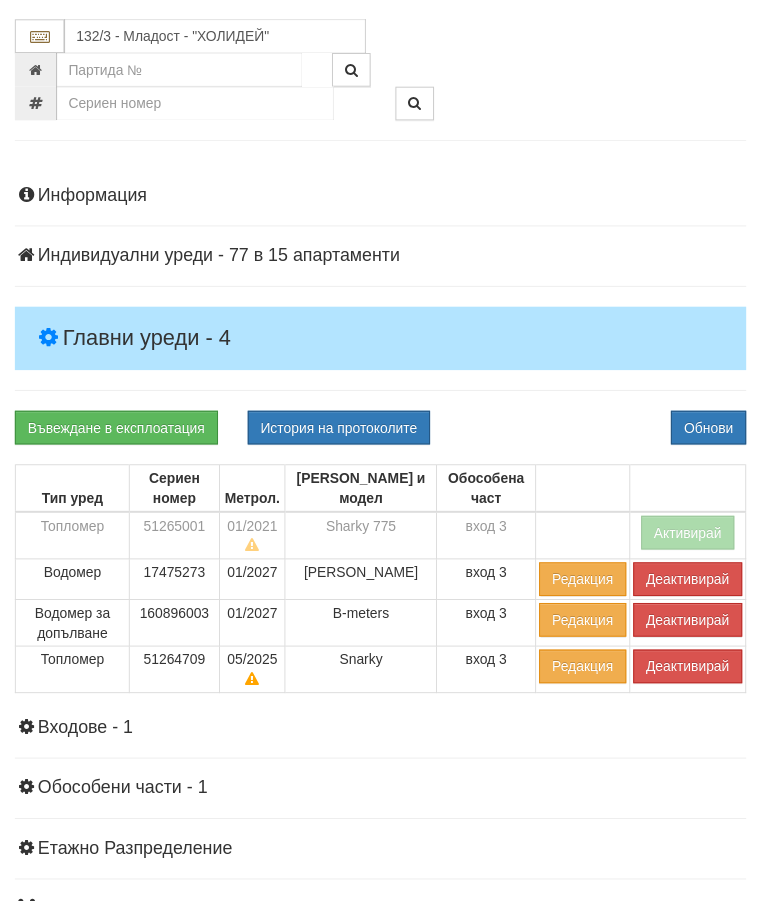 scroll, scrollTop: 174, scrollLeft: 0, axis: vertical 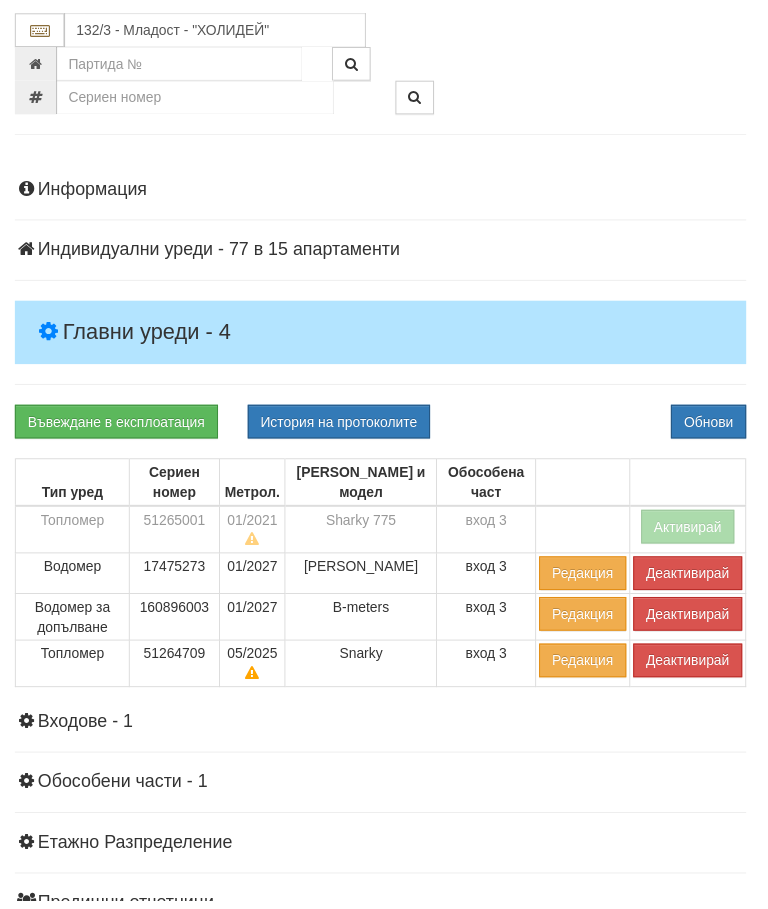 click on "Деактивирай" at bounding box center [694, 667] 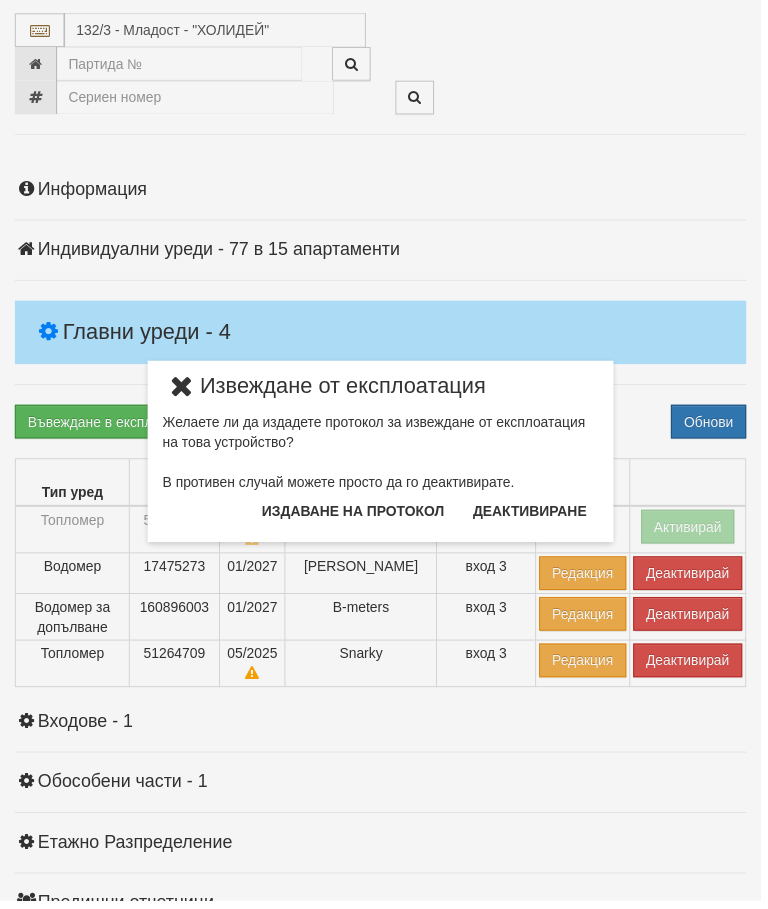 click on "Издаване на протокол" at bounding box center (356, 516) 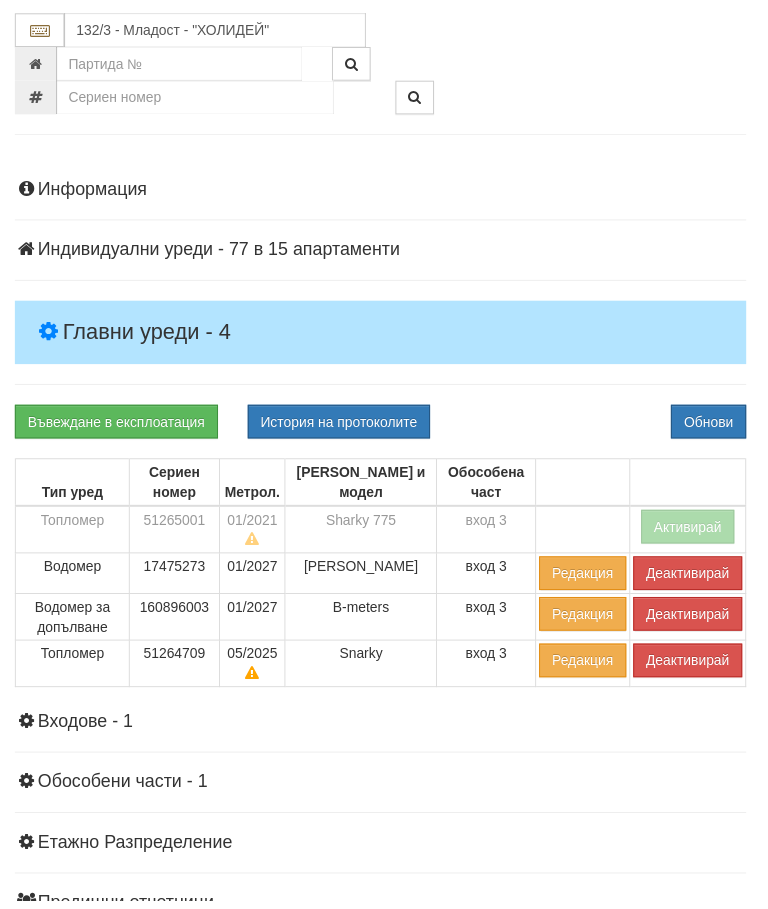 scroll, scrollTop: 250, scrollLeft: 0, axis: vertical 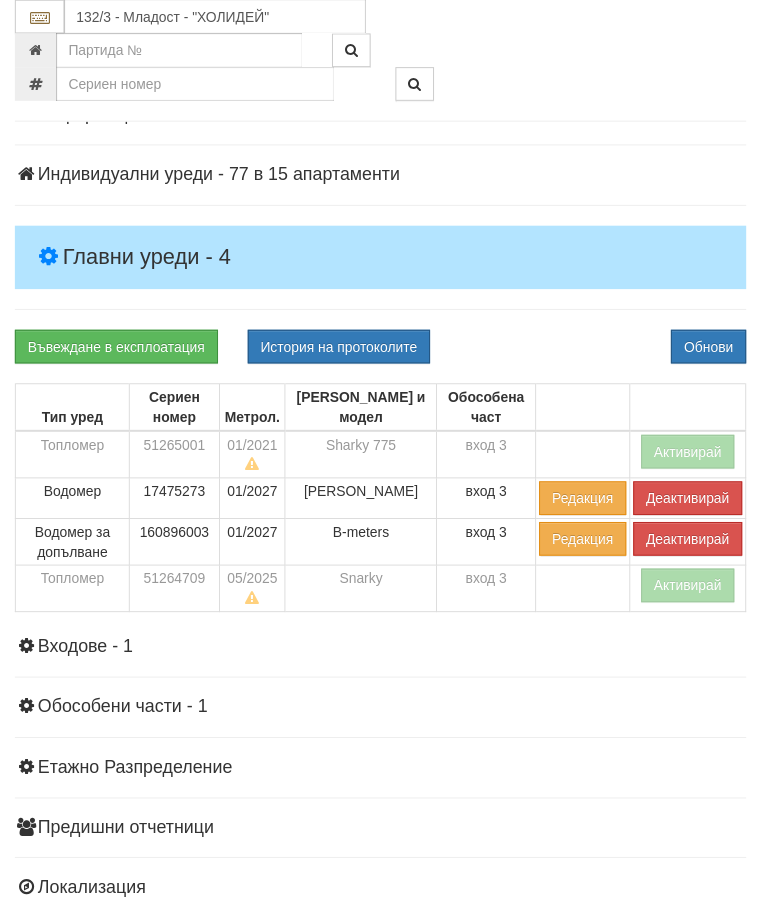 click on "Информация
Параметри
Брой Апартаменти:
15
Ползватели 05/2025
0  %" at bounding box center [384, 534] 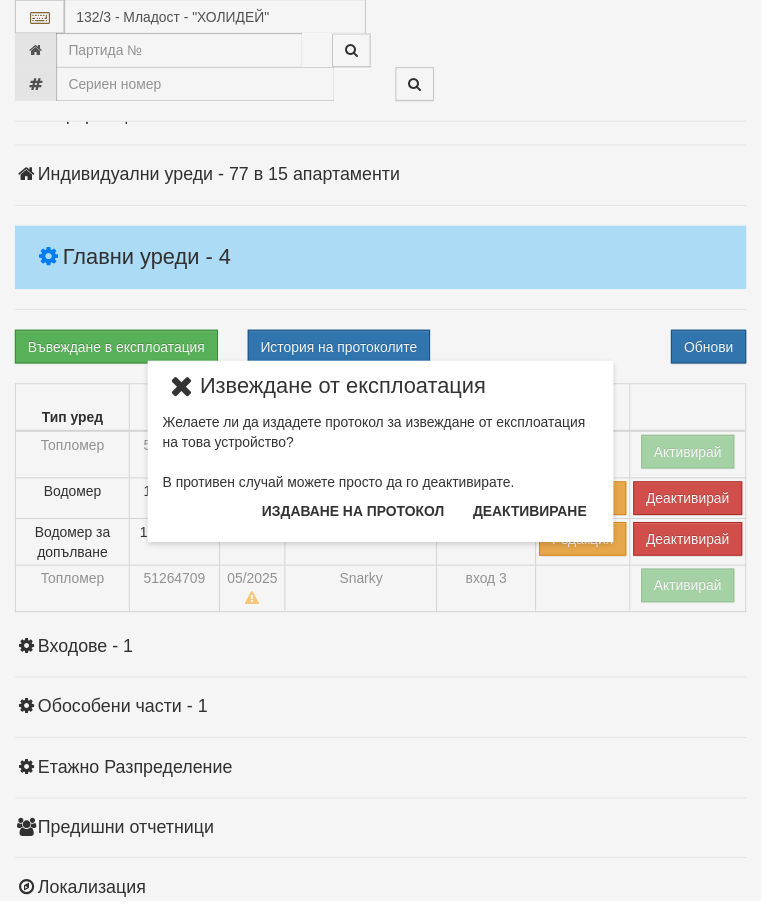 click on "Издаване на протокол" at bounding box center [356, 516] 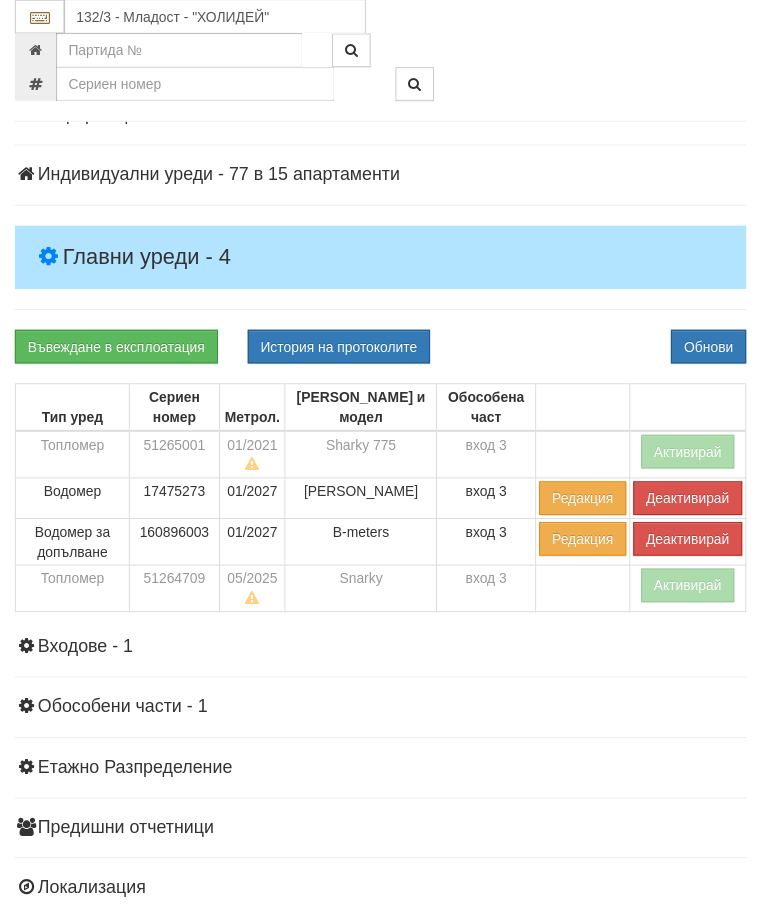 click on "Информация
Параметри
Брой Апартаменти:
15
Ползватели 05/2025
0  %" at bounding box center (384, 534) 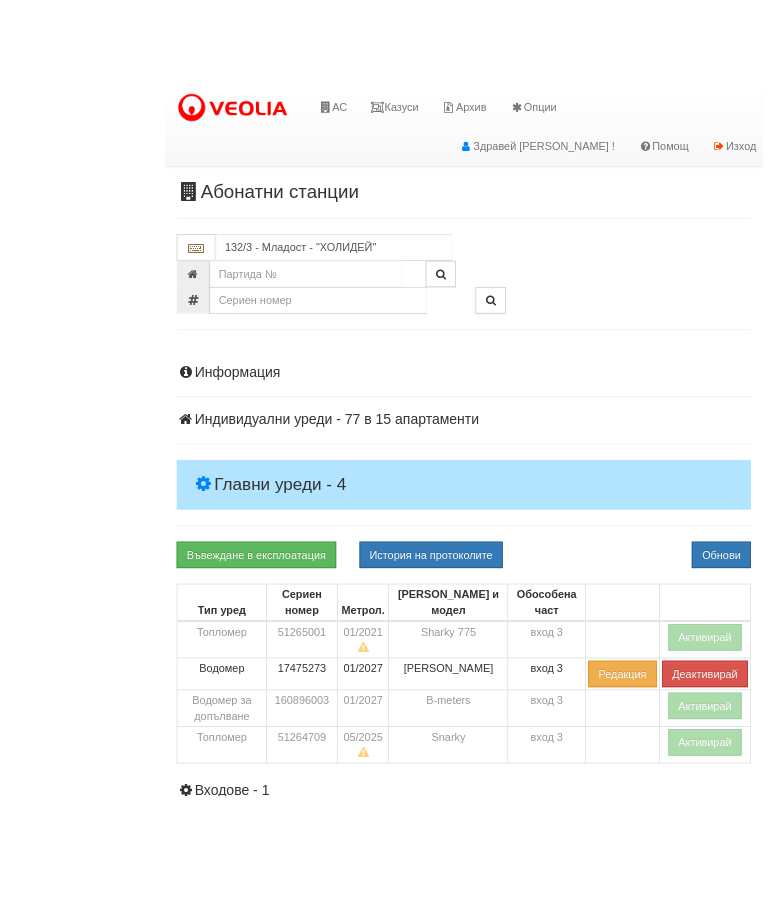 scroll, scrollTop: 107, scrollLeft: 0, axis: vertical 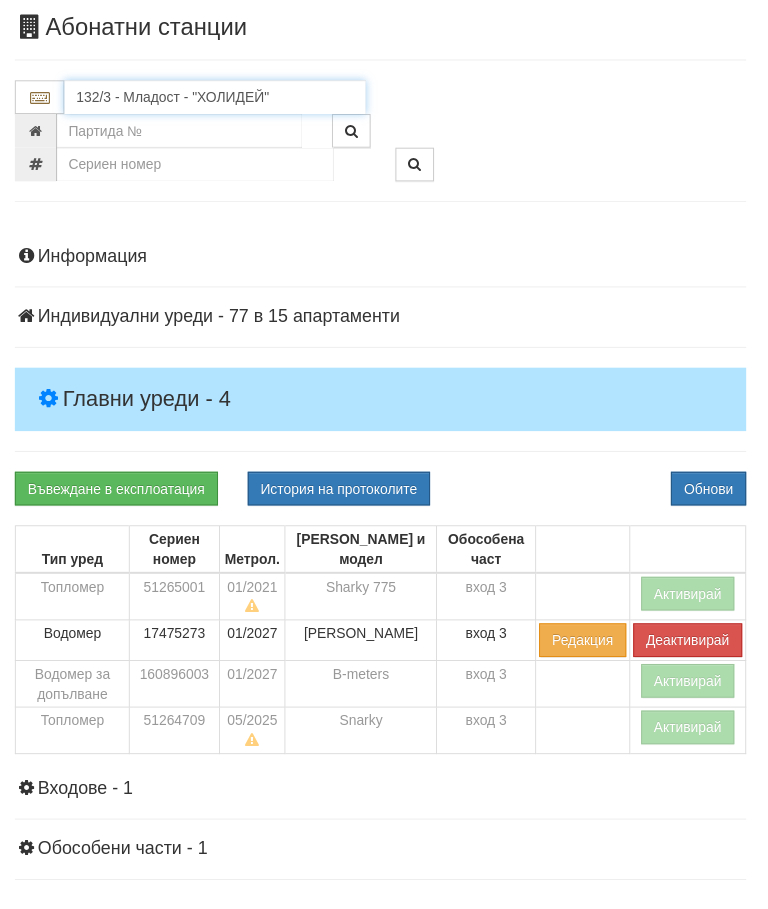 click on "132/3 - Младост - "ХОЛИДЕЙ"" at bounding box center [217, 98] 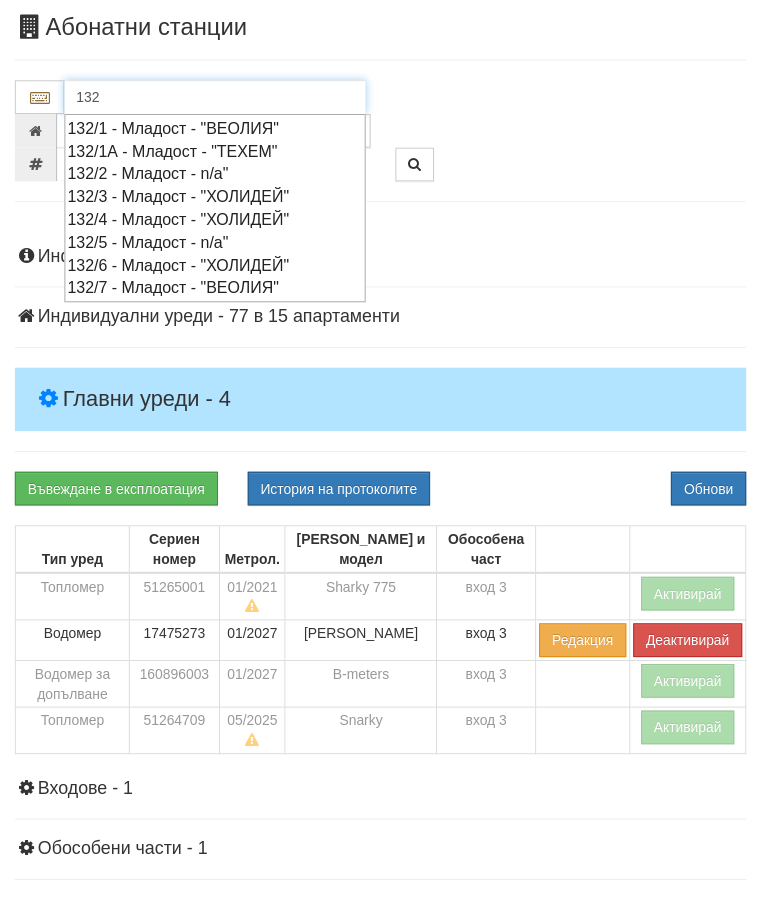 click on "132/1 - Младост - "ВЕОЛИЯ"" at bounding box center [217, 129] 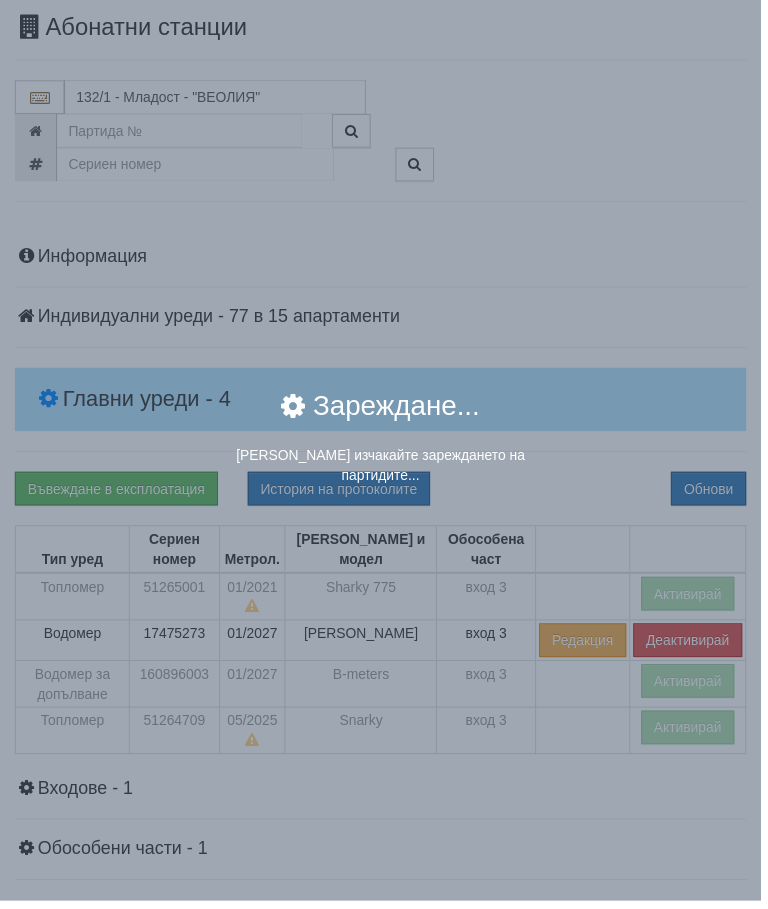 scroll, scrollTop: 107, scrollLeft: 0, axis: vertical 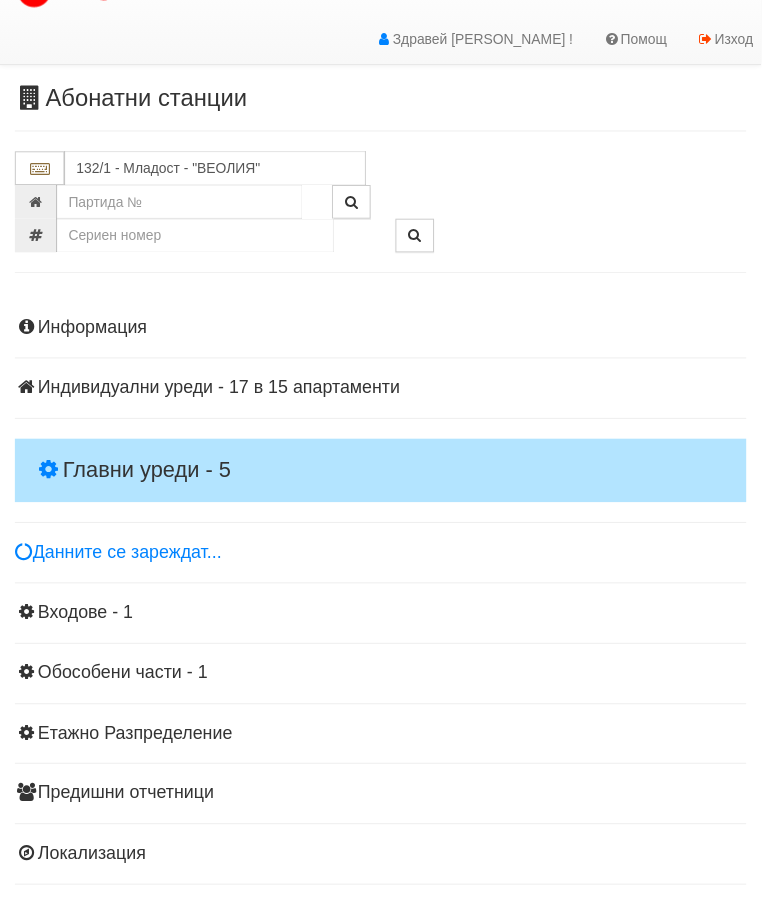 click on "Главни уреди - 5" at bounding box center (384, 475) 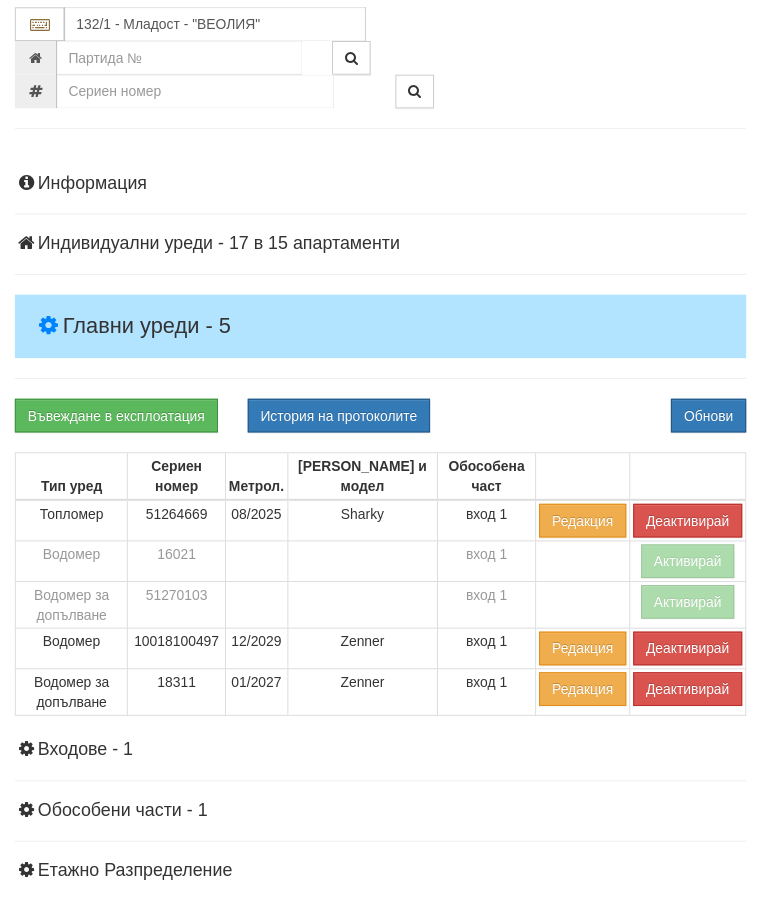 scroll, scrollTop: 181, scrollLeft: 0, axis: vertical 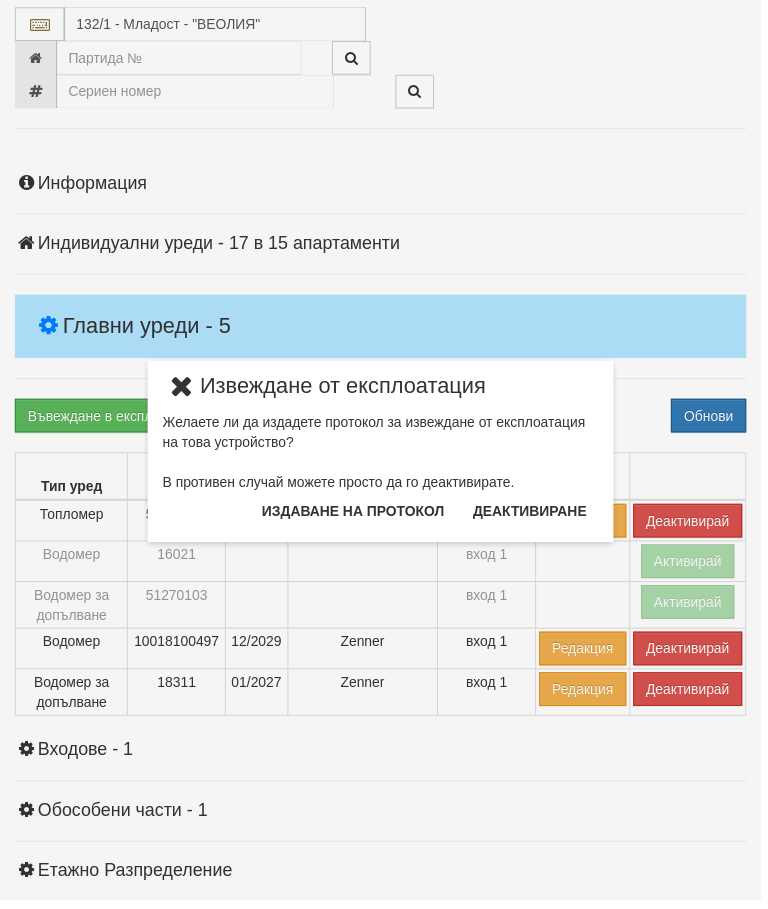 click on "Издаване на протокол" at bounding box center (356, 516) 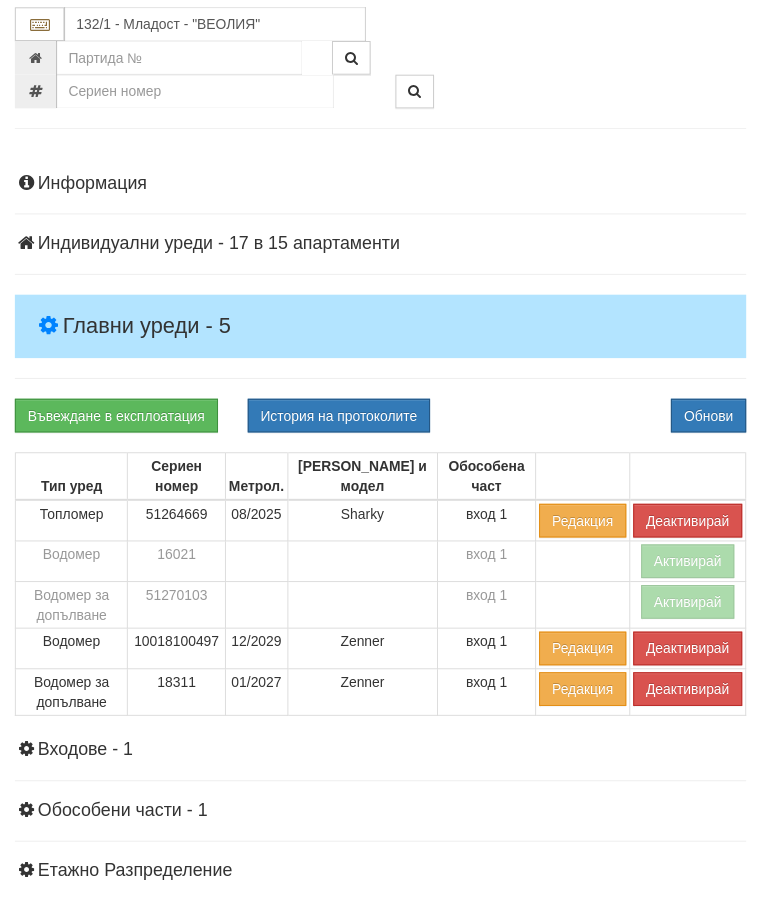 scroll, scrollTop: 256, scrollLeft: 0, axis: vertical 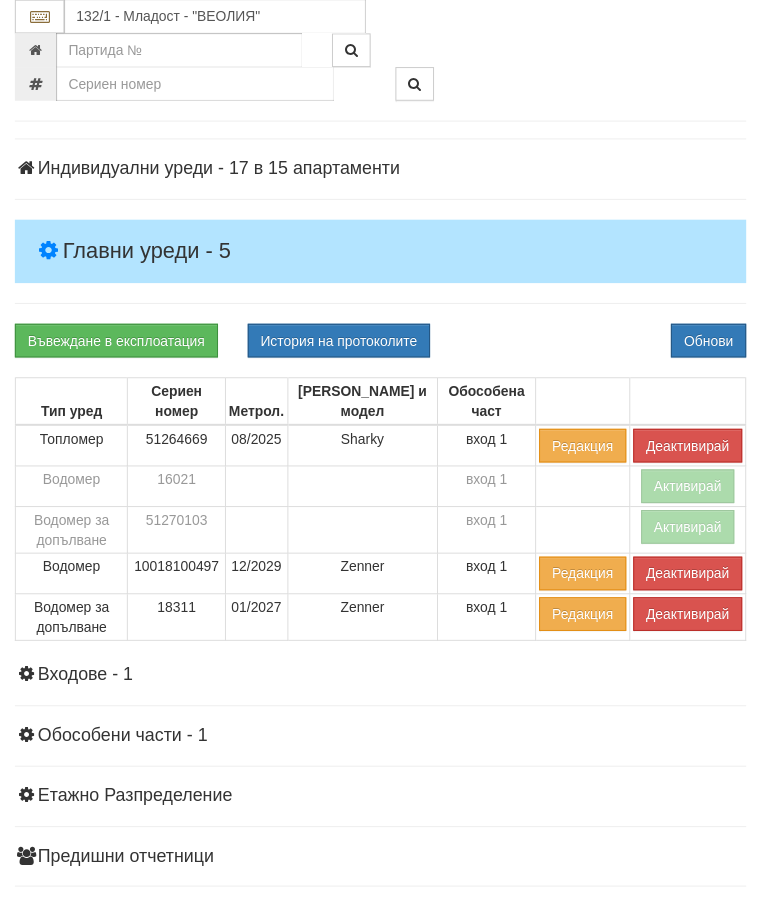 click on "Въвеждане в експлоатация
История на протоколите
Обнови" at bounding box center [384, 344] 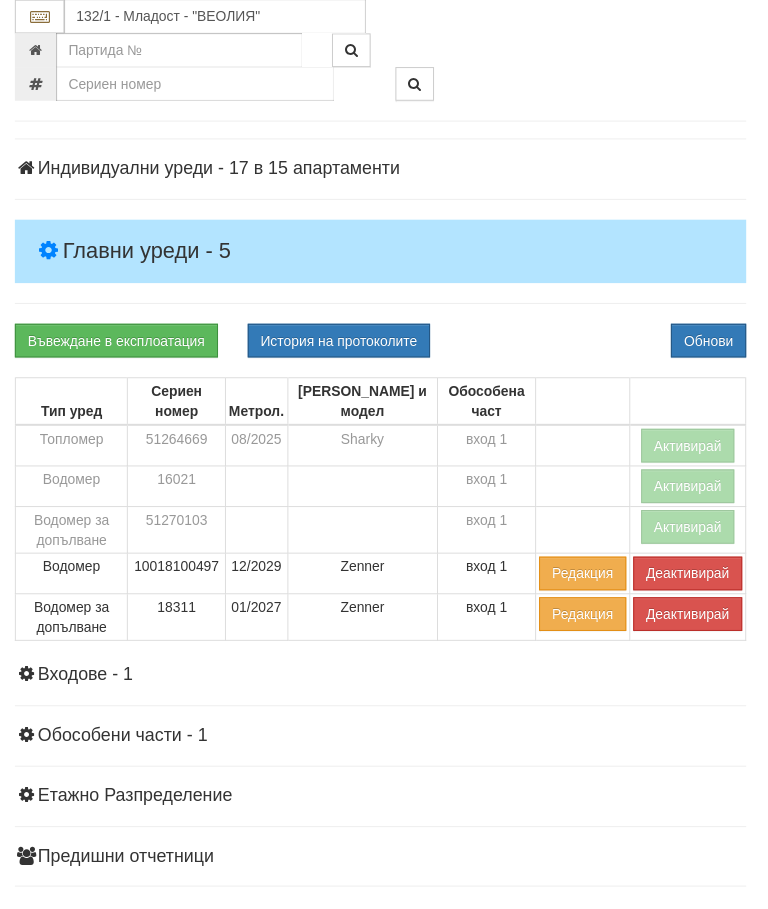 click on "Деактивирай" at bounding box center [694, 620] 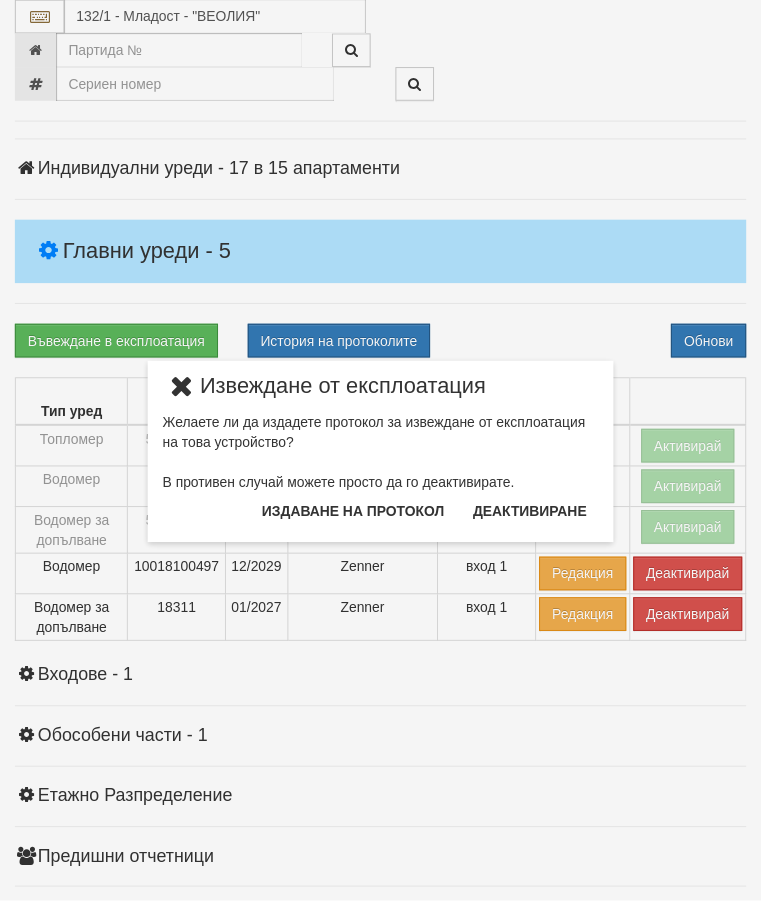 click on "Издаване на протокол" at bounding box center (356, 516) 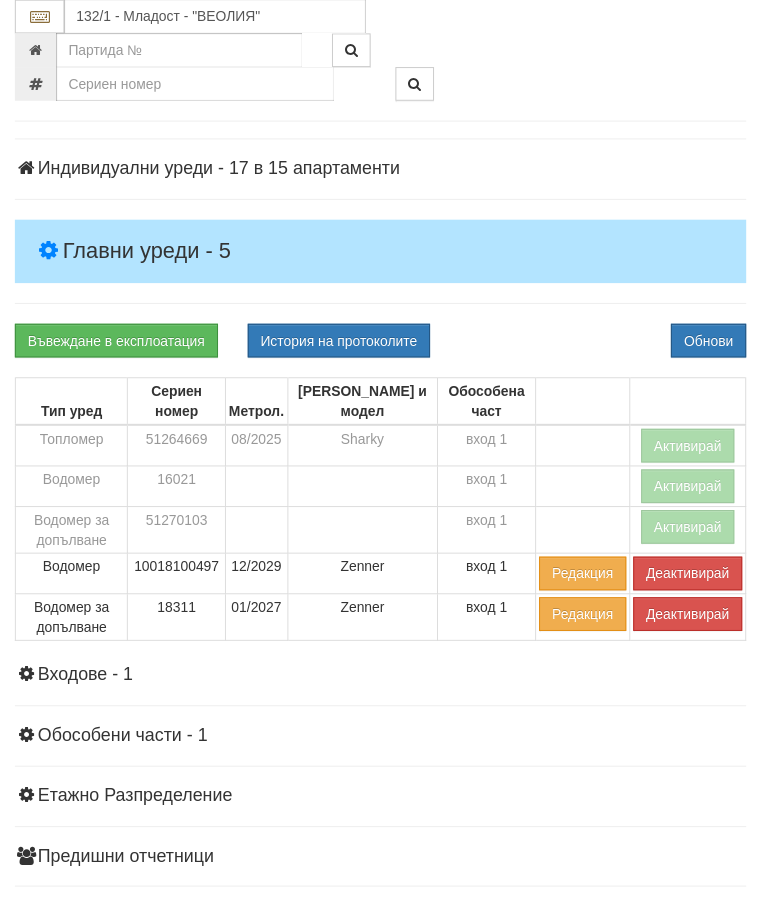 click on "Информация
Параметри
Брой Апартаменти:
15
Ползватели 05/2025
47  %
0  % 29" at bounding box center [384, 546] 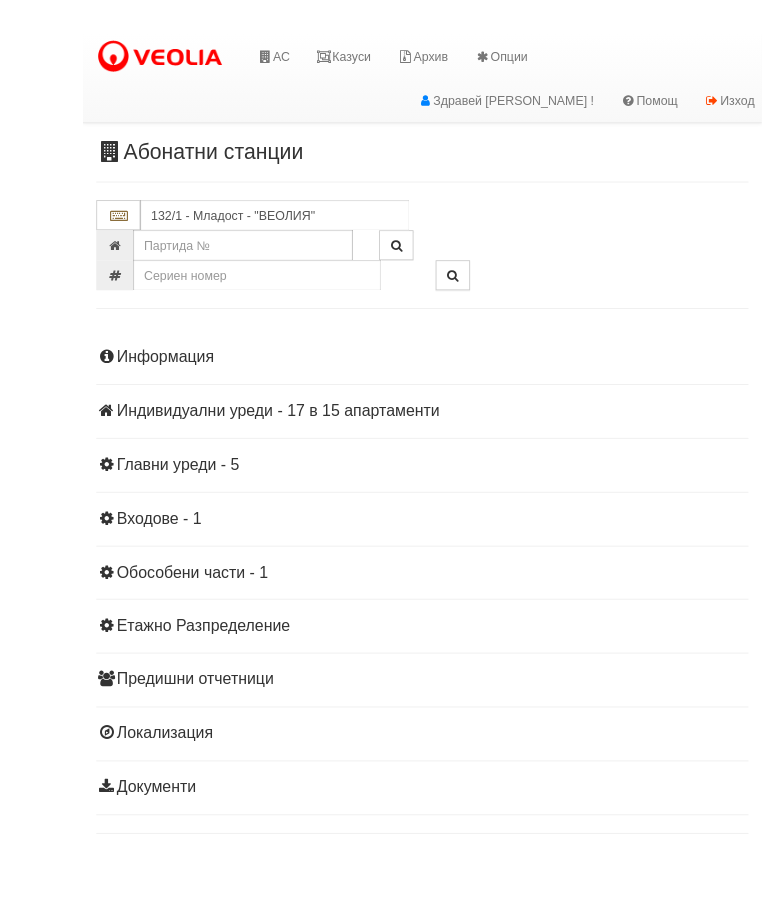 scroll, scrollTop: 35, scrollLeft: 0, axis: vertical 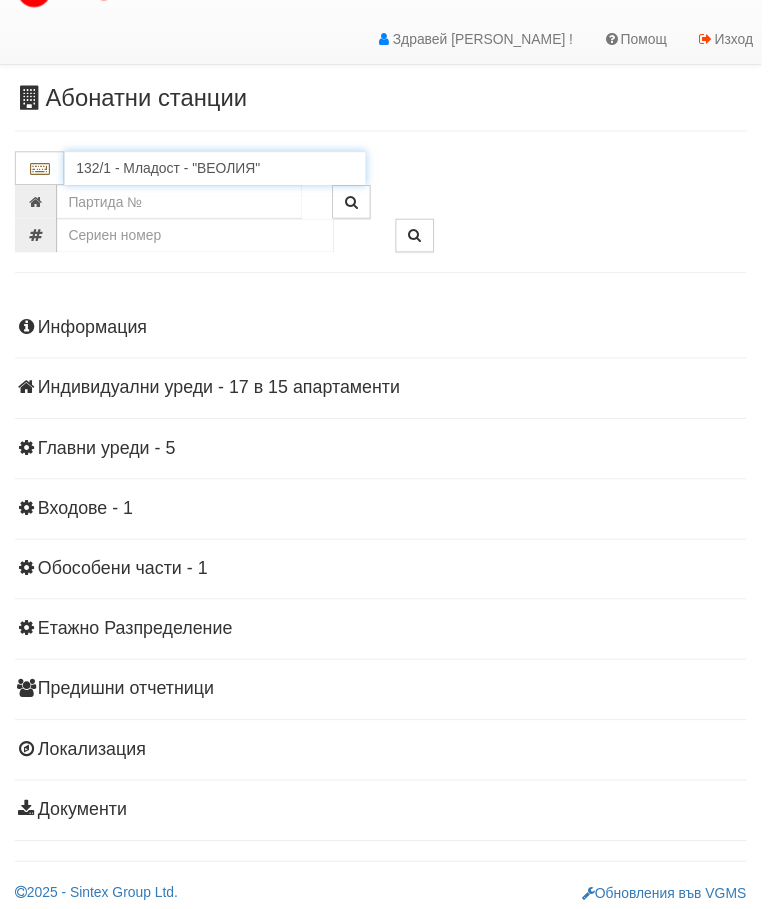 click on "132/1 - Младост - "ВЕОЛИЯ"" at bounding box center [217, 170] 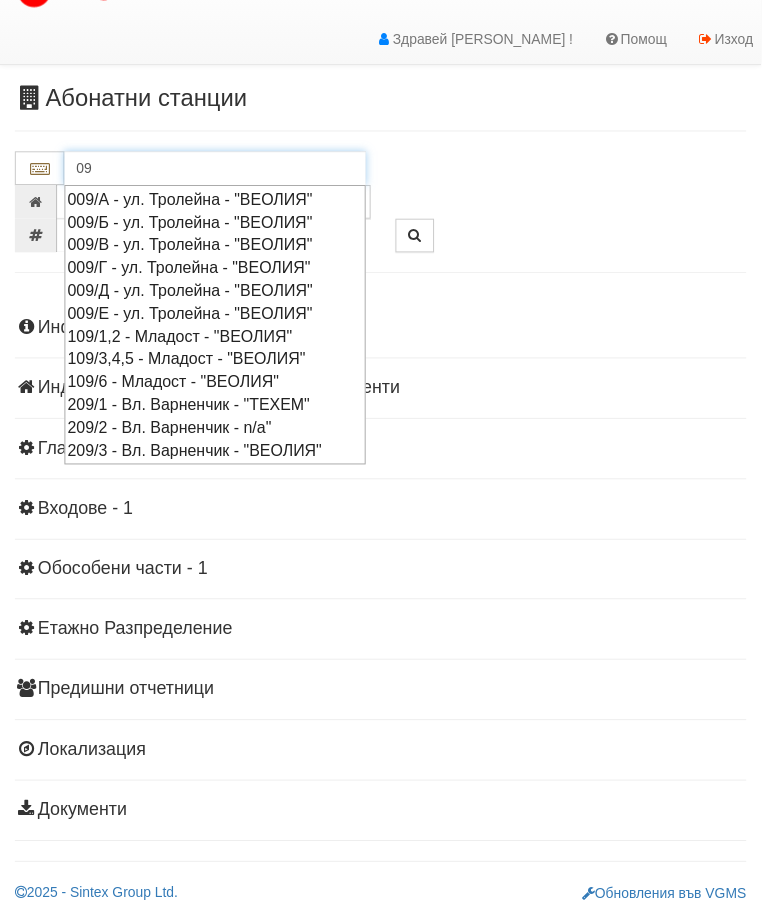 click on "009/Г - ул. Тролейна - "ВЕОЛИЯ"" at bounding box center (217, 270) 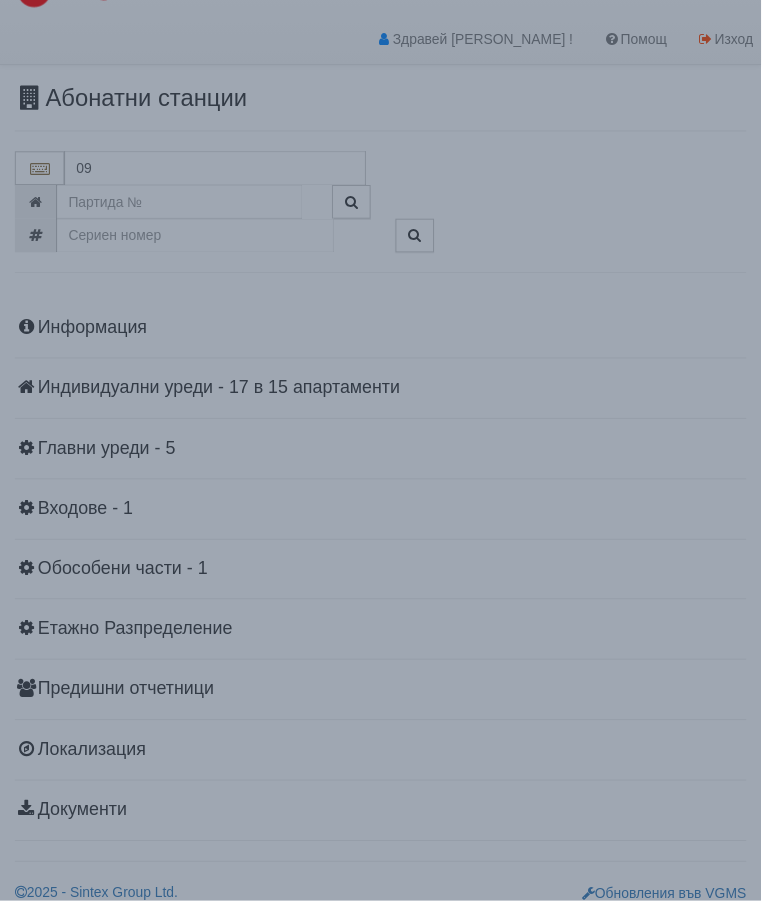 type on "009/Г - ул. Тролейна - "ВЕОЛИЯ"" 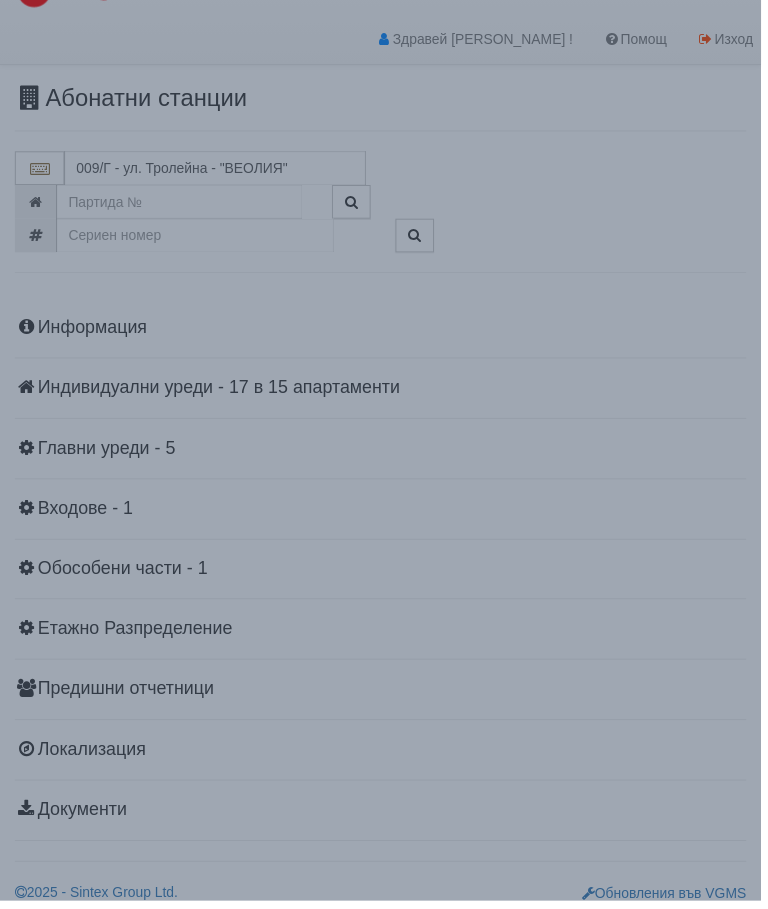 scroll, scrollTop: 35, scrollLeft: 0, axis: vertical 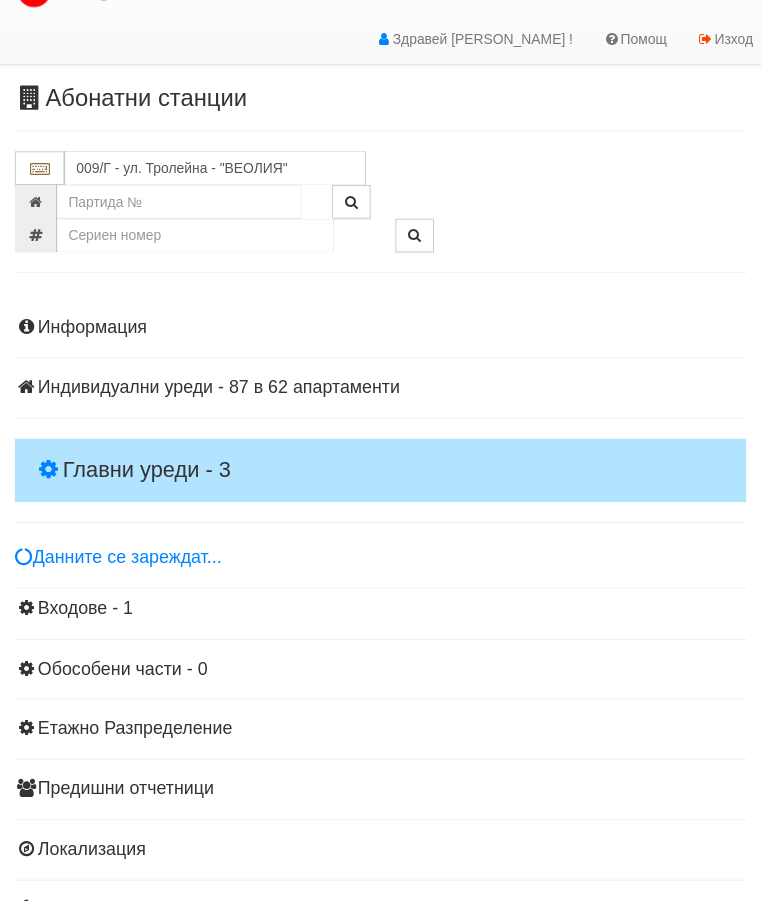 click on "Главни уреди - 3" at bounding box center [384, 475] 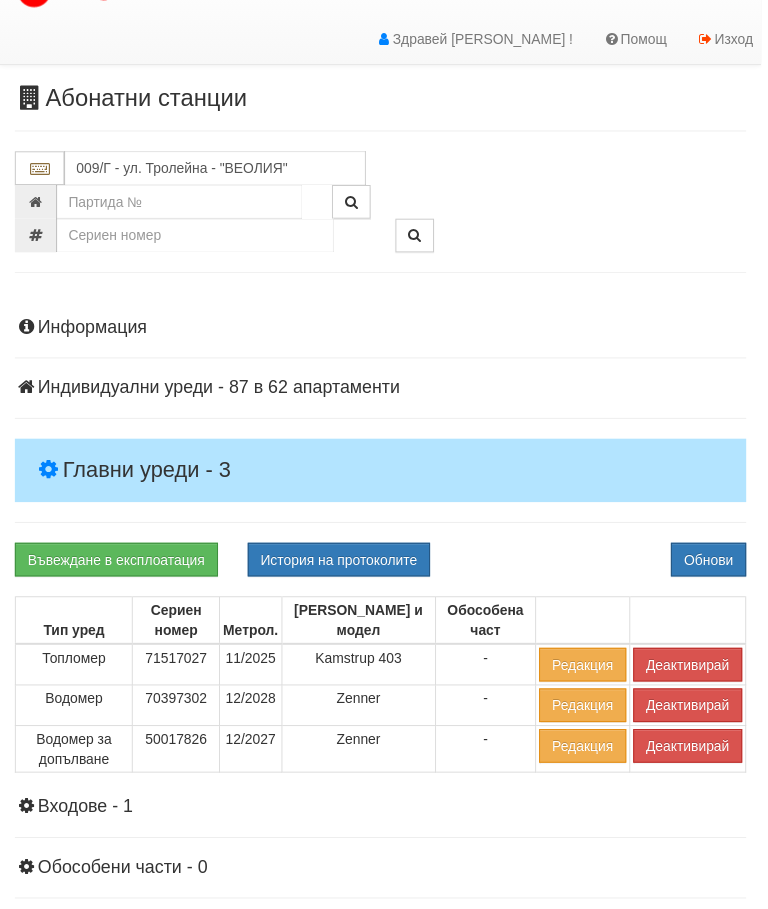 click on "Деактивирай" at bounding box center (694, 671) 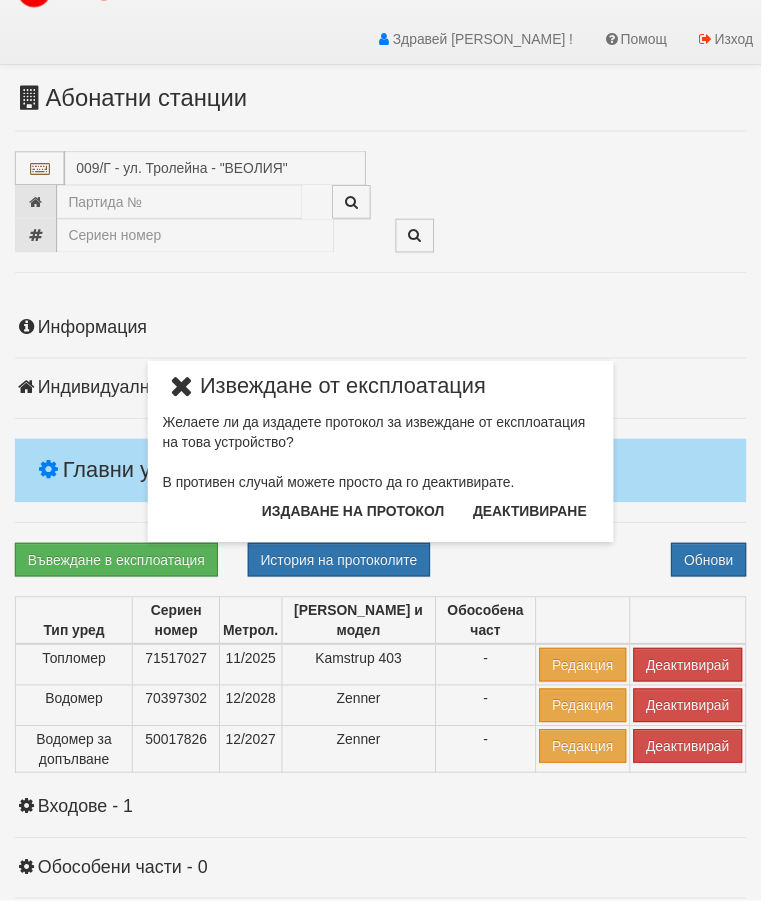 click on "Издаване на протокол" at bounding box center (356, 516) 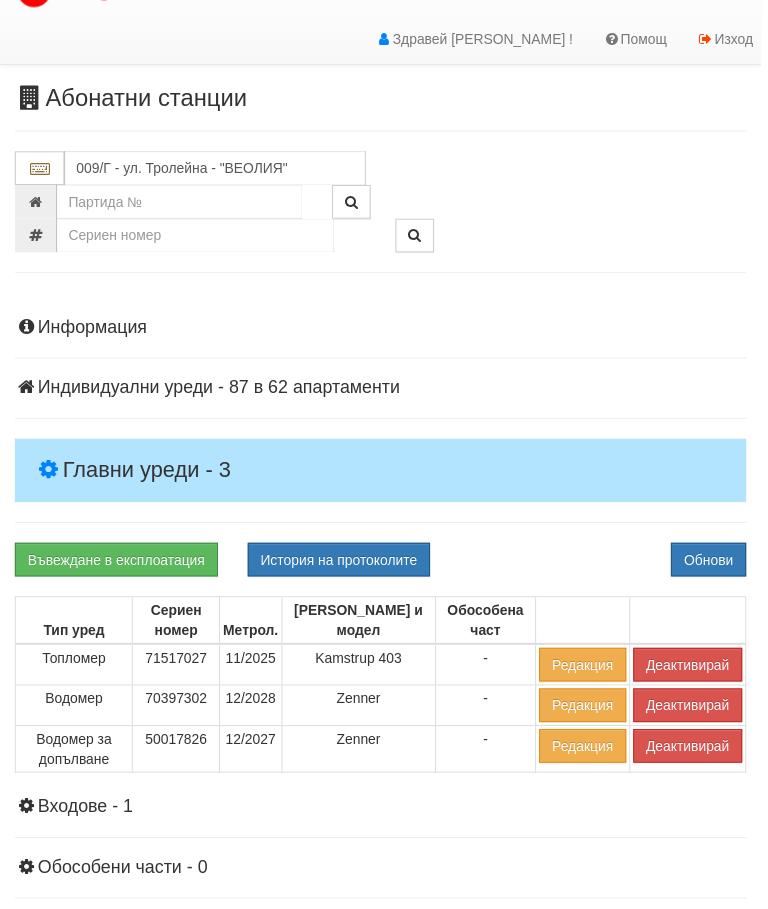 click on "Информация
Параметри
Брой Апартаменти:
62
Ползватели 05/2025
24  %
3  % 0" at bounding box center [384, 723] 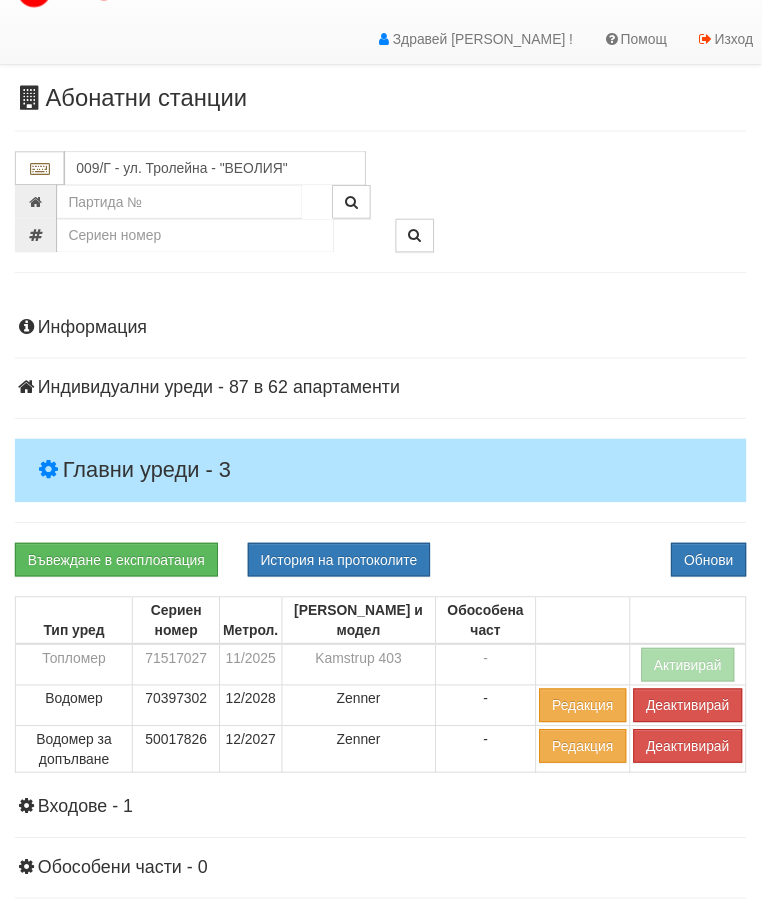 click on "Деактивирай" at bounding box center [694, 753] 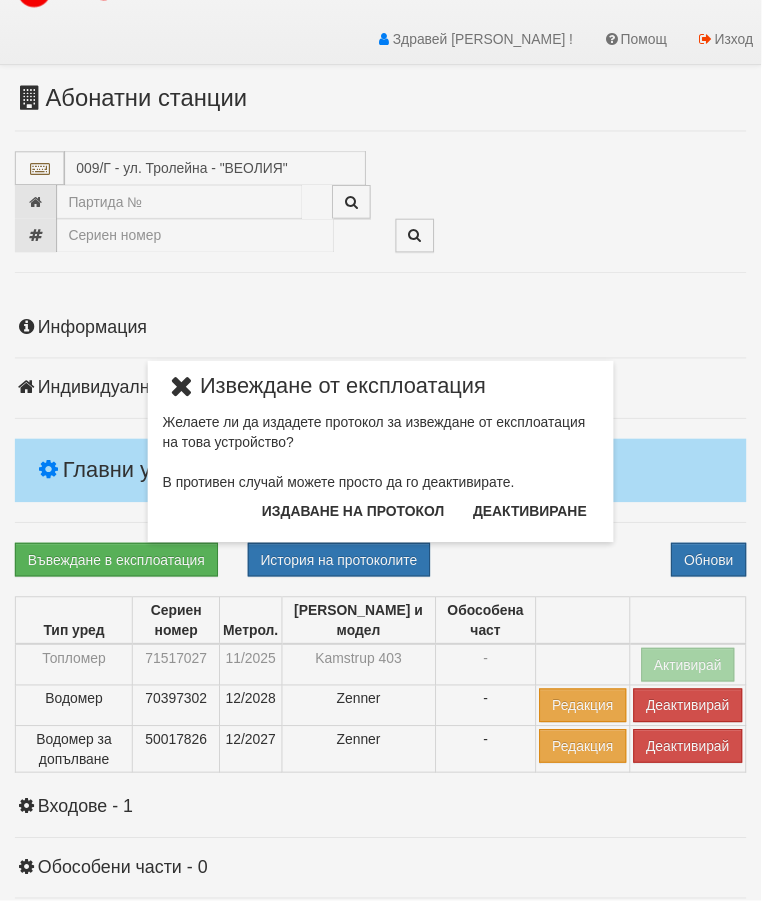 click on "Издаване на протокол" at bounding box center (356, 516) 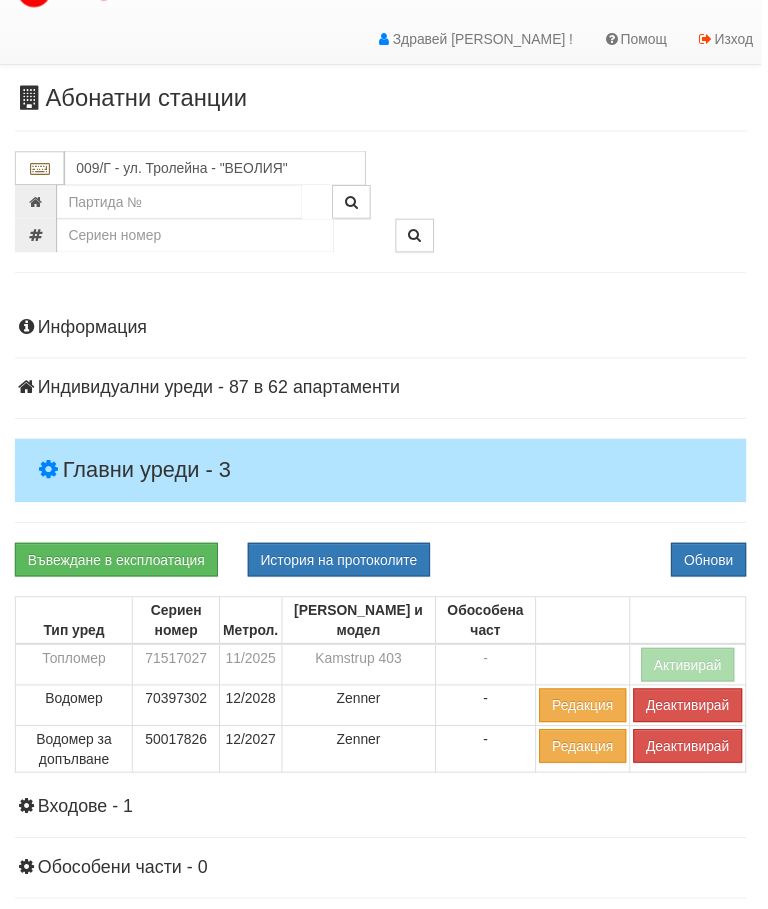 click on "Информация
Параметри
Брой Апартаменти:
62
Ползватели 05/2025
24  %
3  % 0" at bounding box center (384, 723) 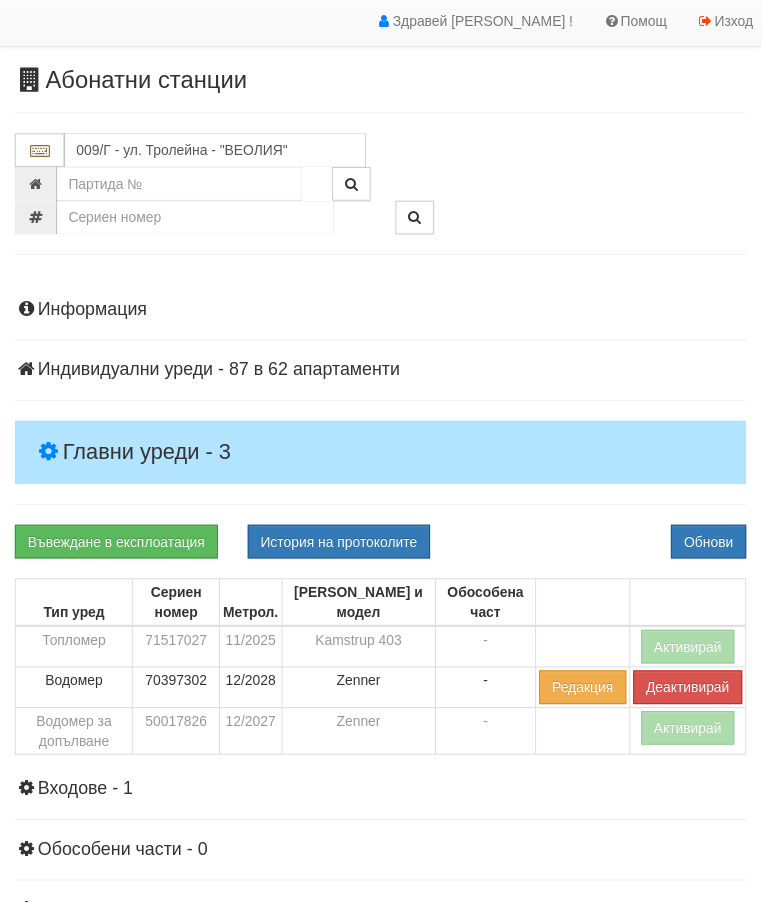 scroll, scrollTop: 0, scrollLeft: 0, axis: both 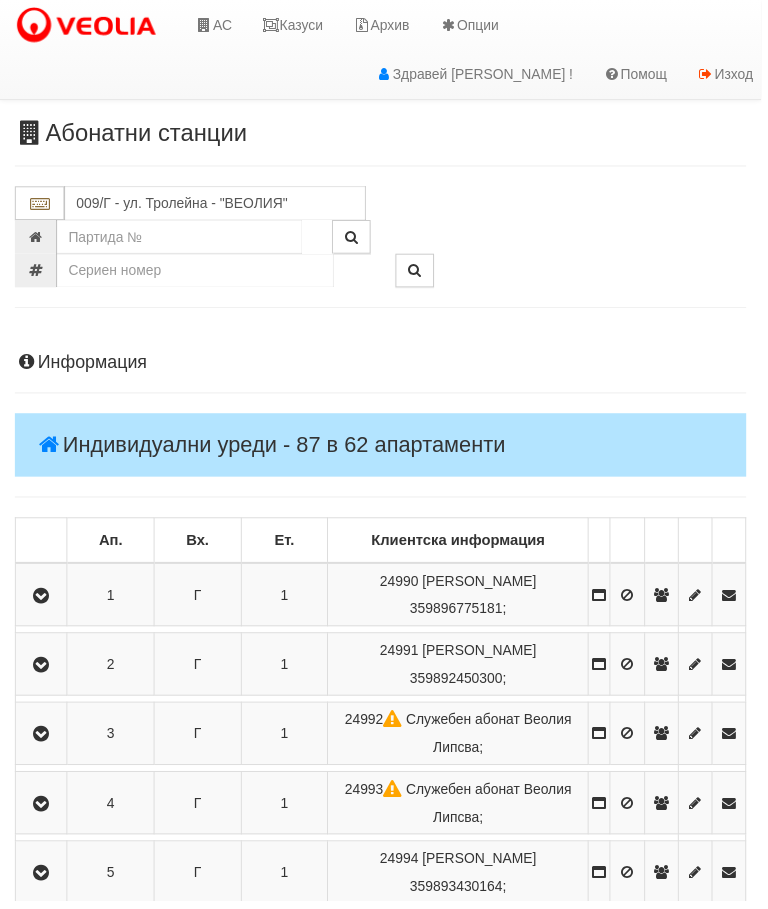 click on "Информация
Параметри
Брой Апартаменти:
62
Ползватели 05/2025
24  %
3  % 0" at bounding box center [384, 2786] 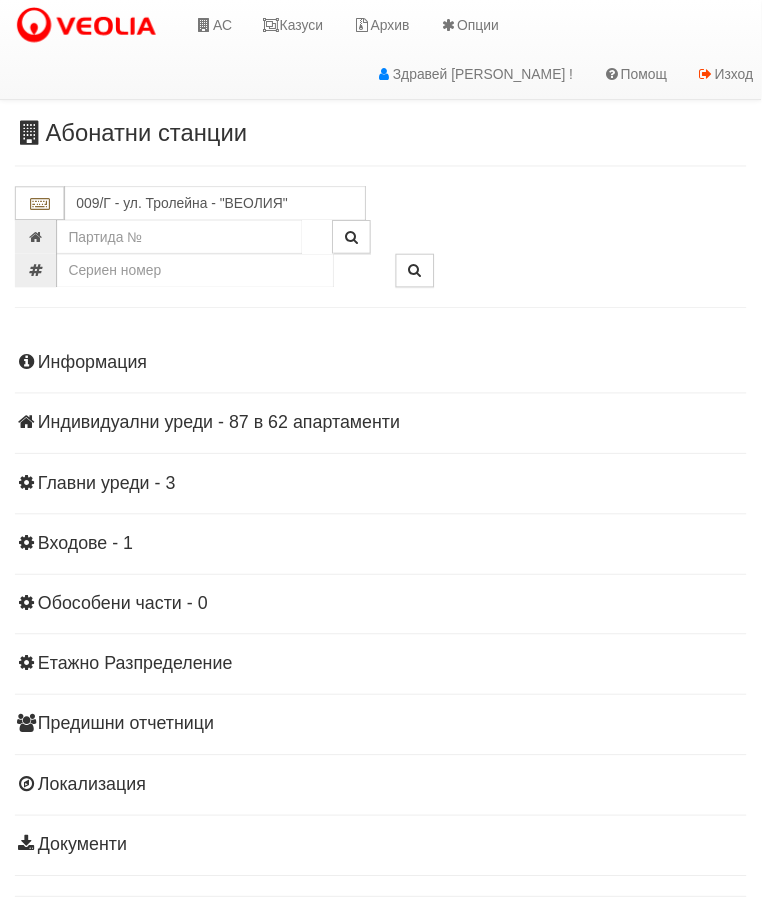 click on "Главни уреди - 3" at bounding box center [384, 488] 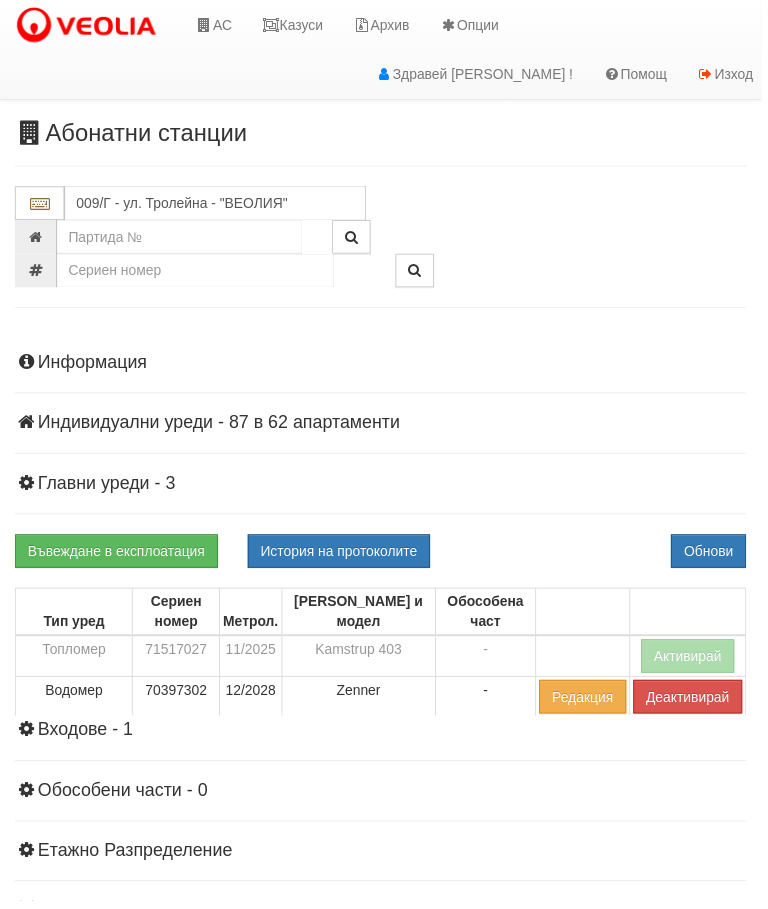 click on "Информация
Параметри
Брой Апартаменти:
62
Ползватели 05/2025
24  %
3  % 0" at bounding box center [384, 701] 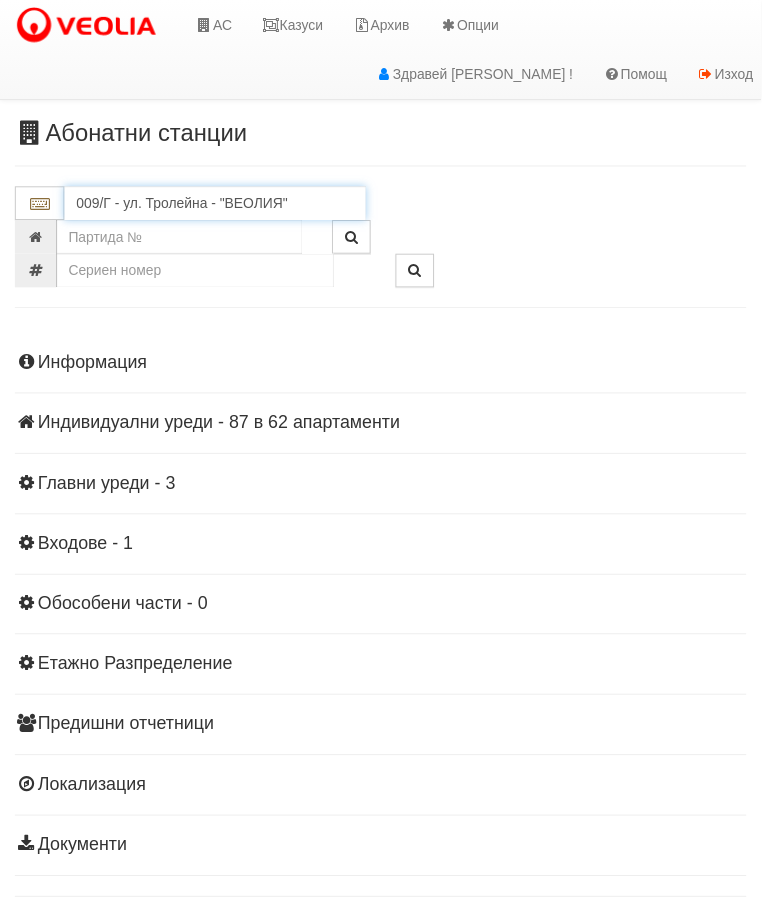 click on "009/Г - ул. Тролейна - "ВЕОЛИЯ"" at bounding box center [217, 205] 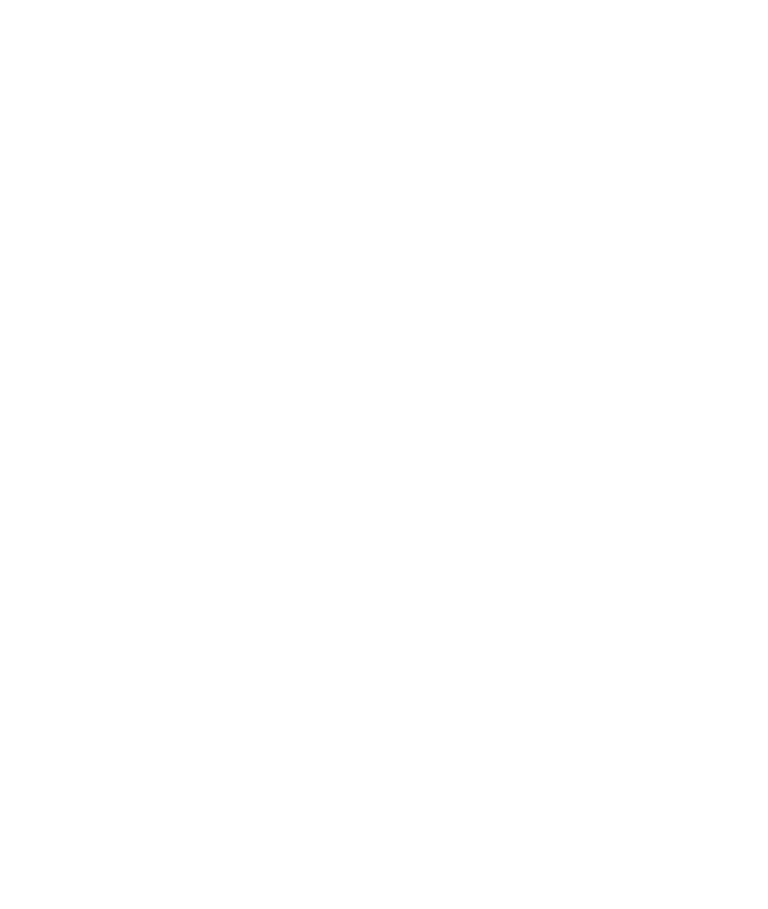 scroll, scrollTop: 2912, scrollLeft: 0, axis: vertical 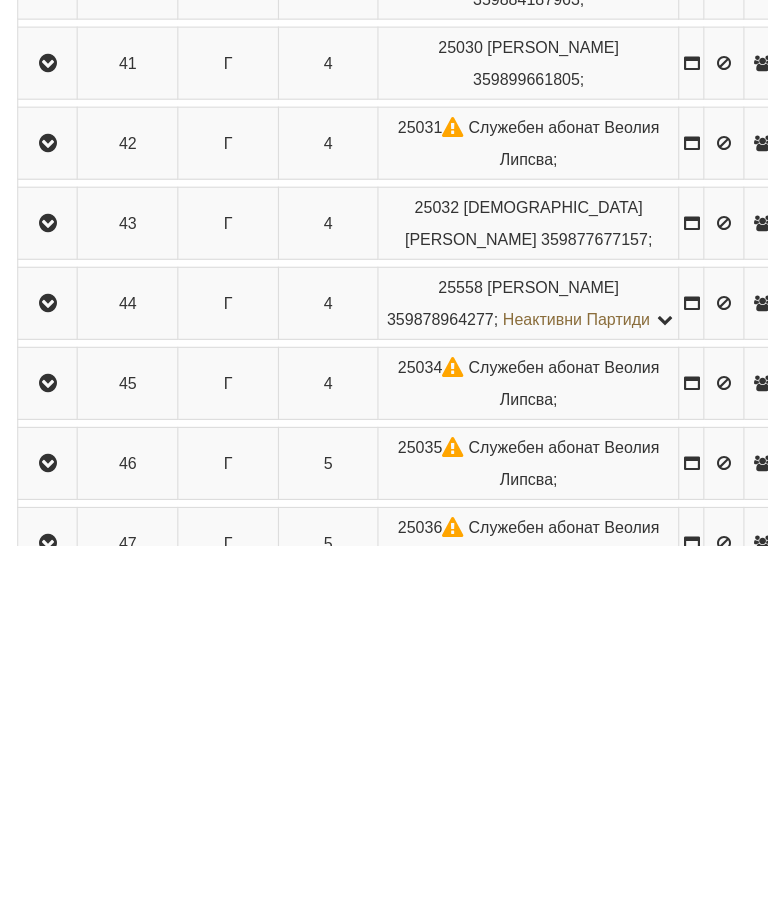 click at bounding box center (41, 628) 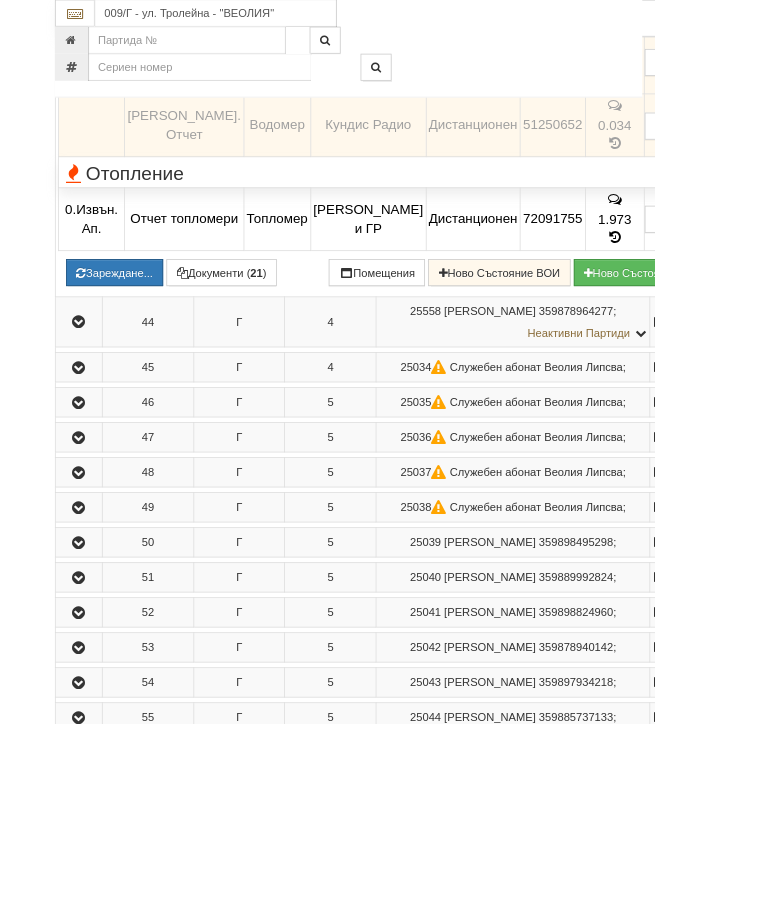 scroll, scrollTop: 2639, scrollLeft: 0, axis: vertical 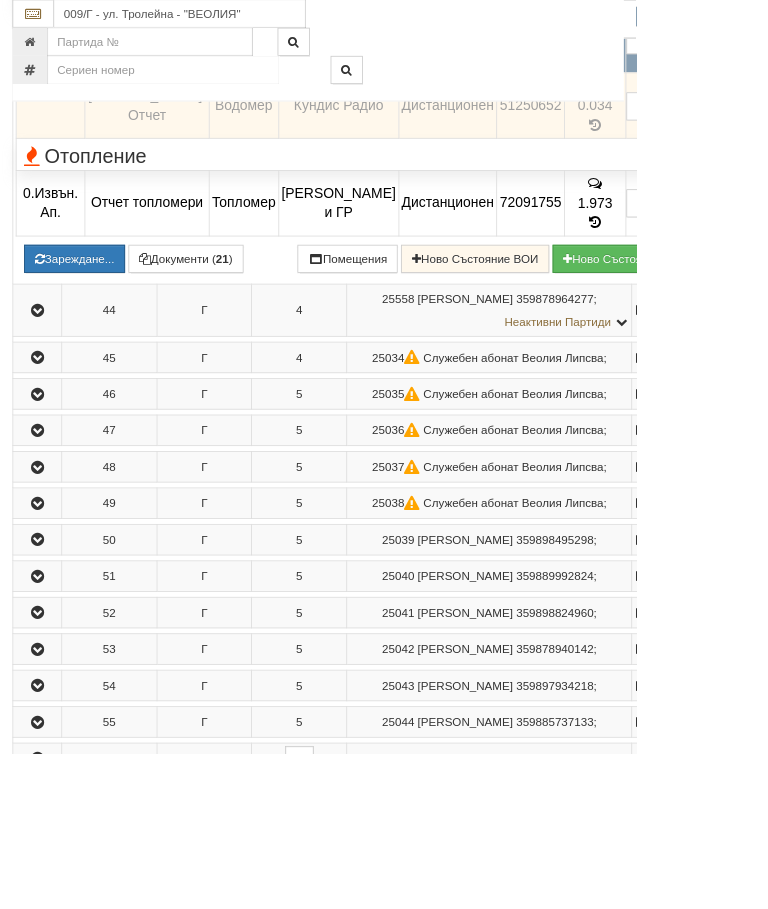 click on "0.034" at bounding box center [718, 126] 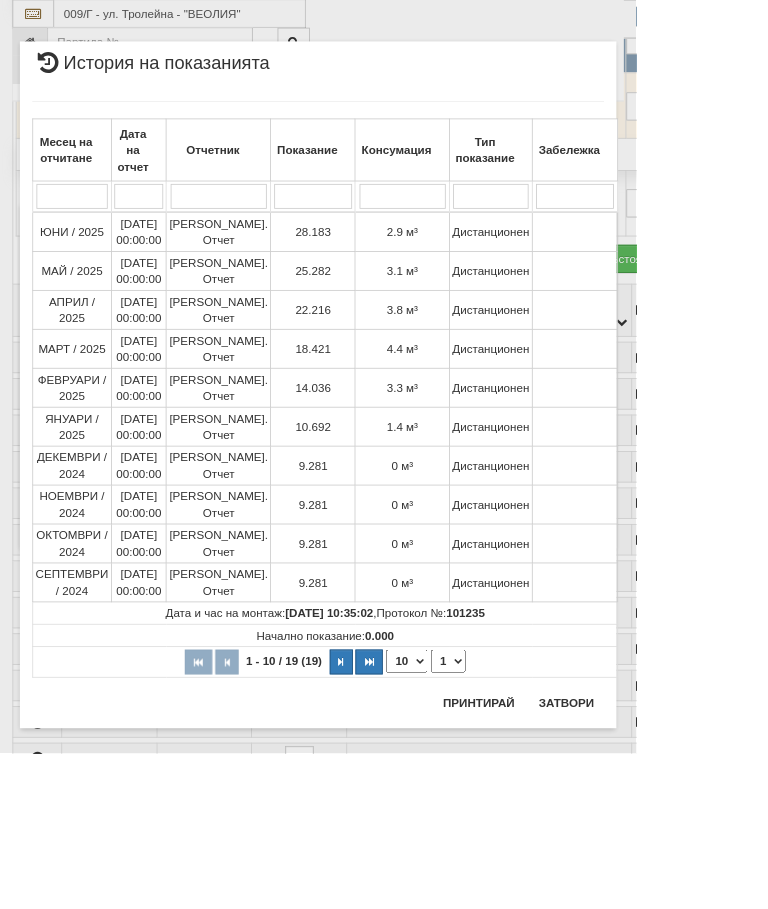 click on "Затвори" at bounding box center (683, 848) 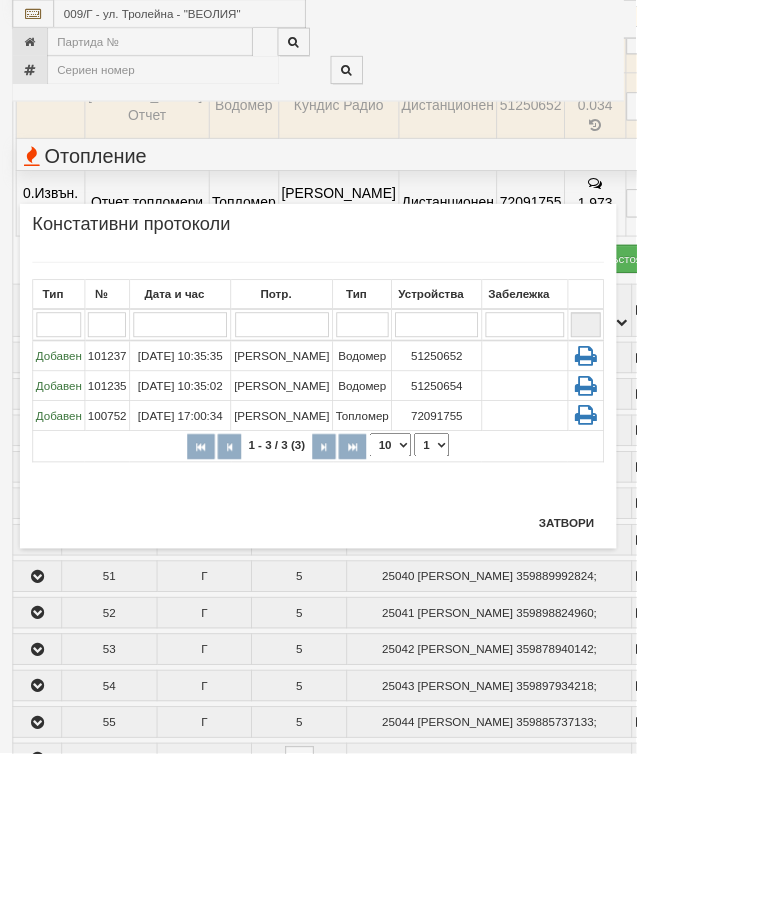 click on "Затвори" at bounding box center (683, 631) 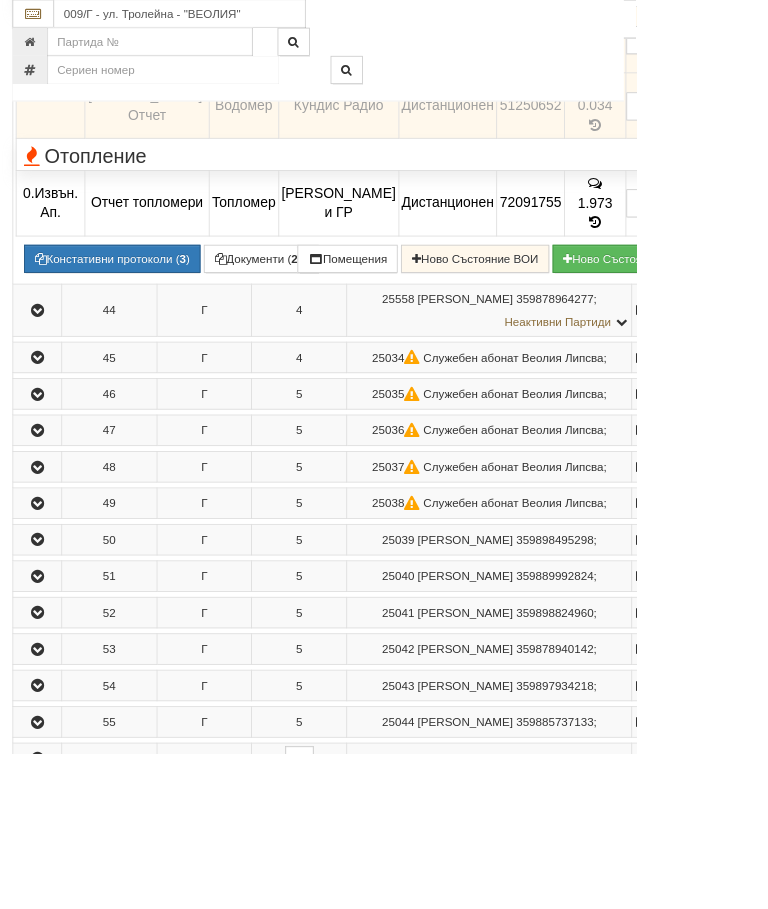 click at bounding box center (718, 71) 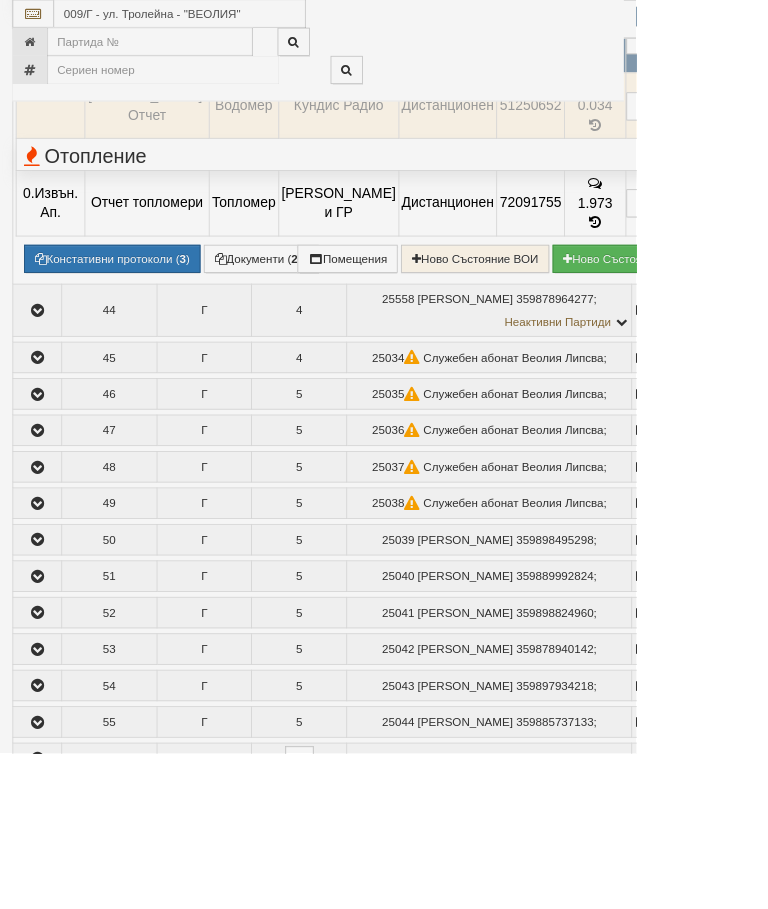select on "10" 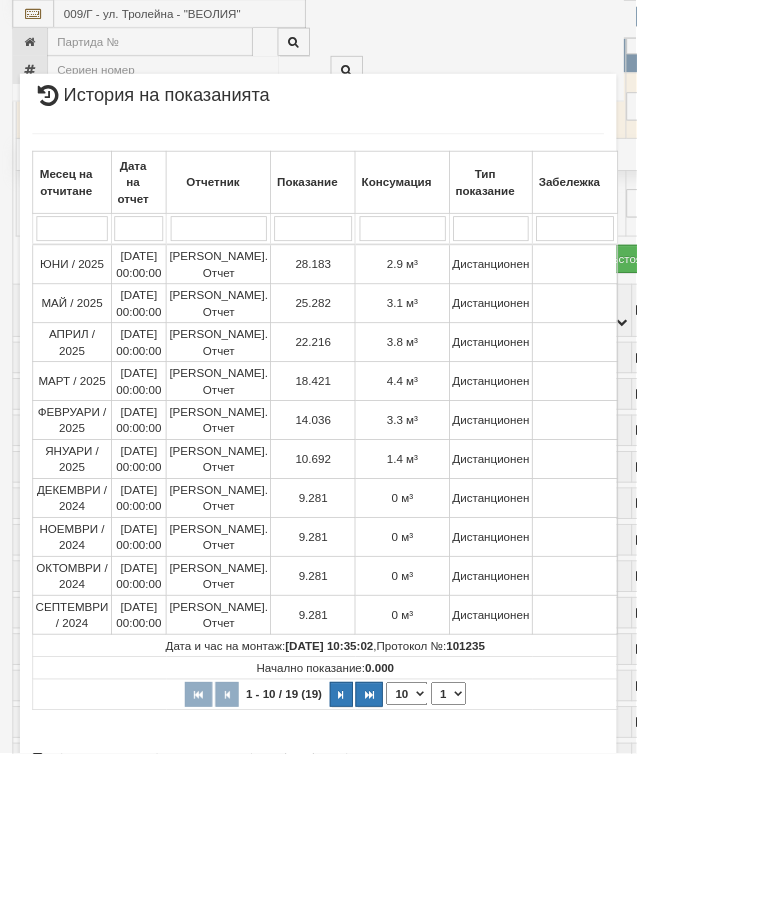 click at bounding box center [412, 838] 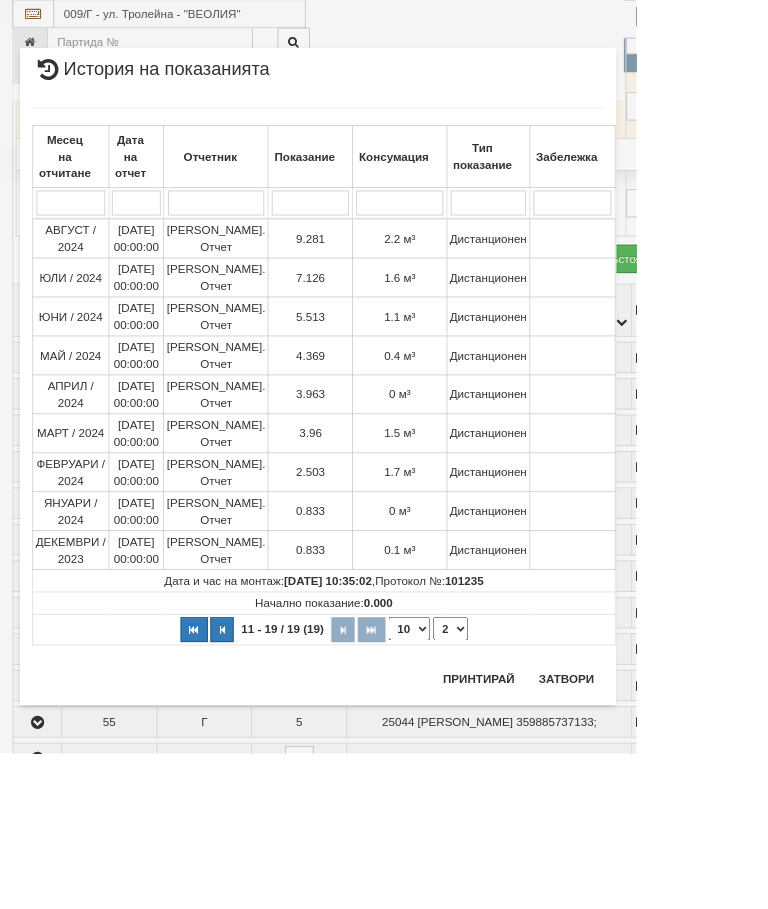 click at bounding box center (268, 760) 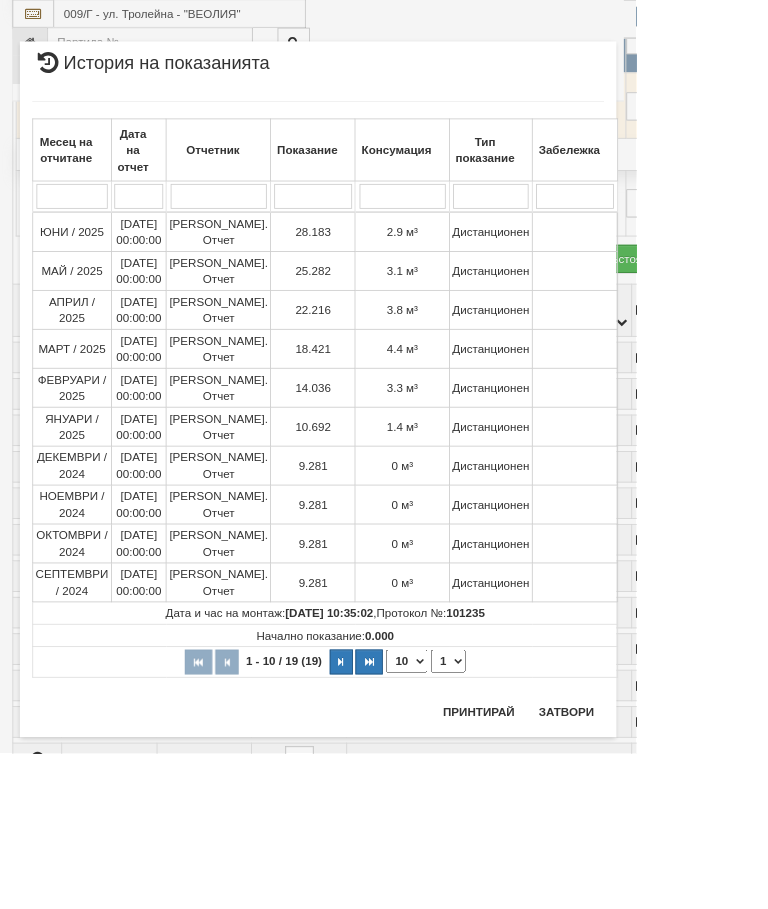 click on "Затвори" at bounding box center (683, 859) 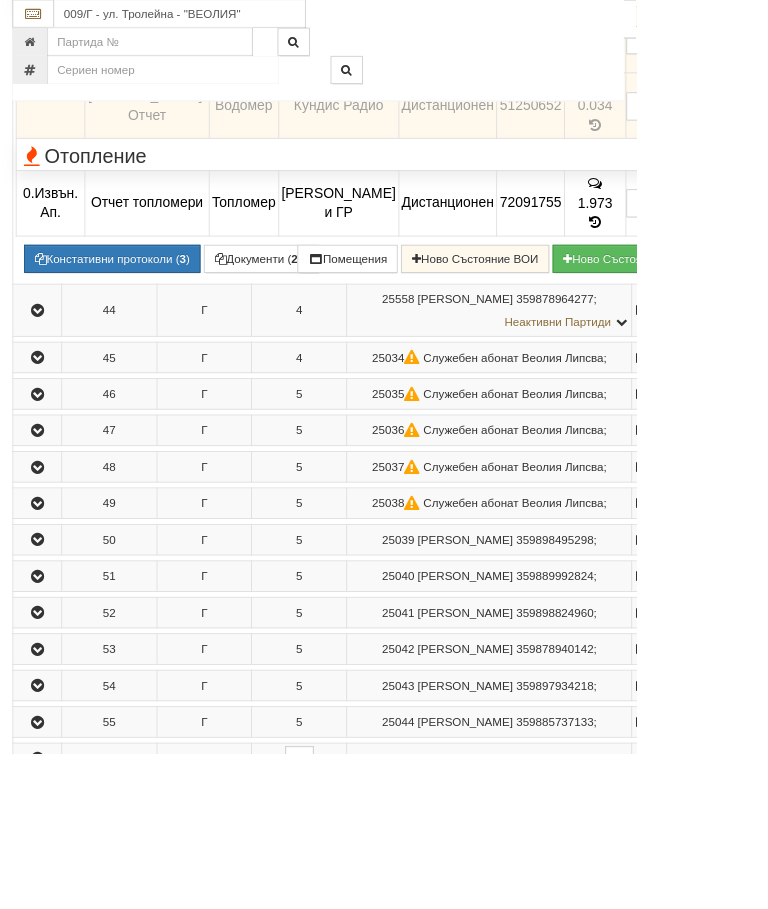 click on "Документи ( 21 )" at bounding box center [315, 312] 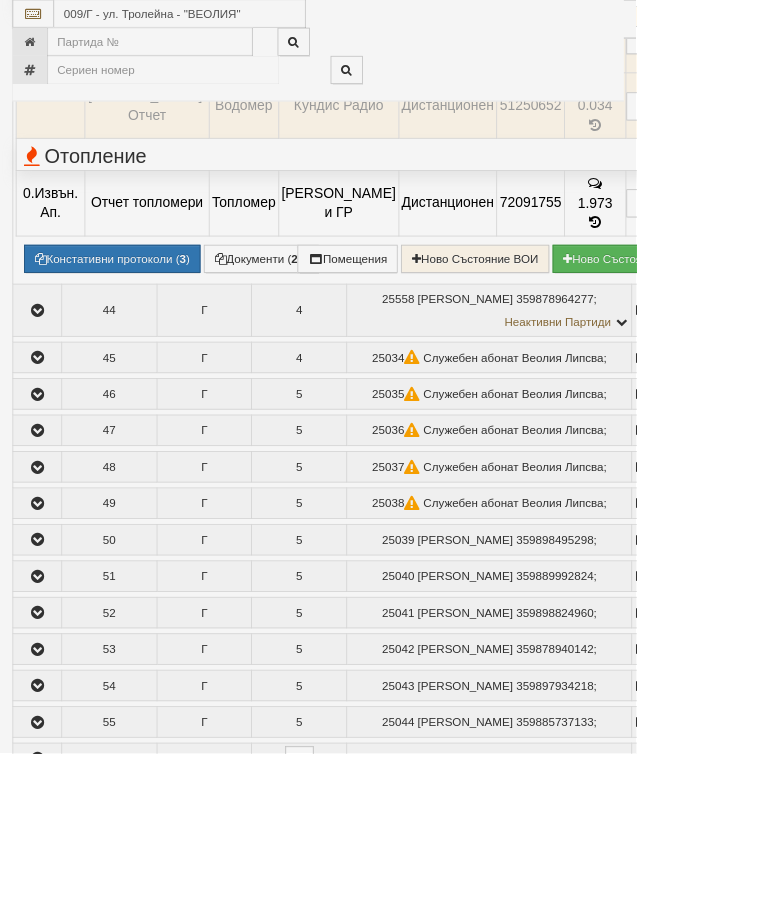 select on "10" 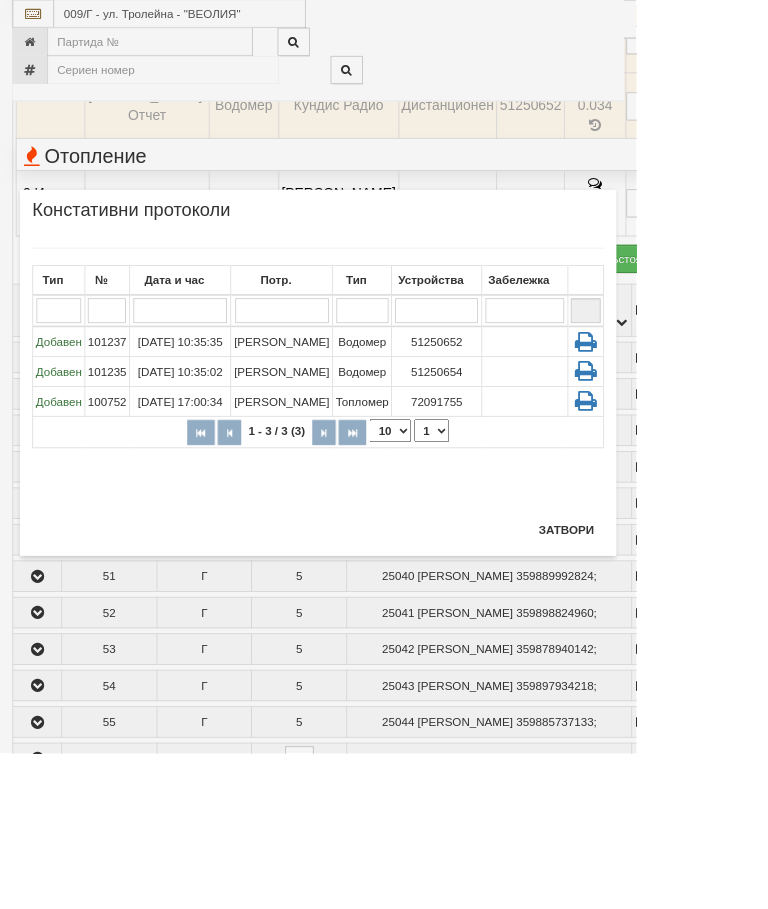click on "Тип
№
Дата и час
Потр.
Тип
Устройства
Забележка
1 - 3 / 3 (3)
10
20
30
40
1
Добавен
101237
27/11/2023 10:35:35
Пламен Стефанов
Водомер
51250652
Добавен
101235
27/11/2023 10:35:02
Пламен Стефанов Водомер" at bounding box center (384, 449) 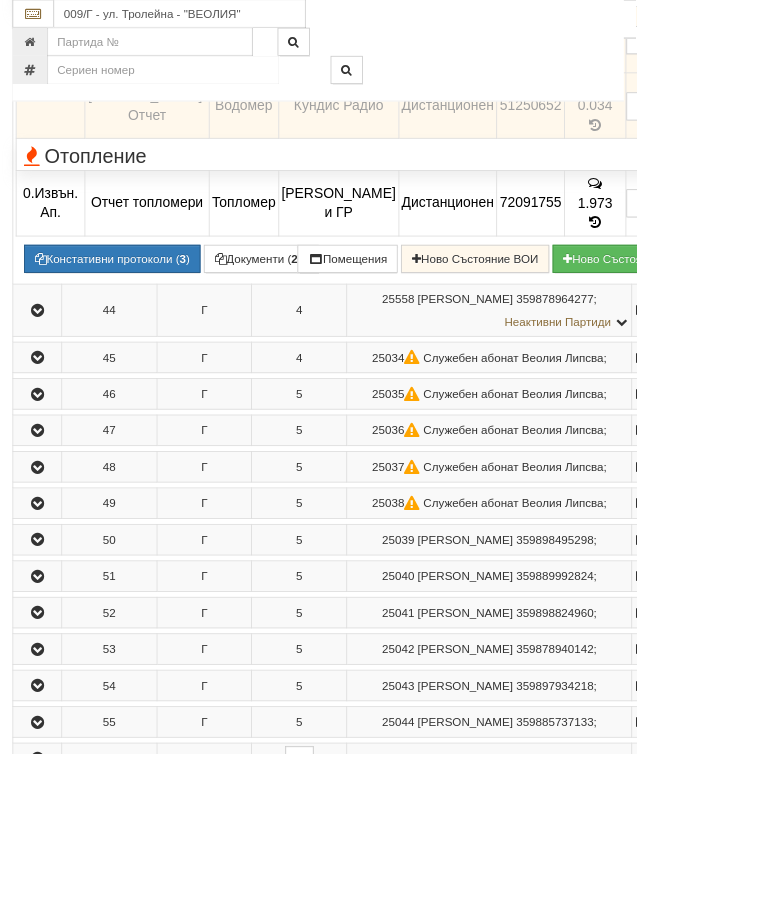 click on "Документи ( 21 )" at bounding box center [315, 312] 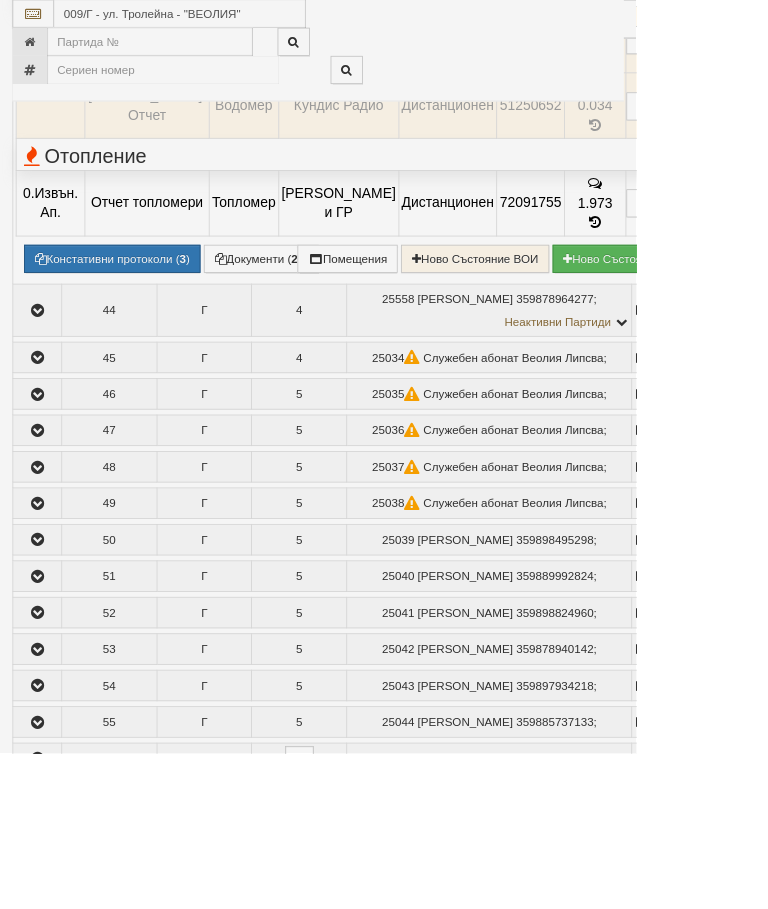 select on "10" 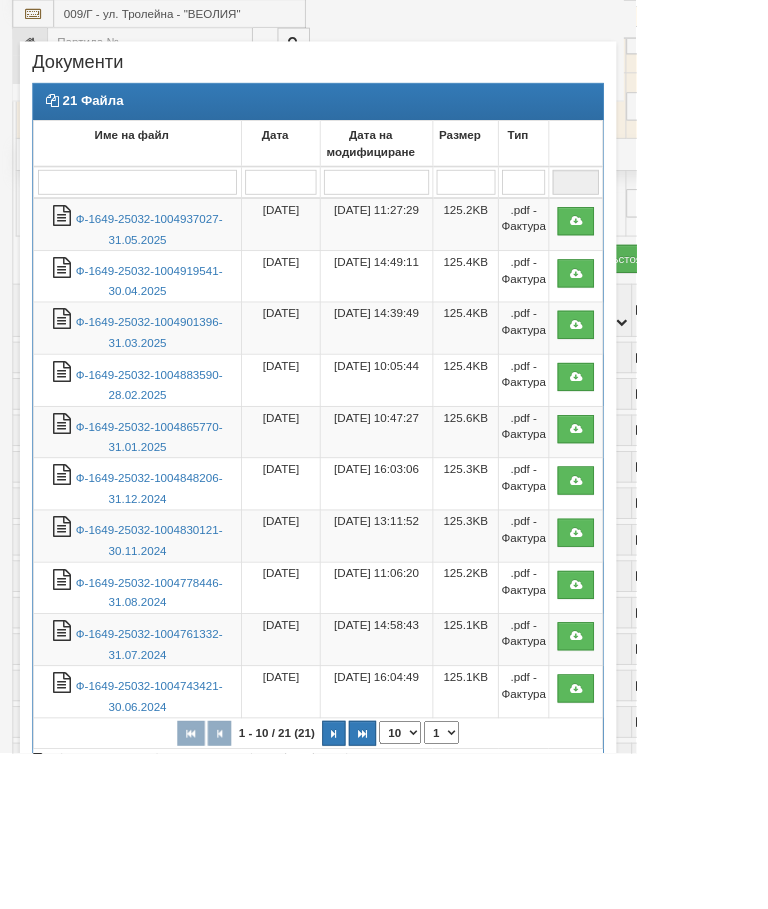 click on "Ф-1649-25032-1004919541-30.04.2025" at bounding box center (179, 339) 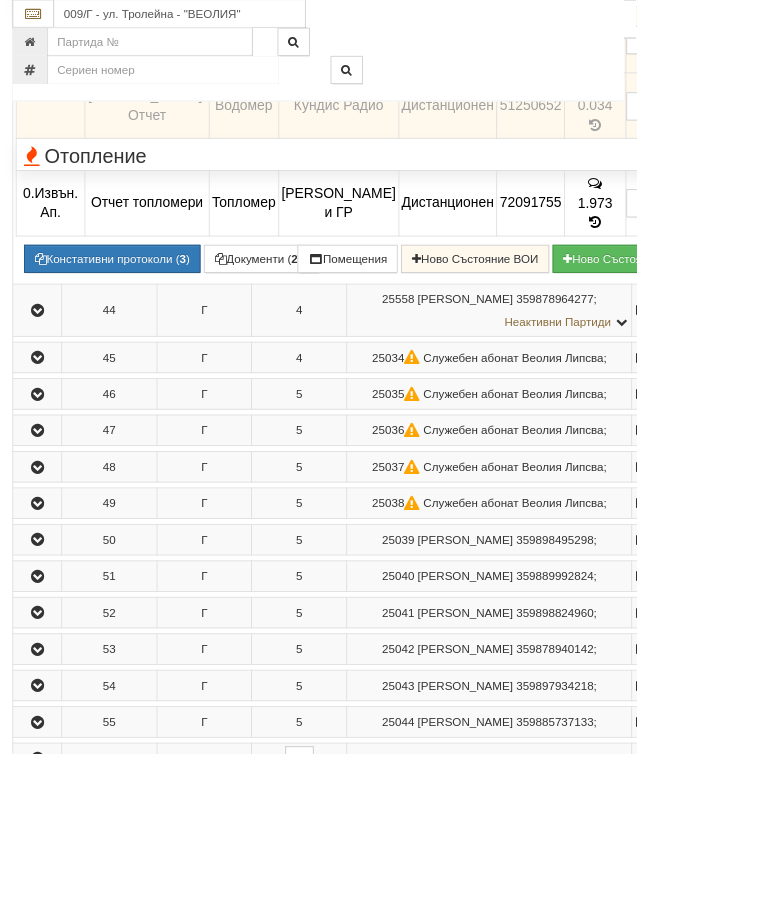 click at bounding box center (45, -113) 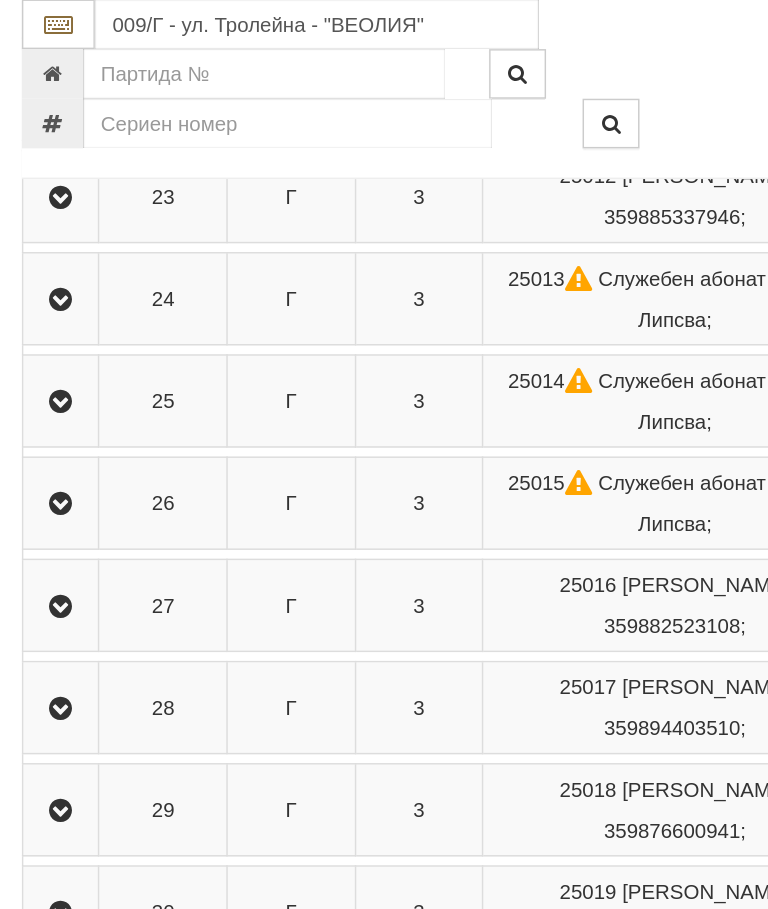 scroll, scrollTop: 1996, scrollLeft: 0, axis: vertical 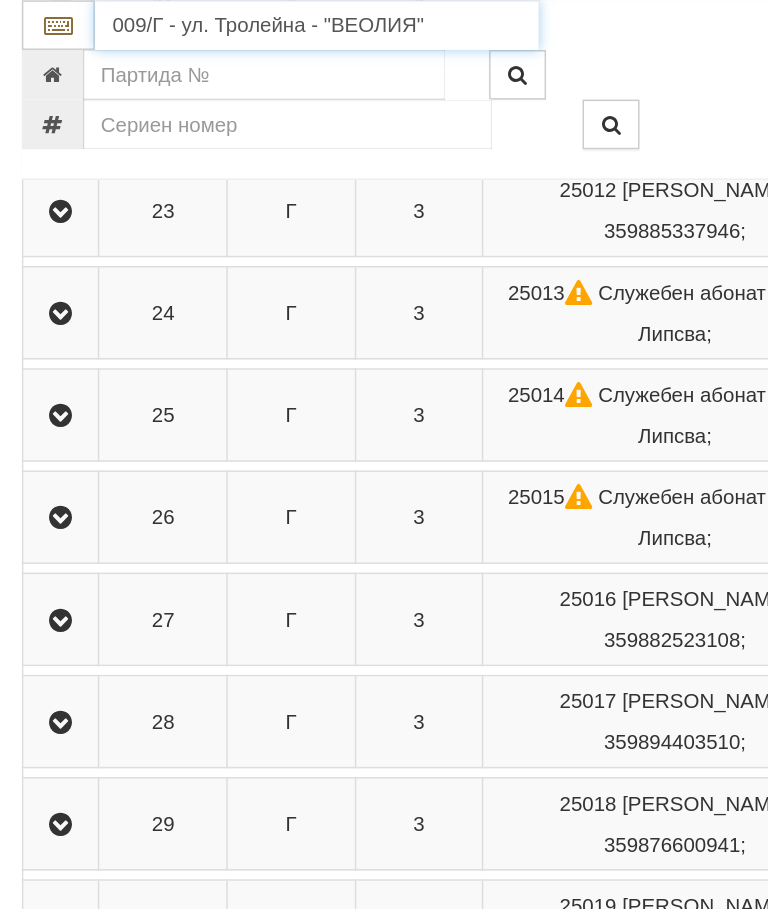 click on "009/Г - ул. Тролейна - "ВЕОЛИЯ"" at bounding box center (217, 17) 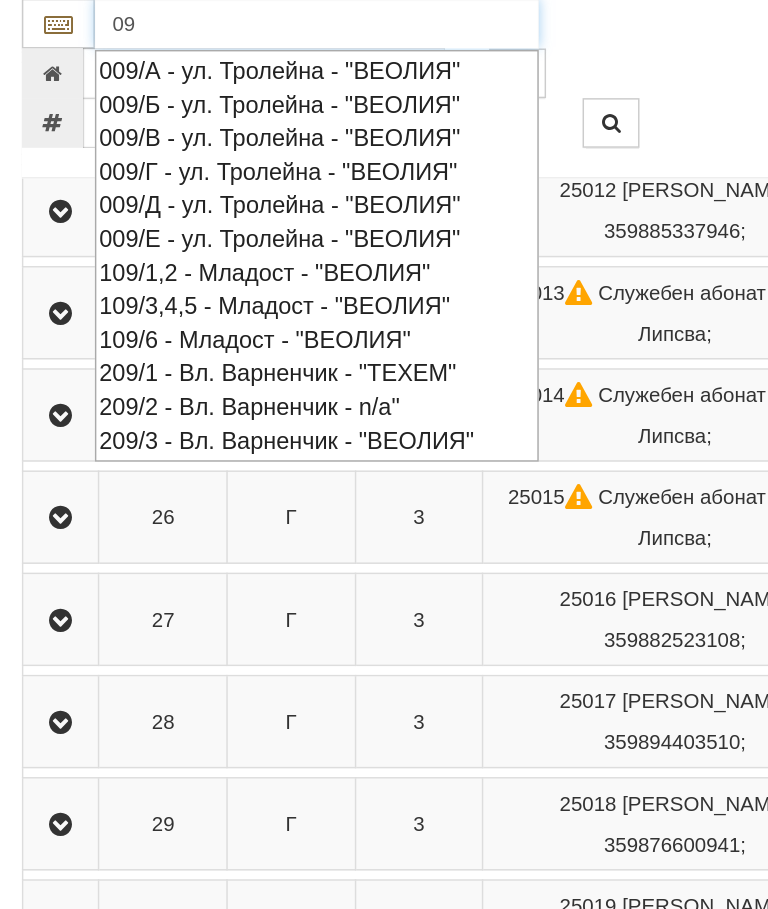 click on "009/Д - ул. Тролейна - "ВЕОЛИЯ"" at bounding box center (217, 140) 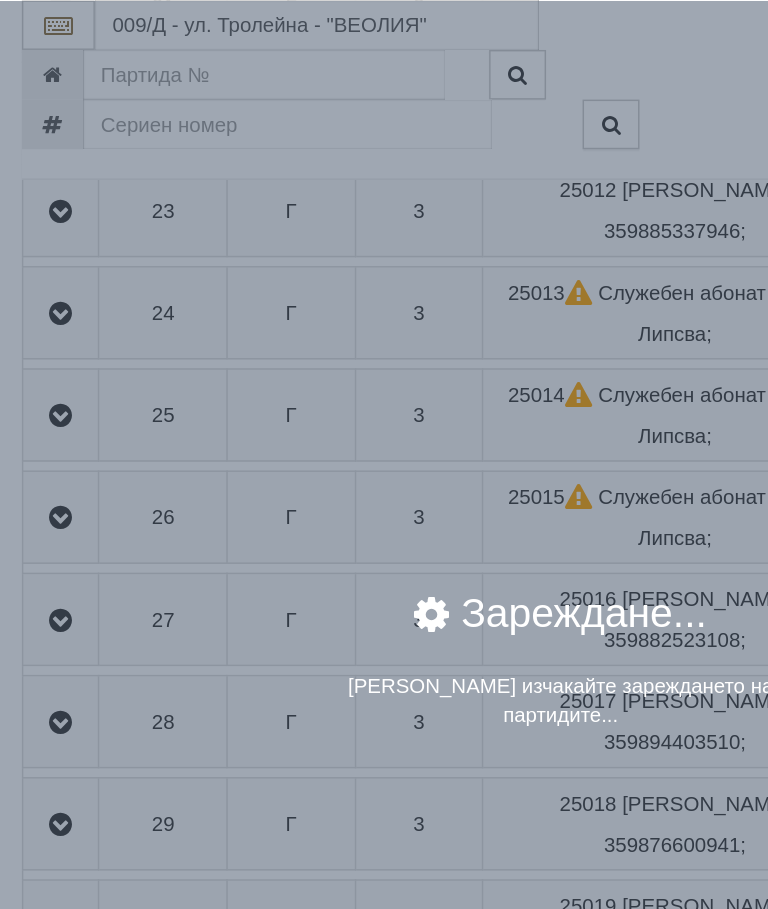 scroll, scrollTop: 1996, scrollLeft: 0, axis: vertical 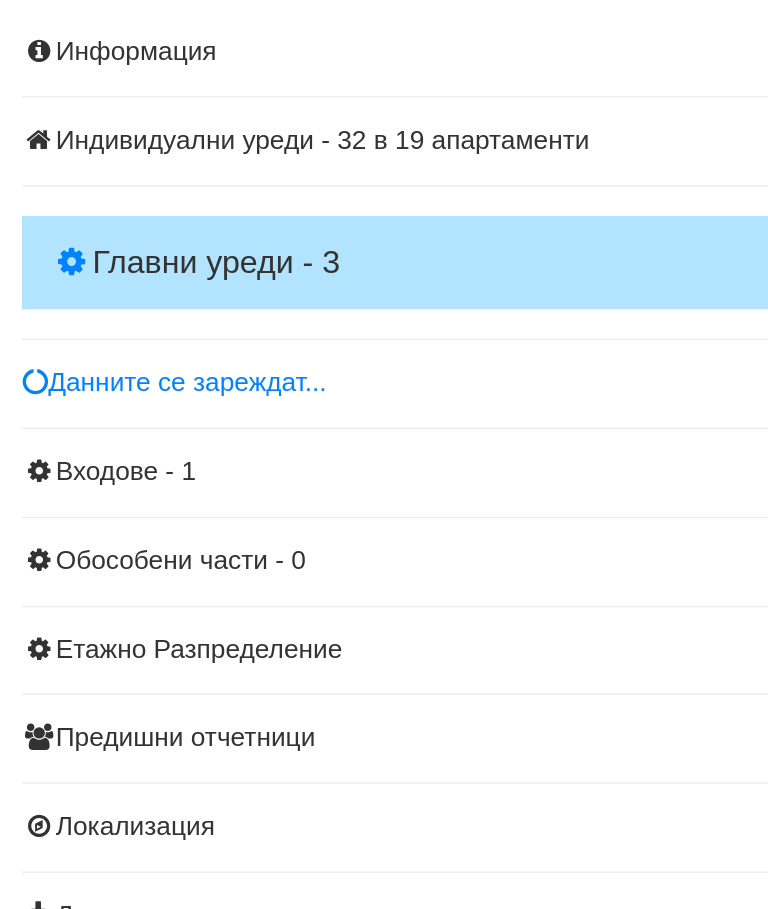 click on "Главни уреди - 3" at bounding box center [384, 466] 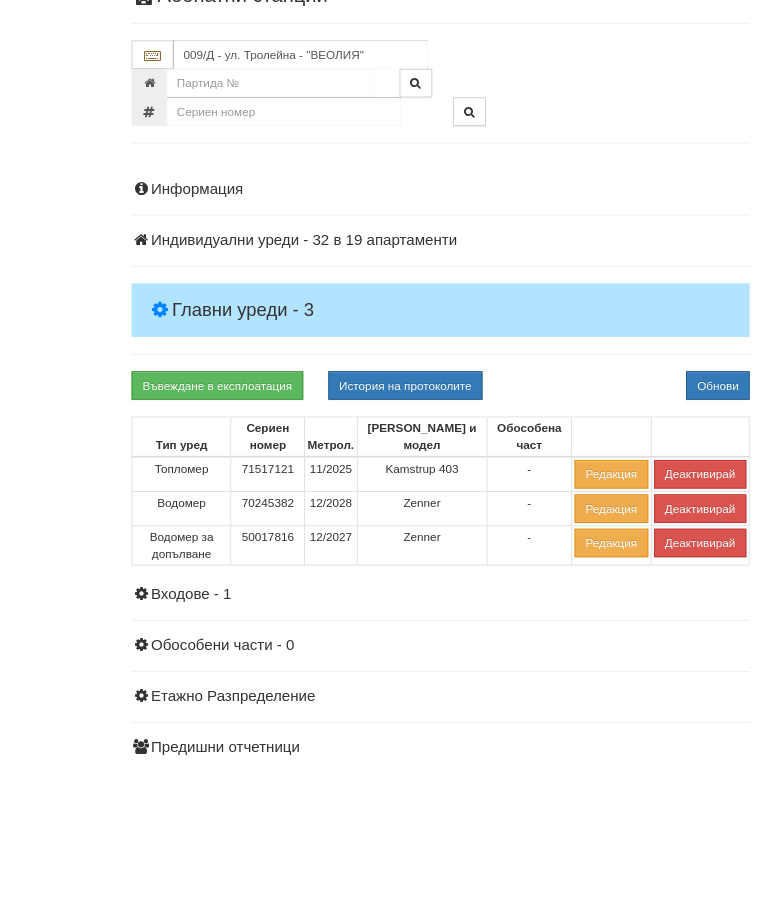 scroll, scrollTop: 266, scrollLeft: 0, axis: vertical 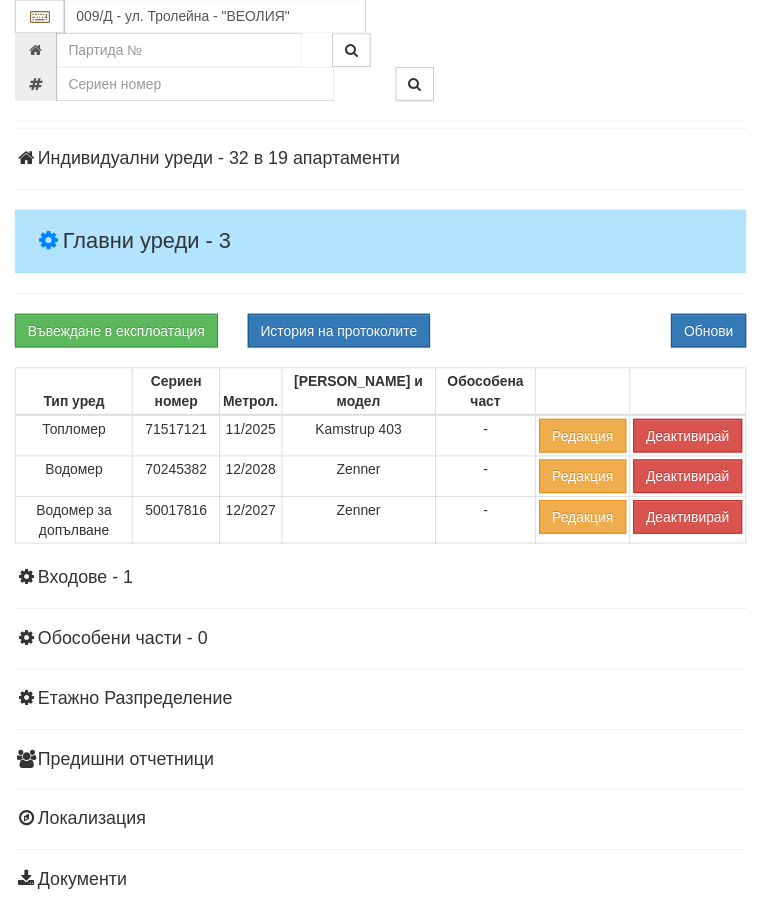 click on "Деактивирай" at bounding box center [694, 522] 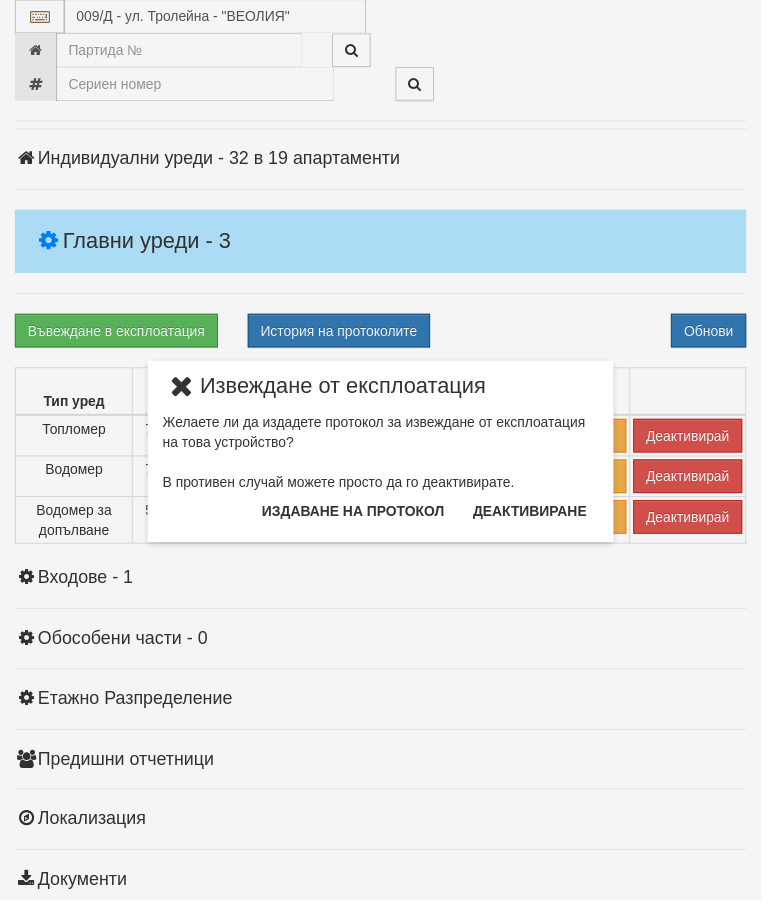 click on "Издаване на протокол" at bounding box center (356, 516) 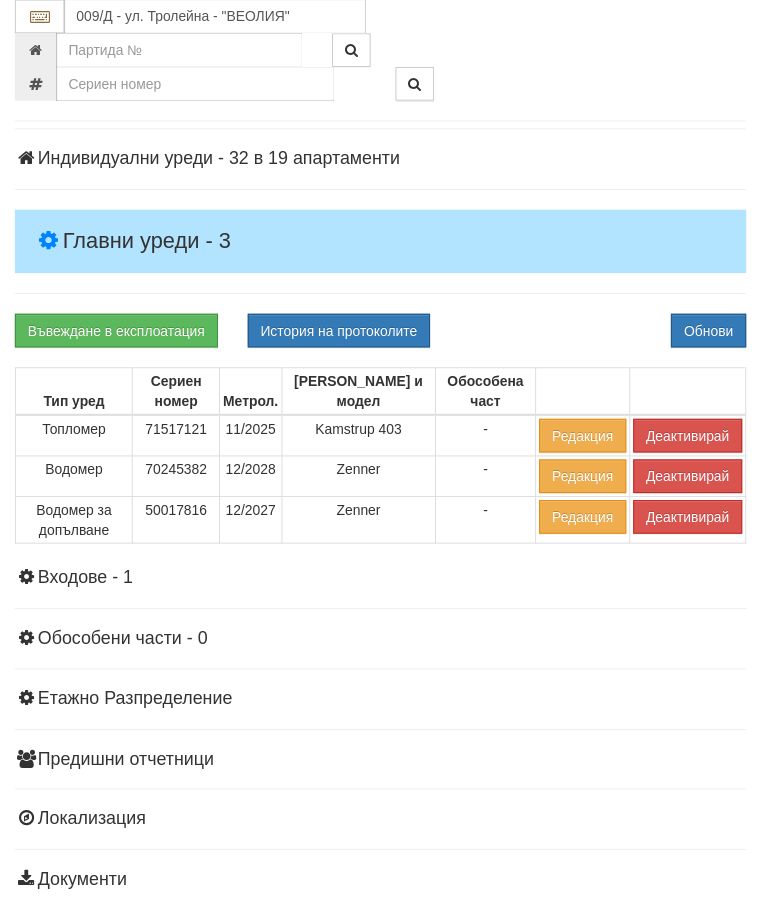 click on "Въвеждане в експлоатация
История на протоколите
Обнови" at bounding box center (384, 334) 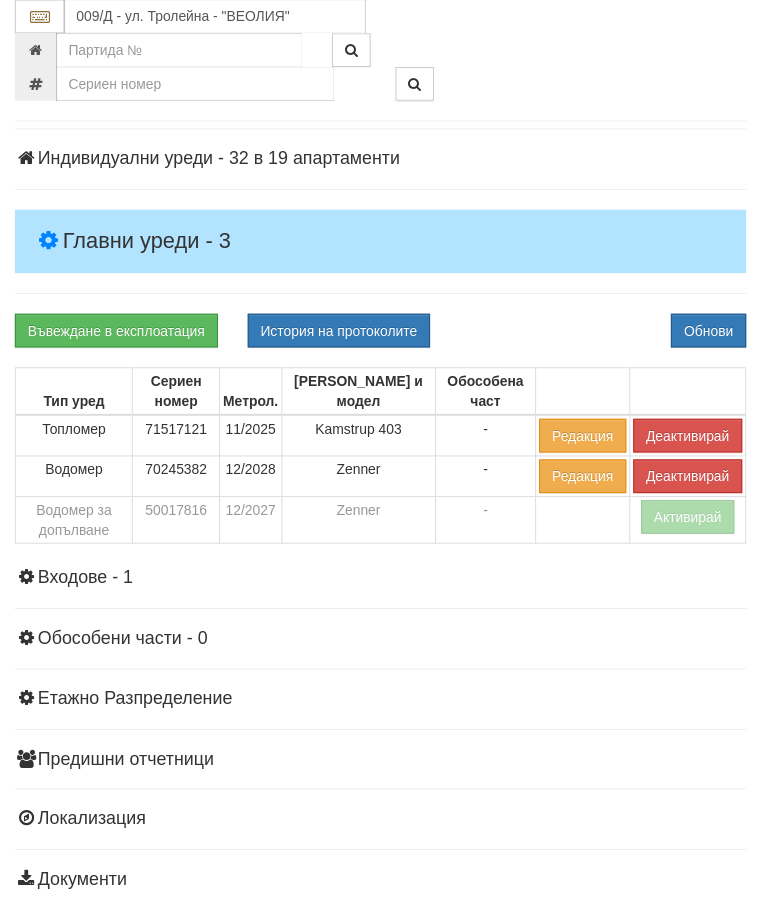 click on "Деактивирай" at bounding box center [694, 440] 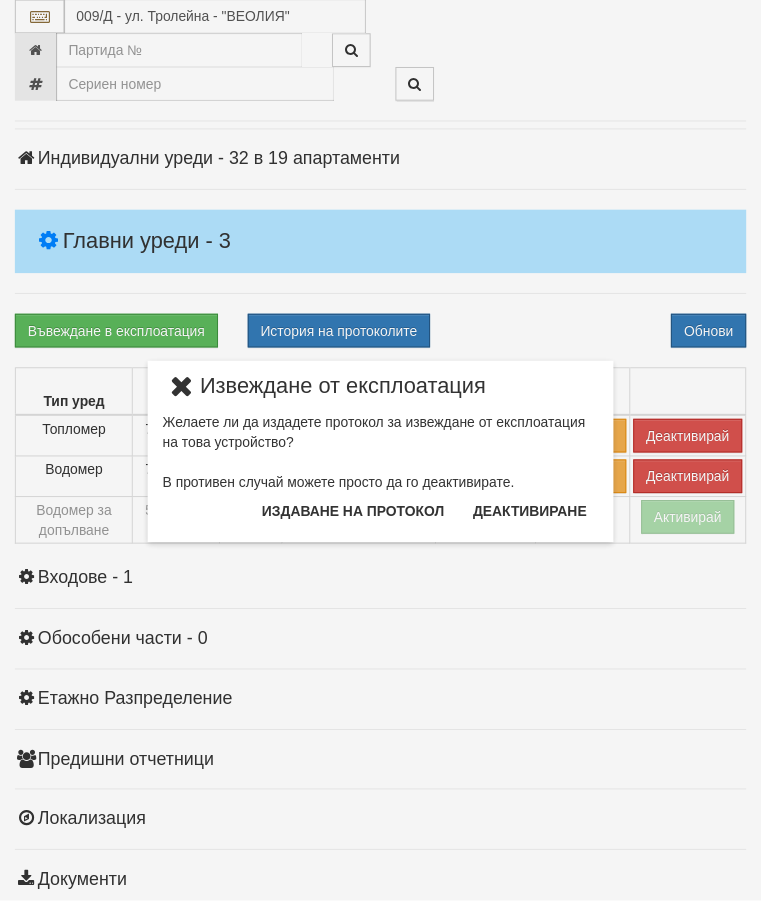 click on "Издаване на протокол" at bounding box center (356, 516) 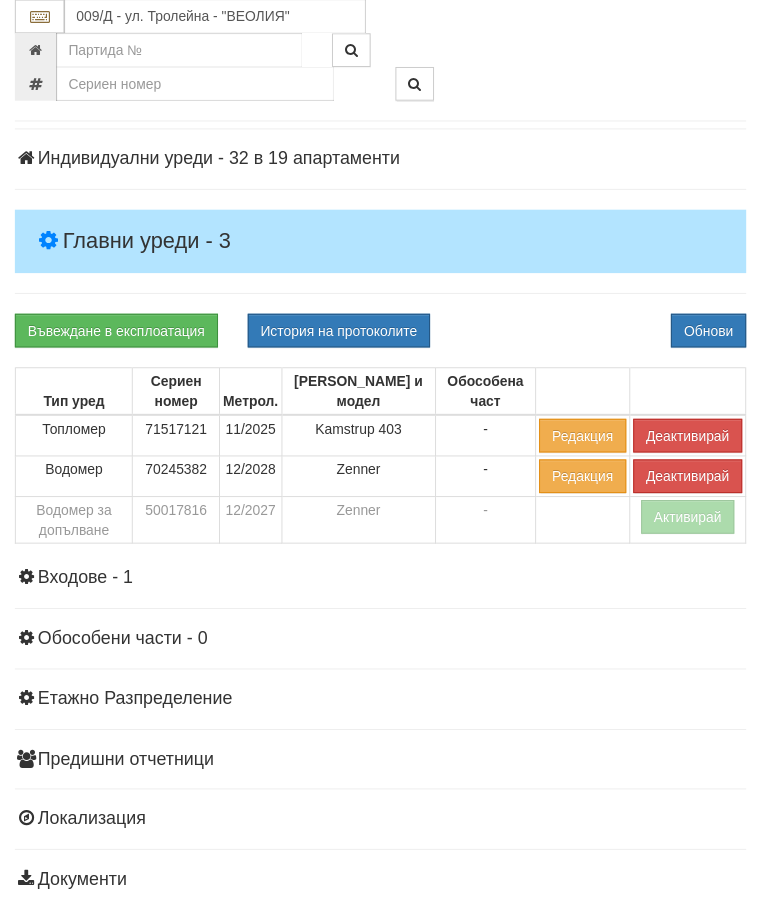 click on "Информация
Параметри
Брой Апартаменти:
19
Ползватели 05/2025
37  %
21  % 0" at bounding box center (384, 492) 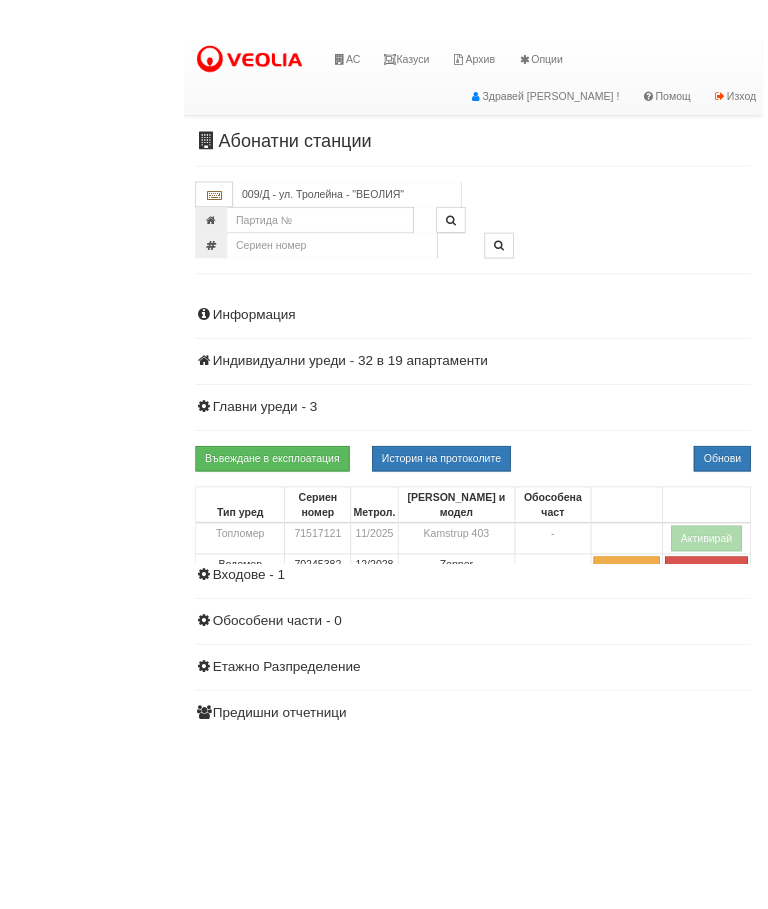 scroll, scrollTop: 35, scrollLeft: 0, axis: vertical 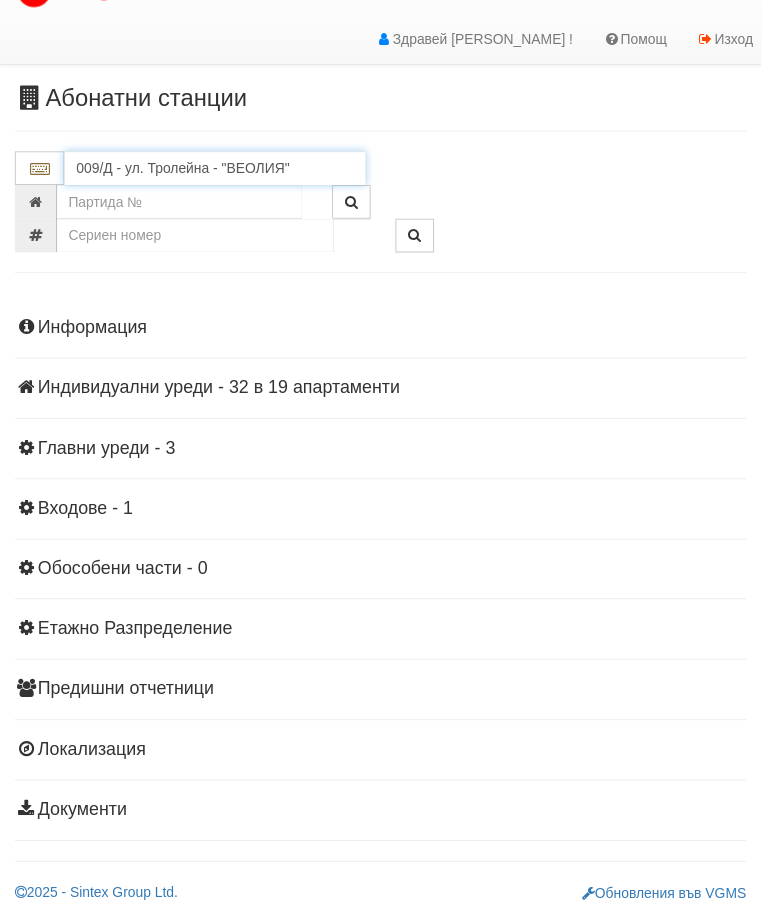 click on "009/Д - ул. Тролейна - "ВЕОЛИЯ"" at bounding box center [217, 170] 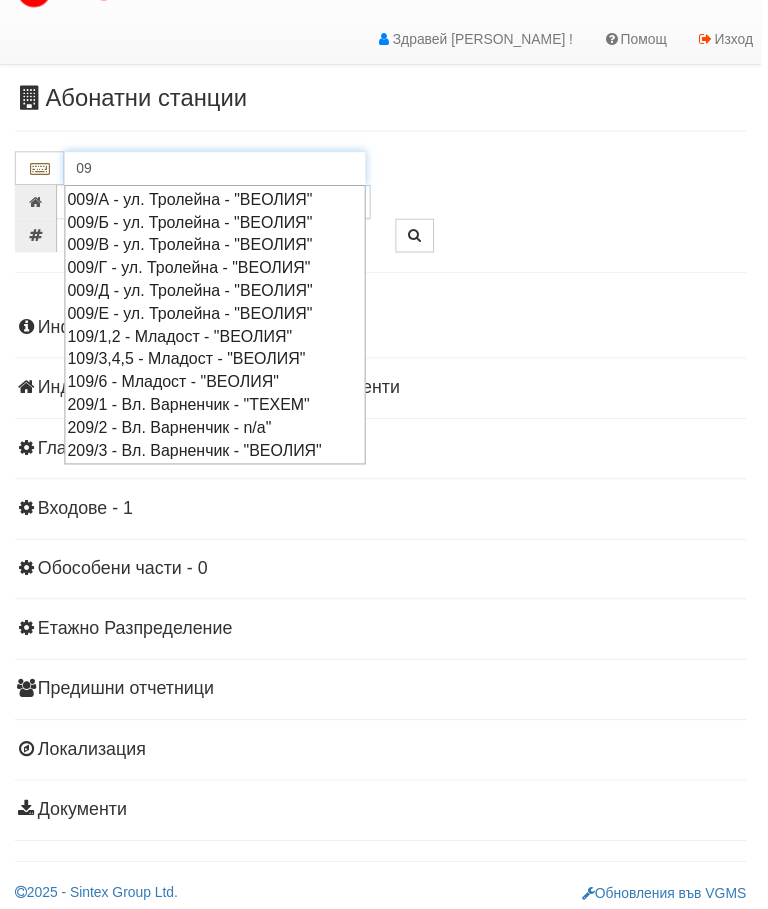 click on "009/Г - ул. Тролейна - "ВЕОЛИЯ"" at bounding box center (217, 270) 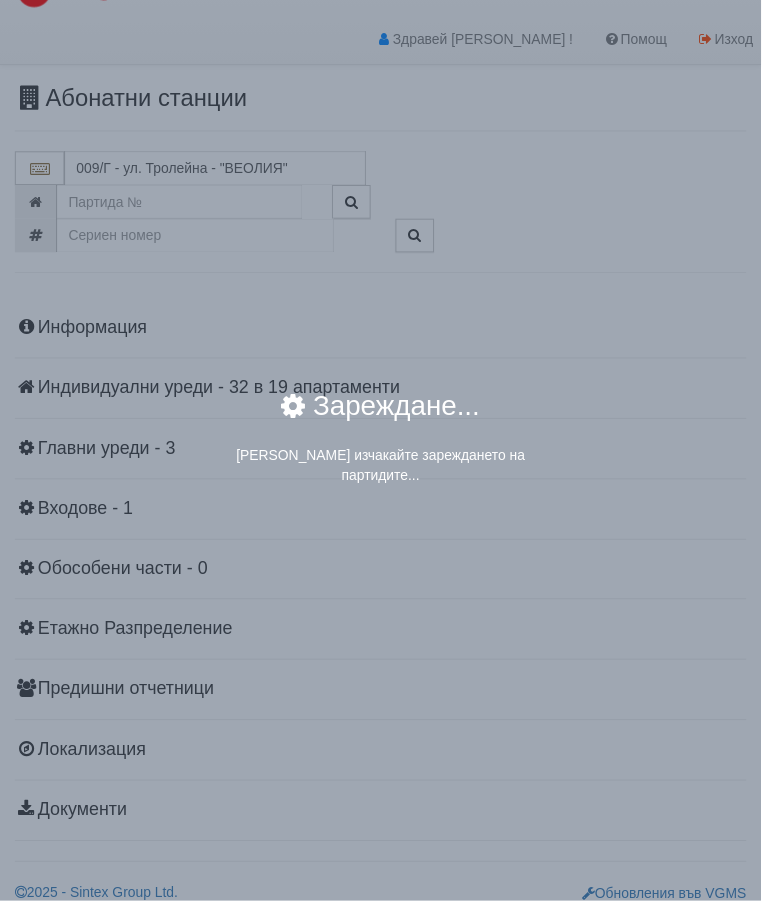 scroll, scrollTop: 35, scrollLeft: 0, axis: vertical 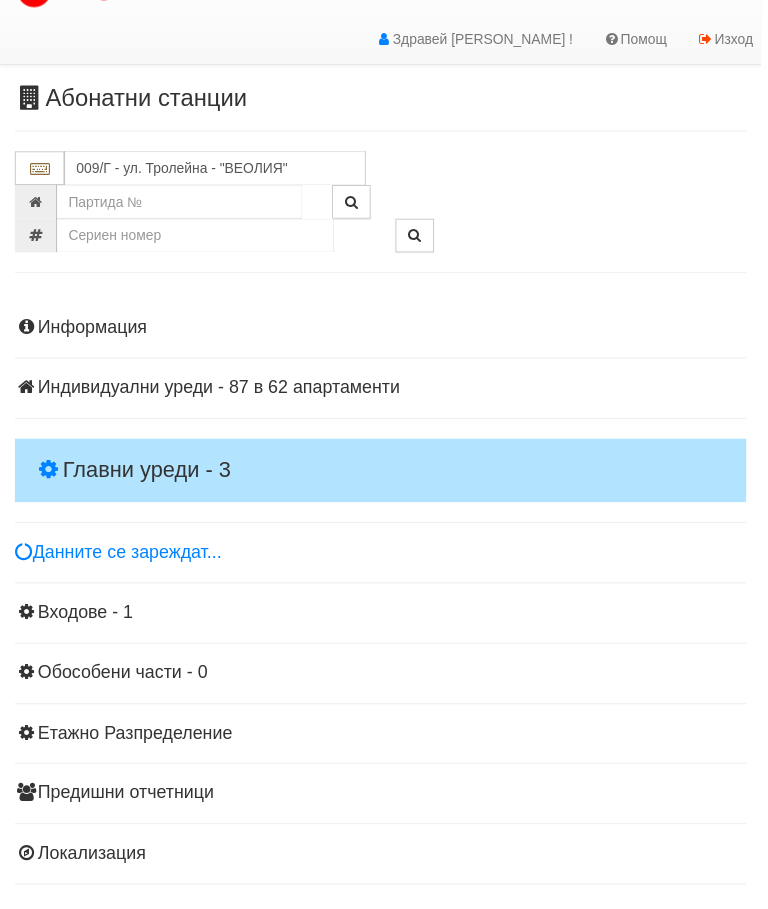 click on "Главни уреди - 3" at bounding box center (384, 475) 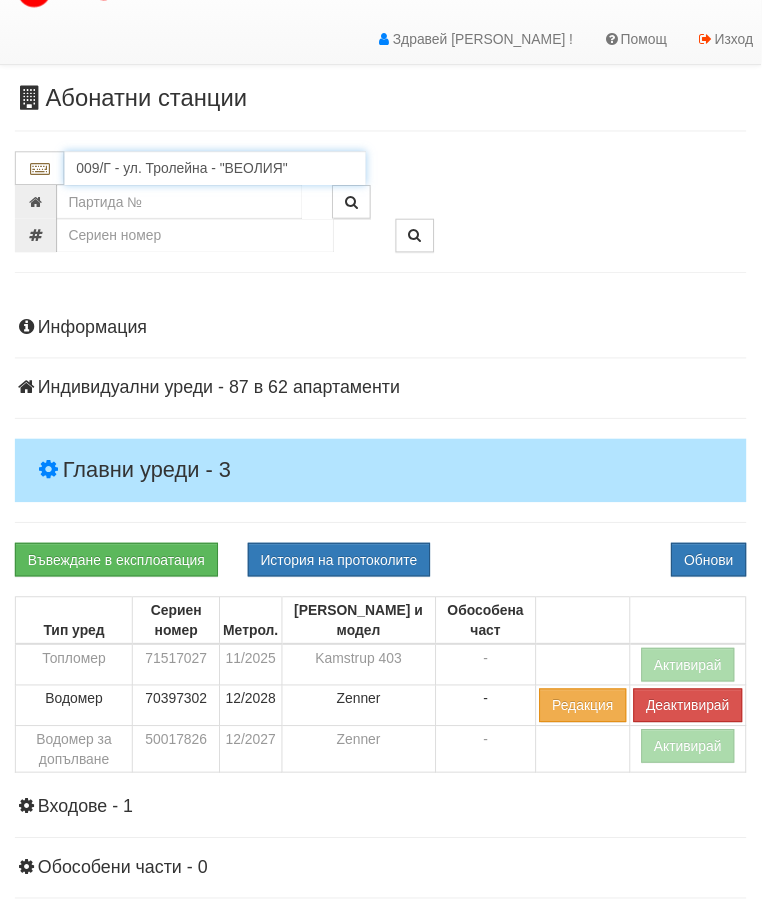 click on "009/Г - ул. Тролейна - "ВЕОЛИЯ"" at bounding box center [217, 170] 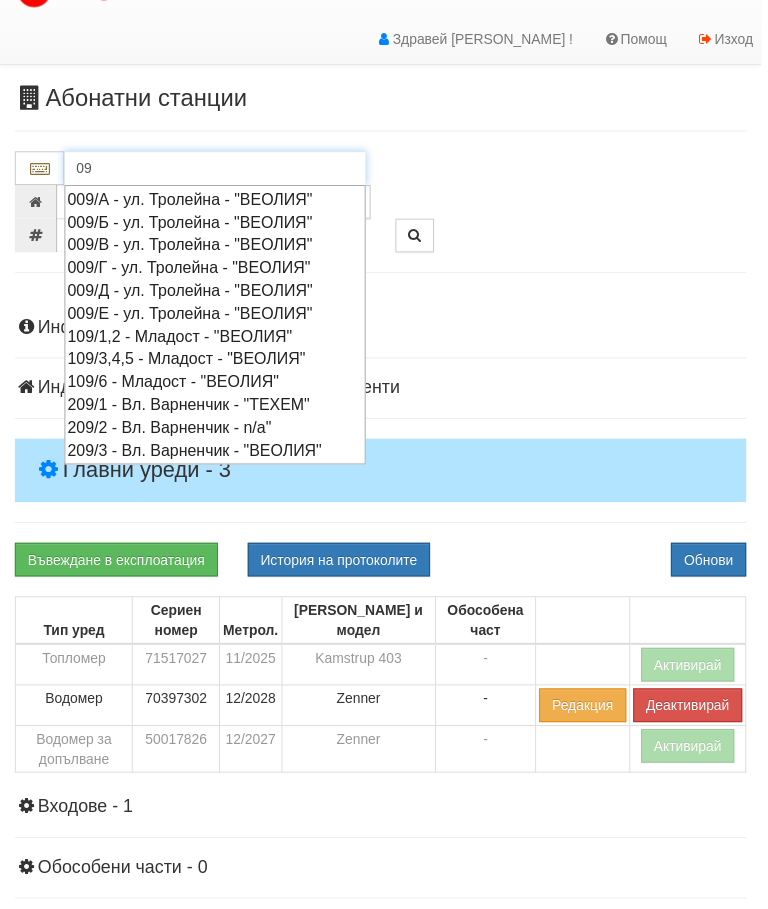 click on "009/Е - ул. Тролейна - "ВЕОЛИЯ"" at bounding box center (217, 316) 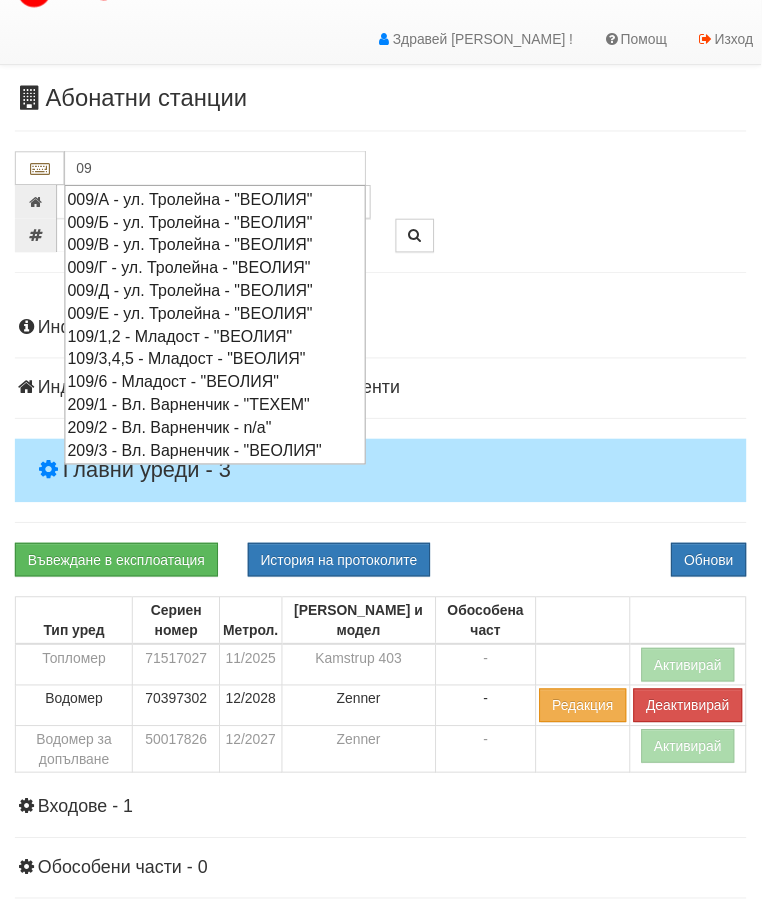 type on "009/Е - ул. Тролейна - "ВЕОЛИЯ"" 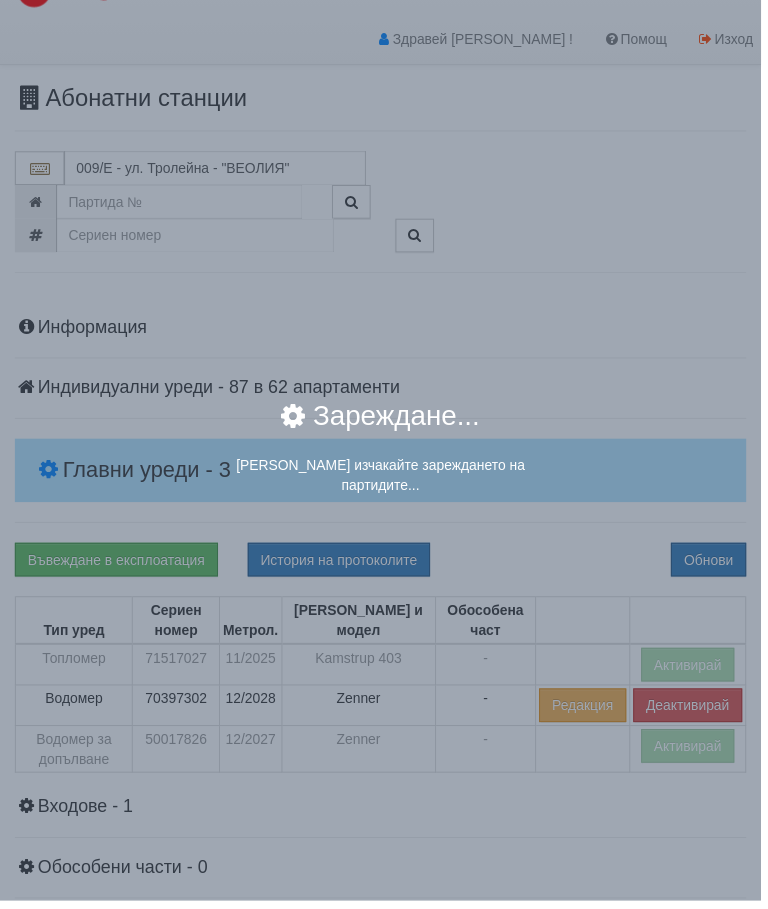 scroll, scrollTop: 35, scrollLeft: 0, axis: vertical 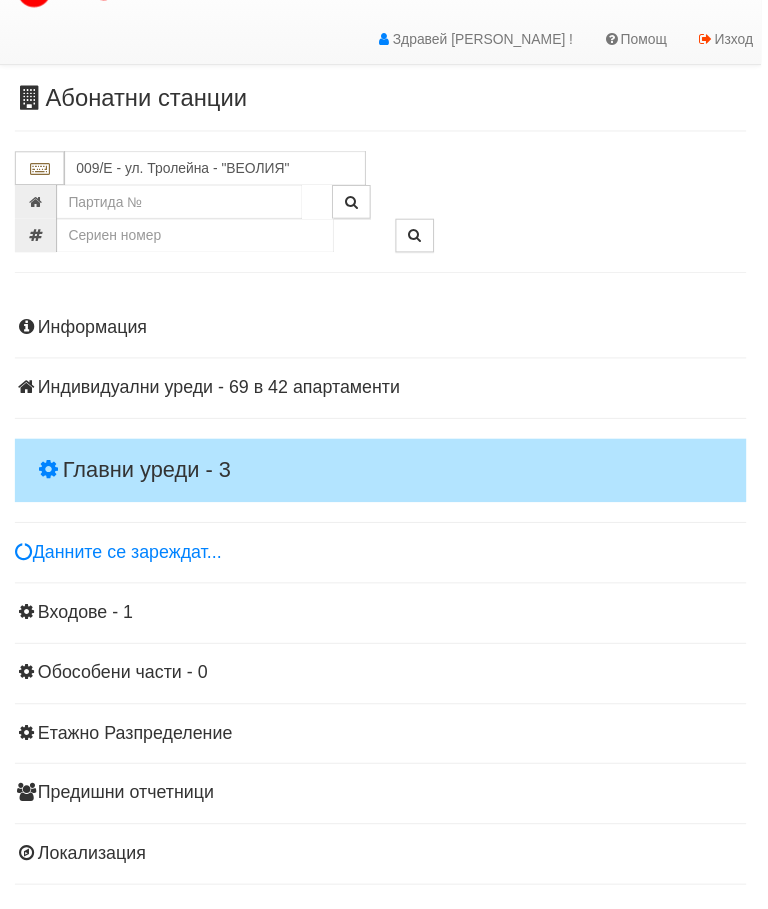 click on "Главни уреди - 3" at bounding box center [384, 475] 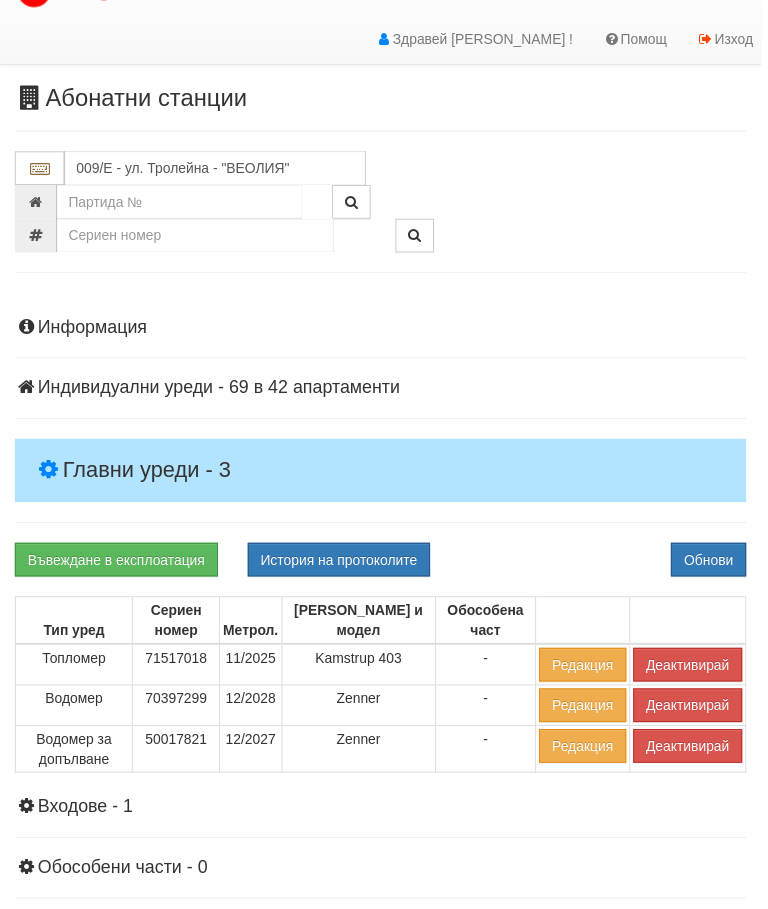 click on "Деактивирай" at bounding box center [694, 671] 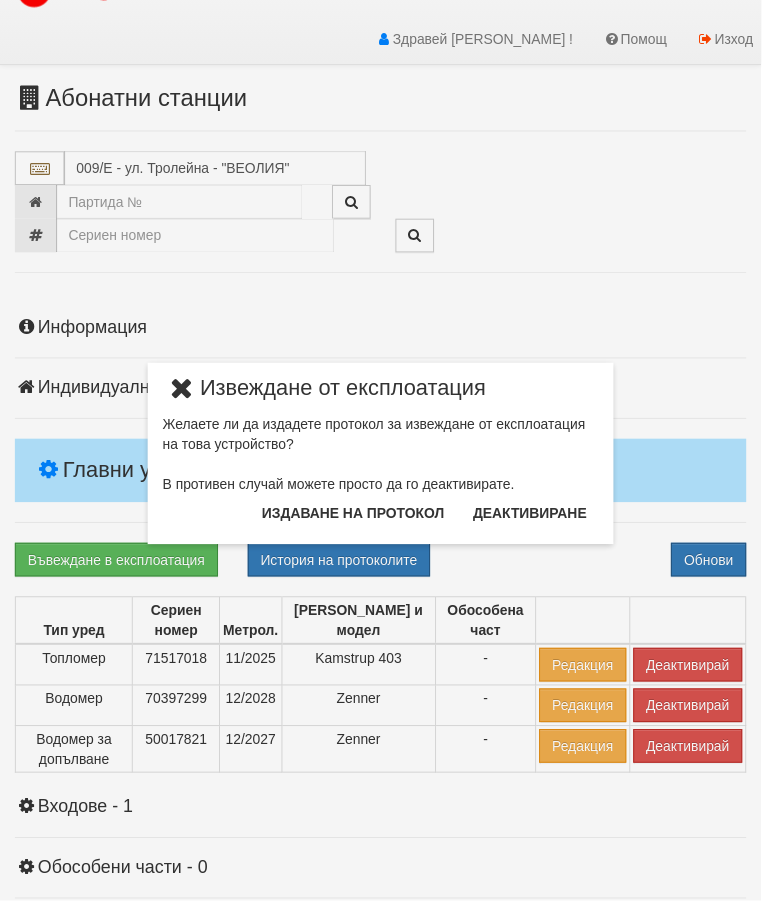 click on "Издаване на протокол" at bounding box center [356, 518] 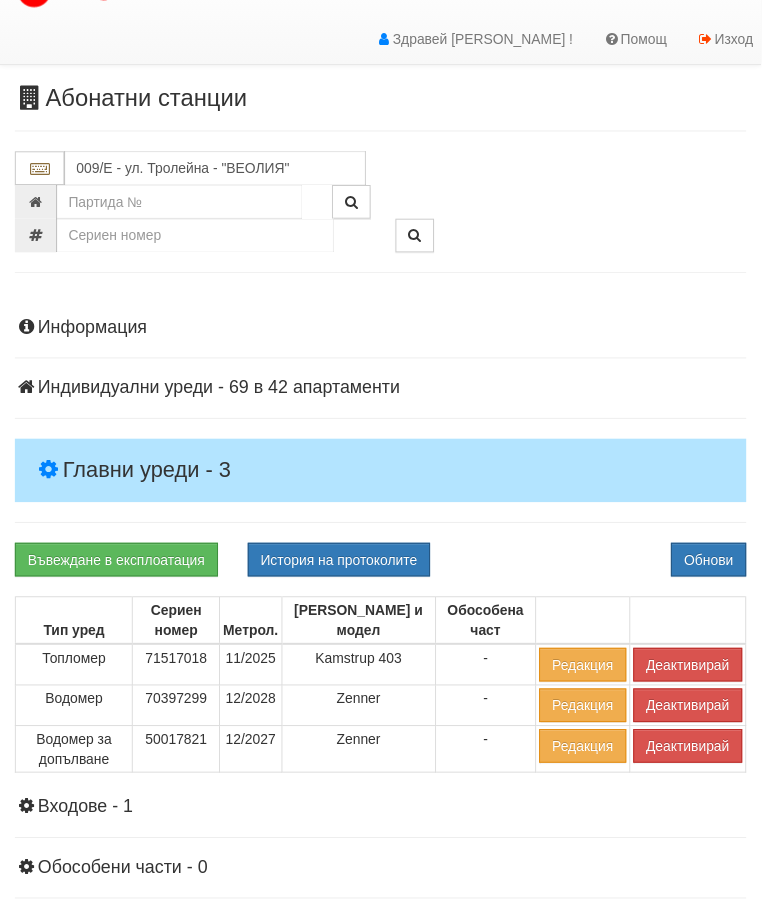 click on "Въвеждане в експлоатация
История на протоколите
Обнови" at bounding box center (384, 565) 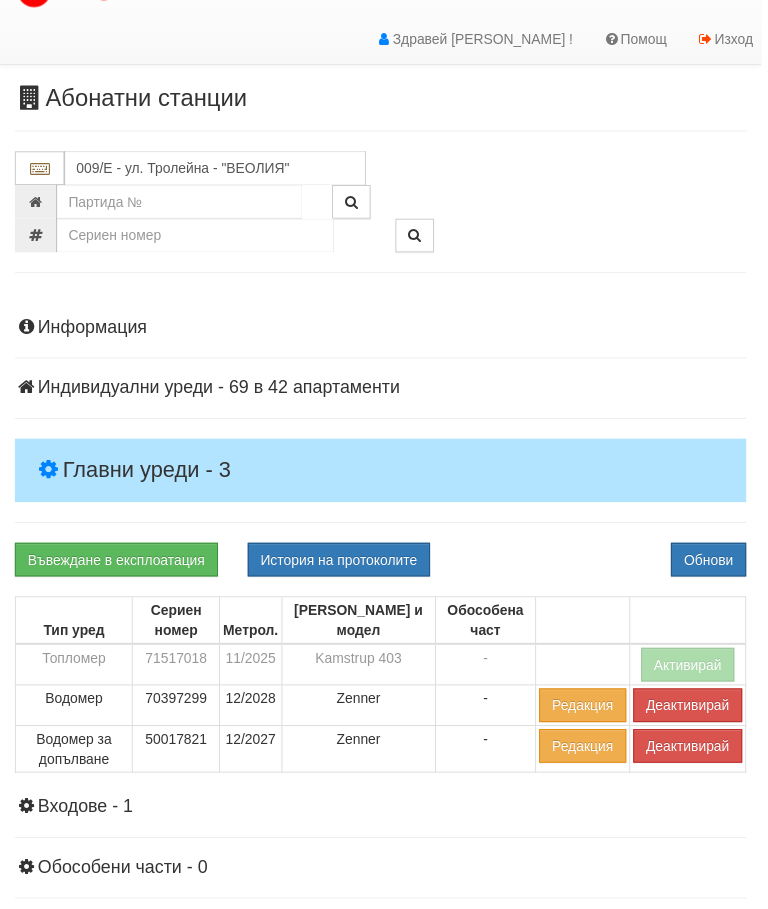 click on "Деактивирай" at bounding box center (694, 753) 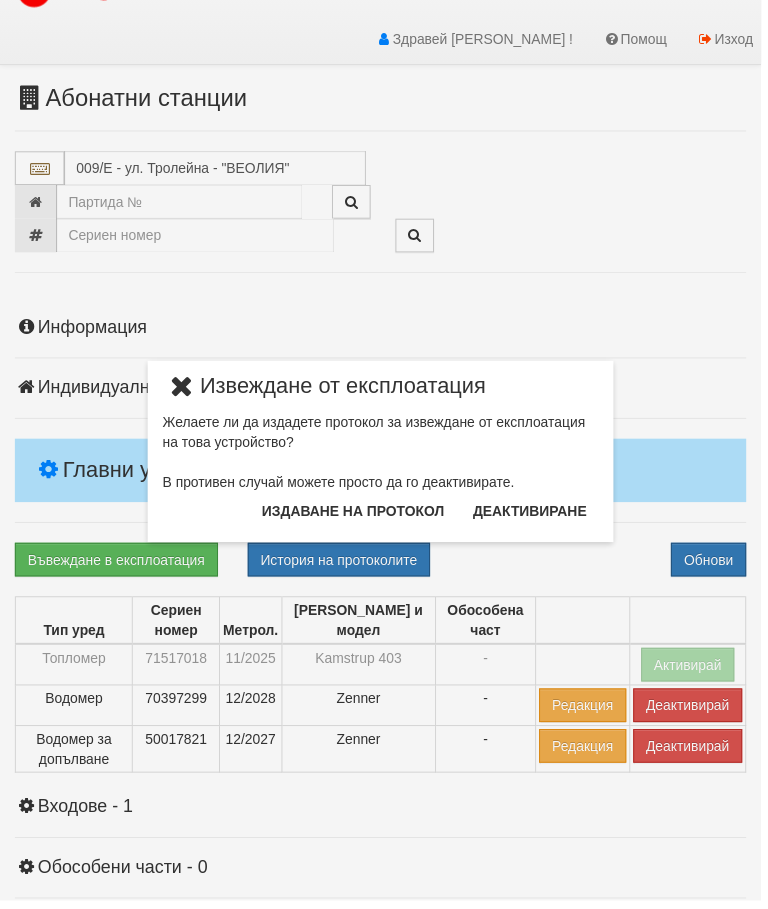 click on "Издаване на протокол" at bounding box center (356, 516) 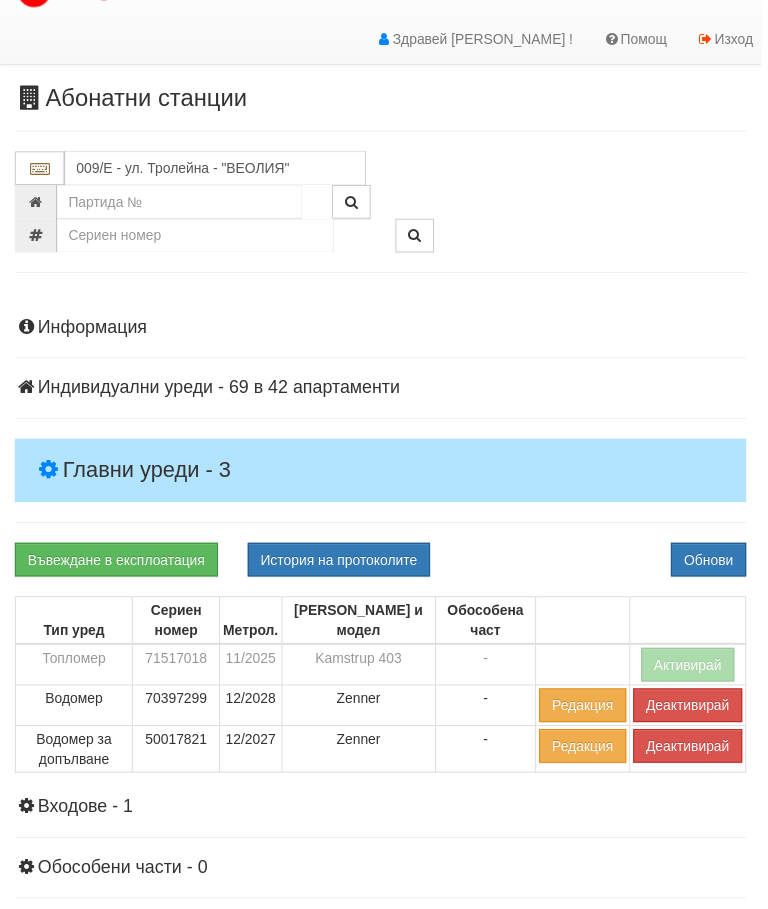 click on "Въвеждане в експлоатация
История на протоколите
Обнови" at bounding box center (384, 565) 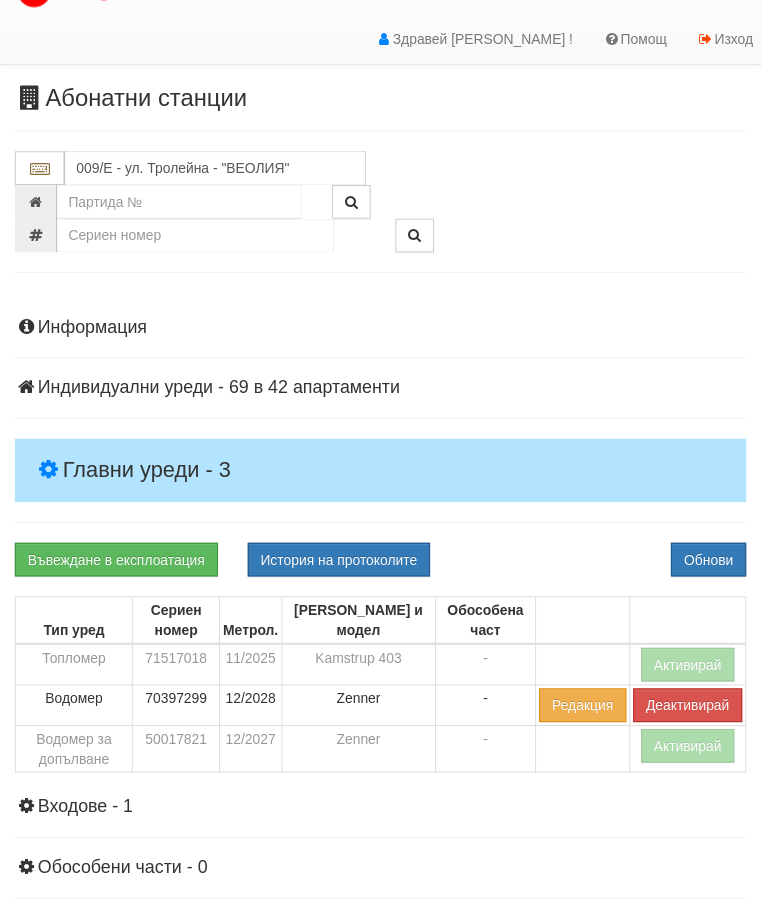 scroll, scrollTop: 35, scrollLeft: 0, axis: vertical 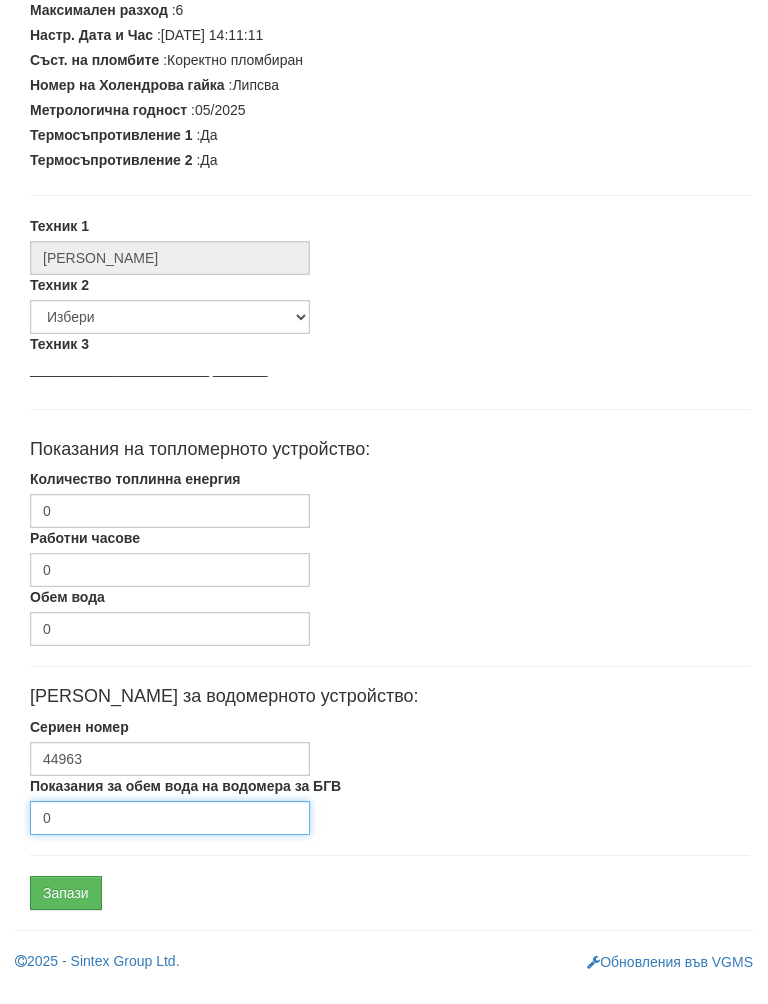 click on "0" at bounding box center [170, 838] 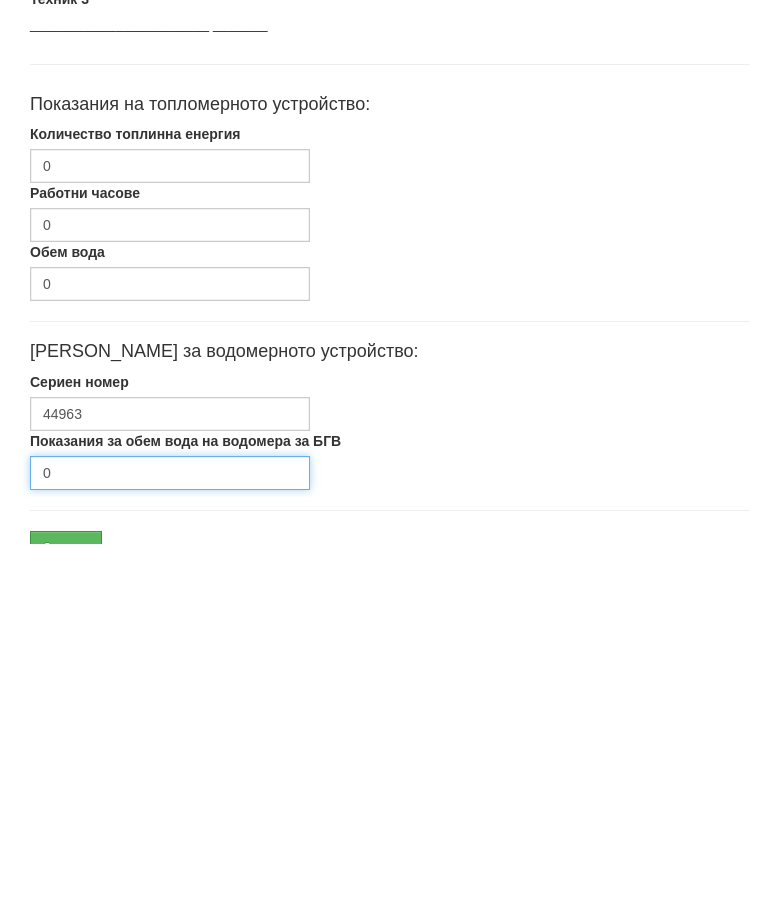 scroll, scrollTop: 602, scrollLeft: 0, axis: vertical 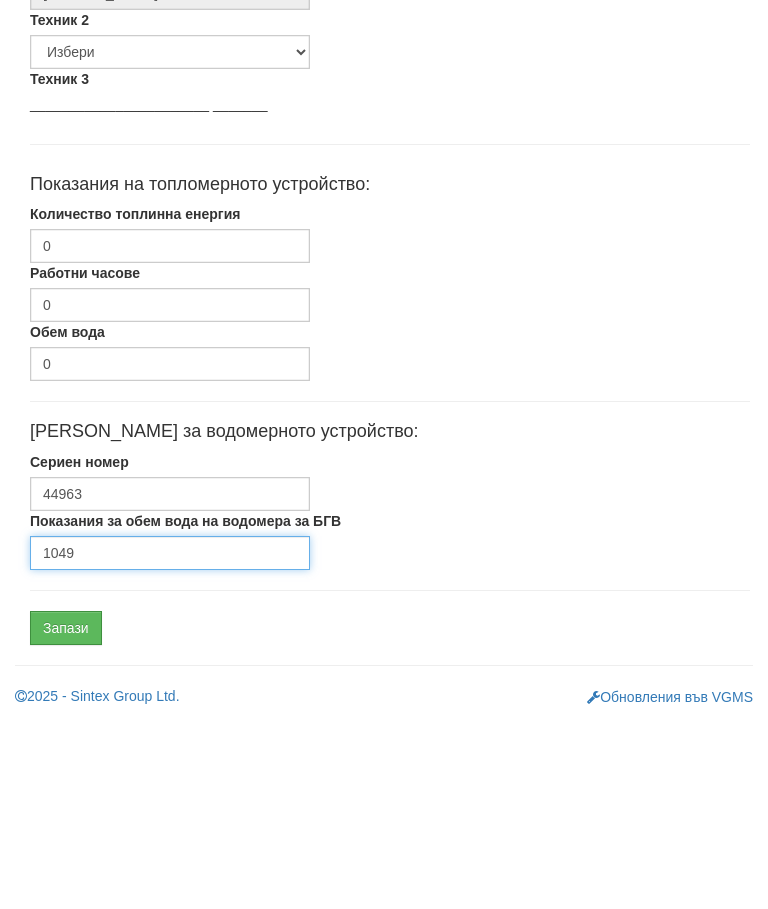 type on "1049" 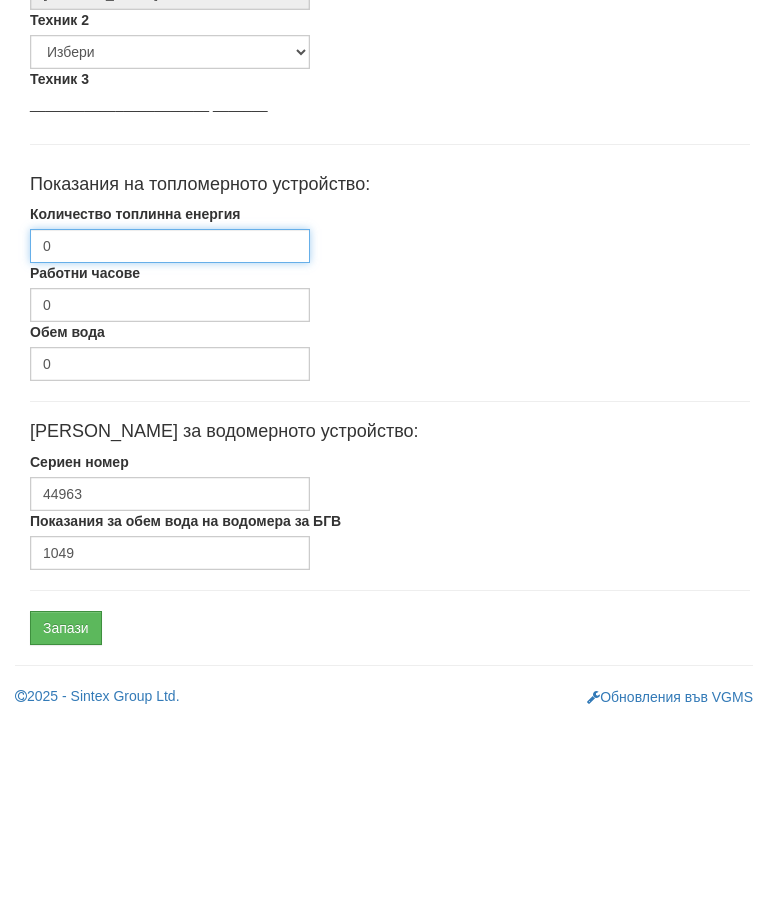 click on "0" at bounding box center (170, 436) 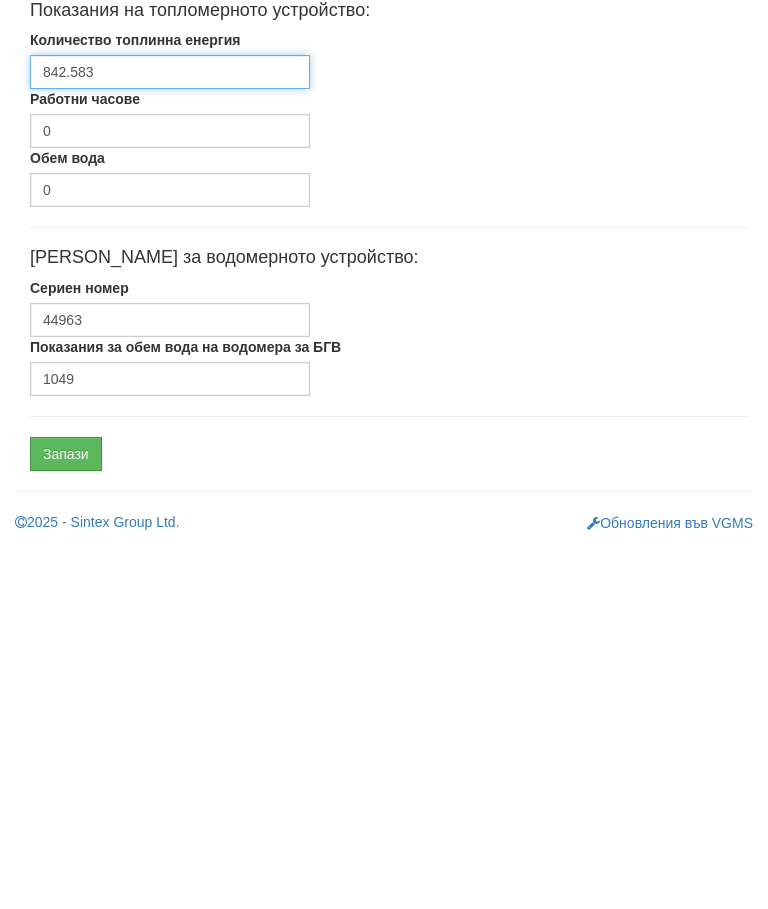 type on "842.583" 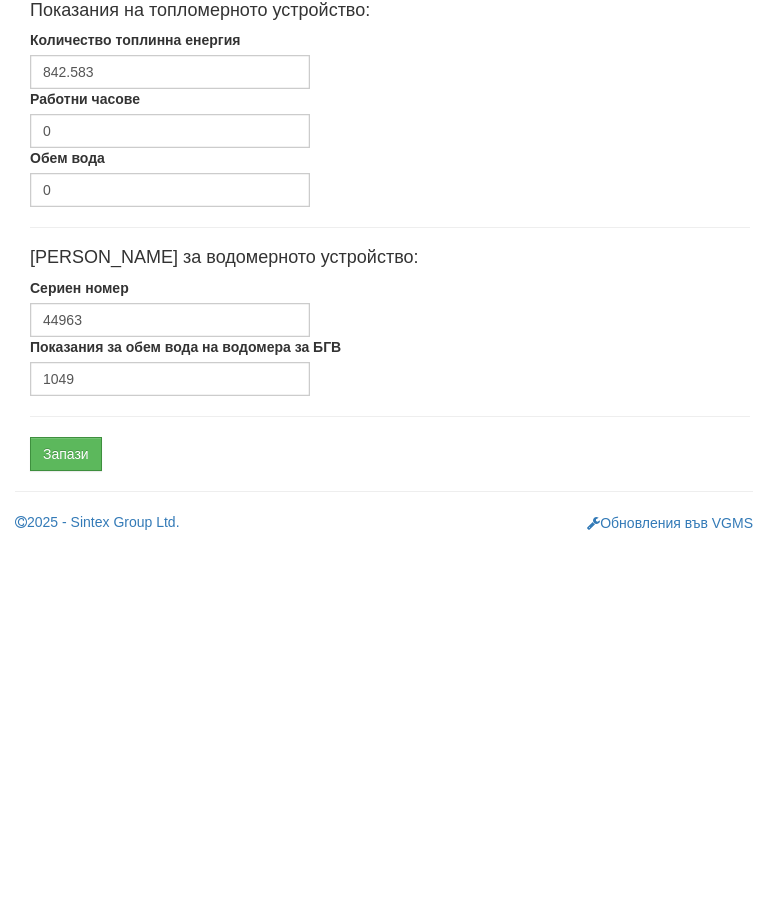 click on "Запази" at bounding box center [66, 818] 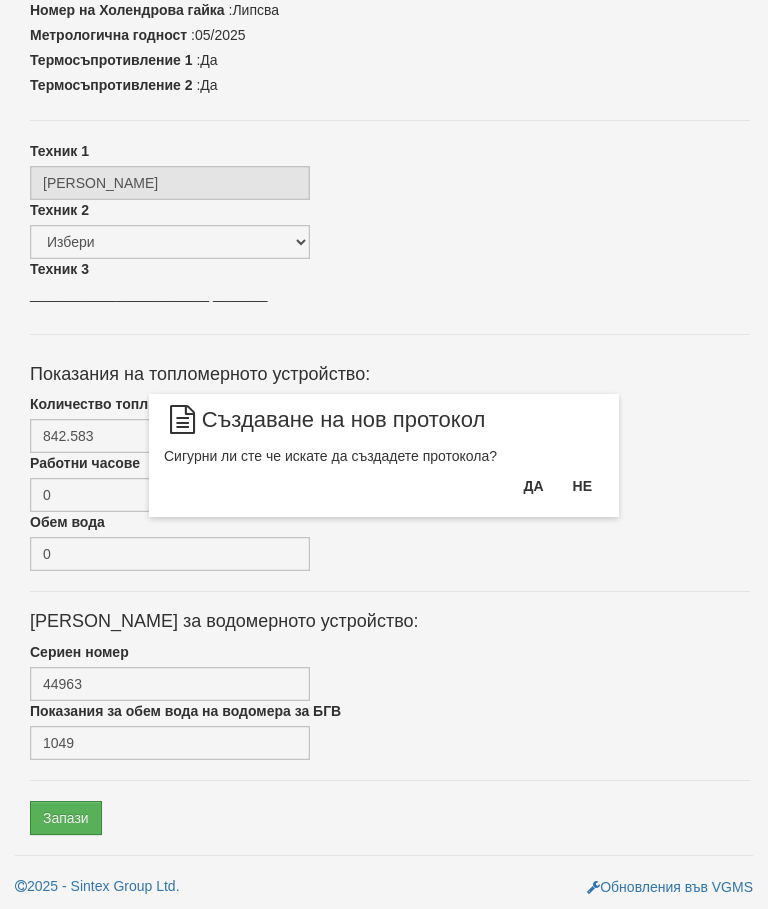 click on "Да" at bounding box center (533, 486) 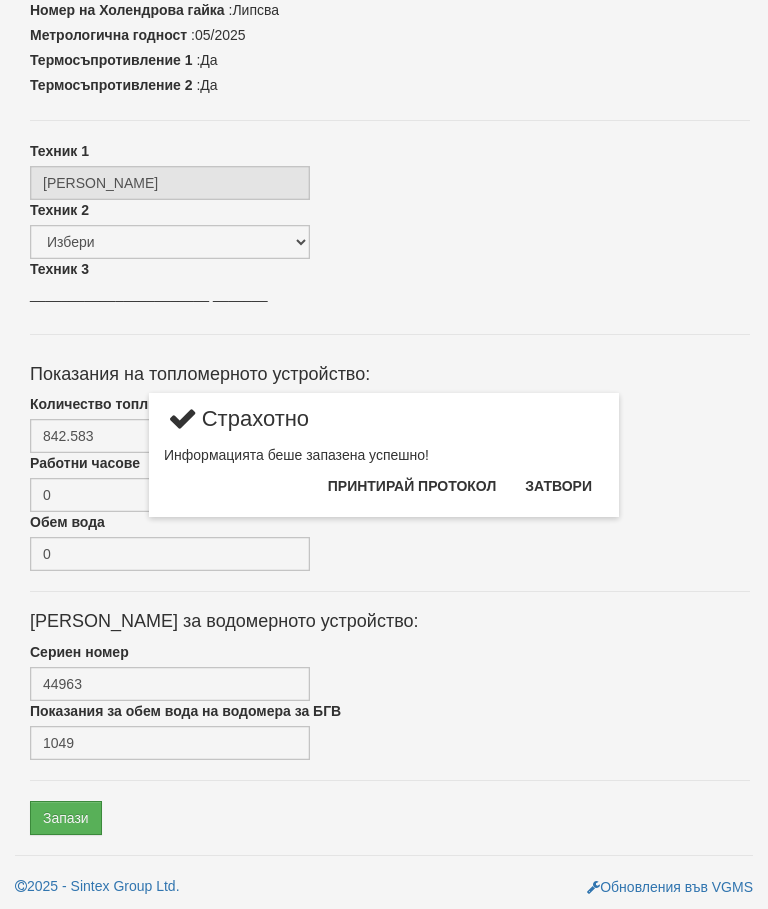 click on "Затвори" at bounding box center (558, 486) 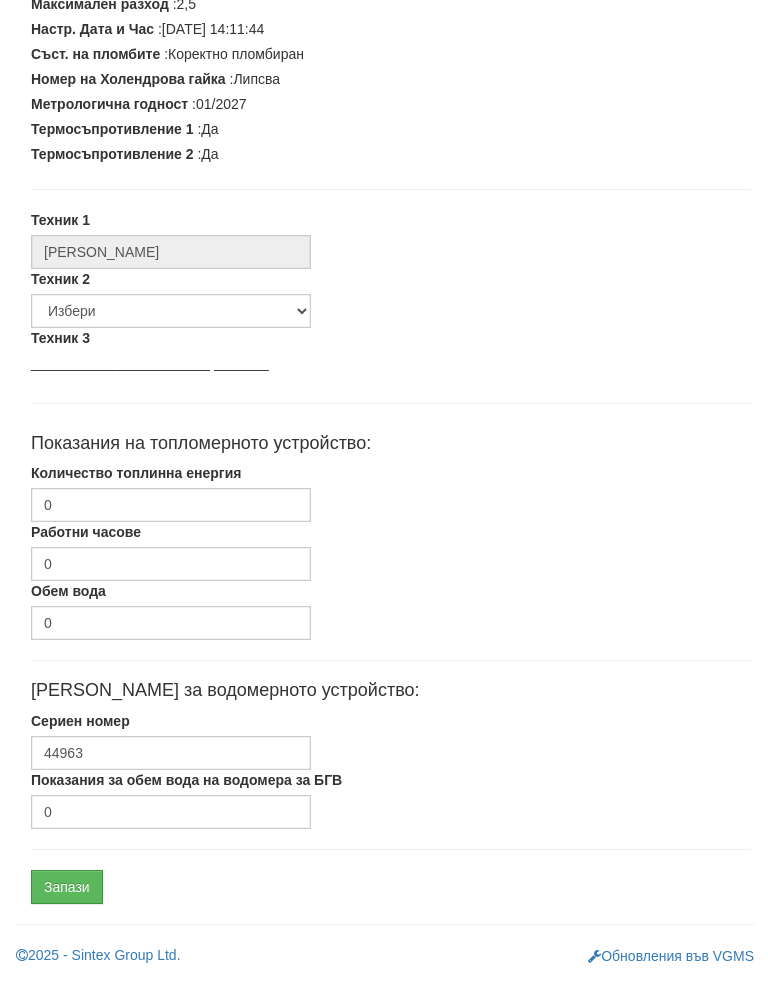 scroll, scrollTop: 507, scrollLeft: 0, axis: vertical 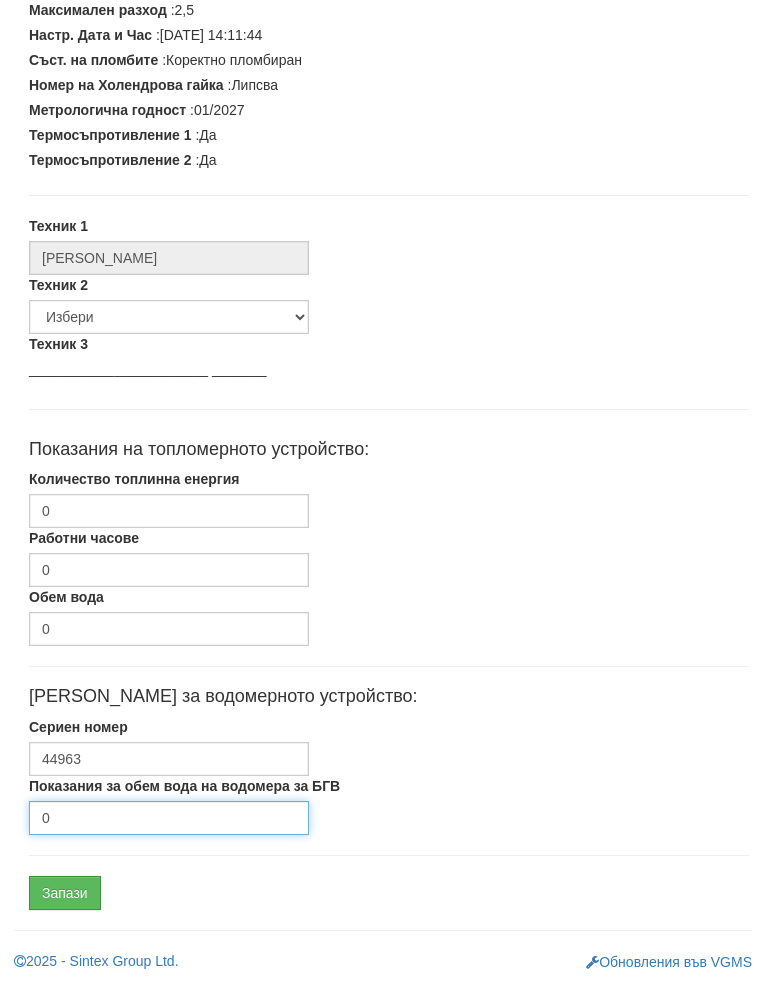 click on "0" at bounding box center [170, 838] 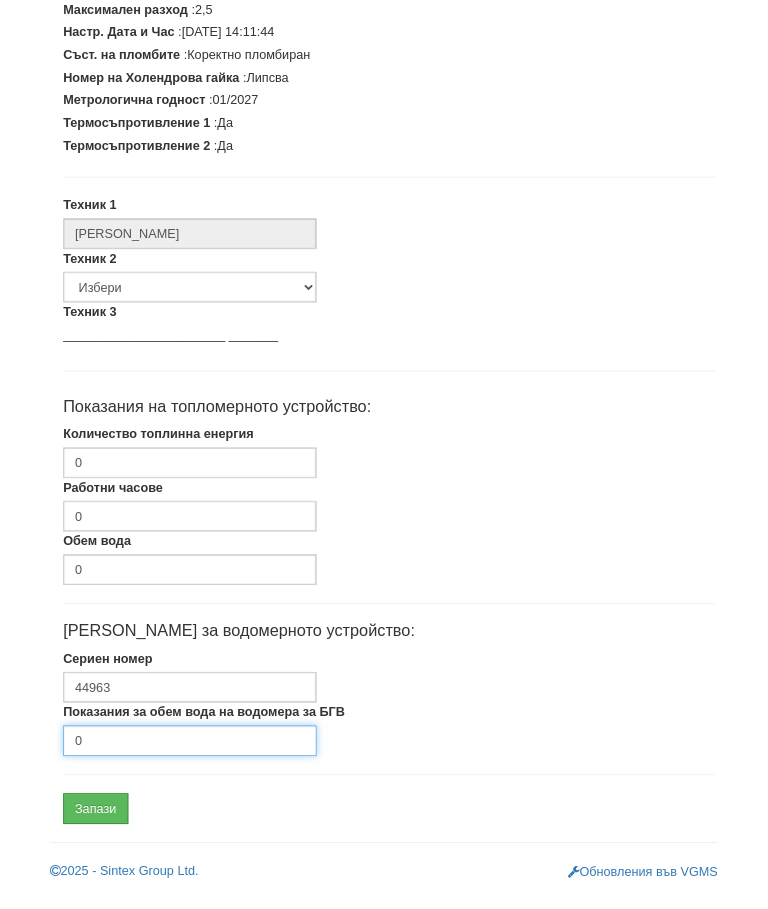 scroll, scrollTop: 602, scrollLeft: 0, axis: vertical 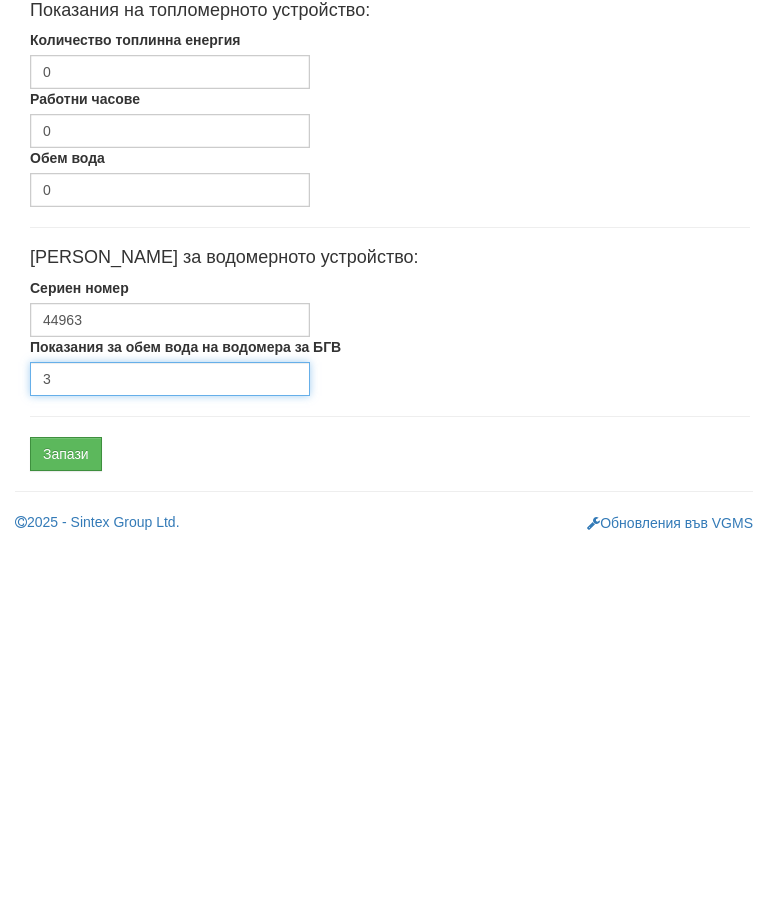 type on "3" 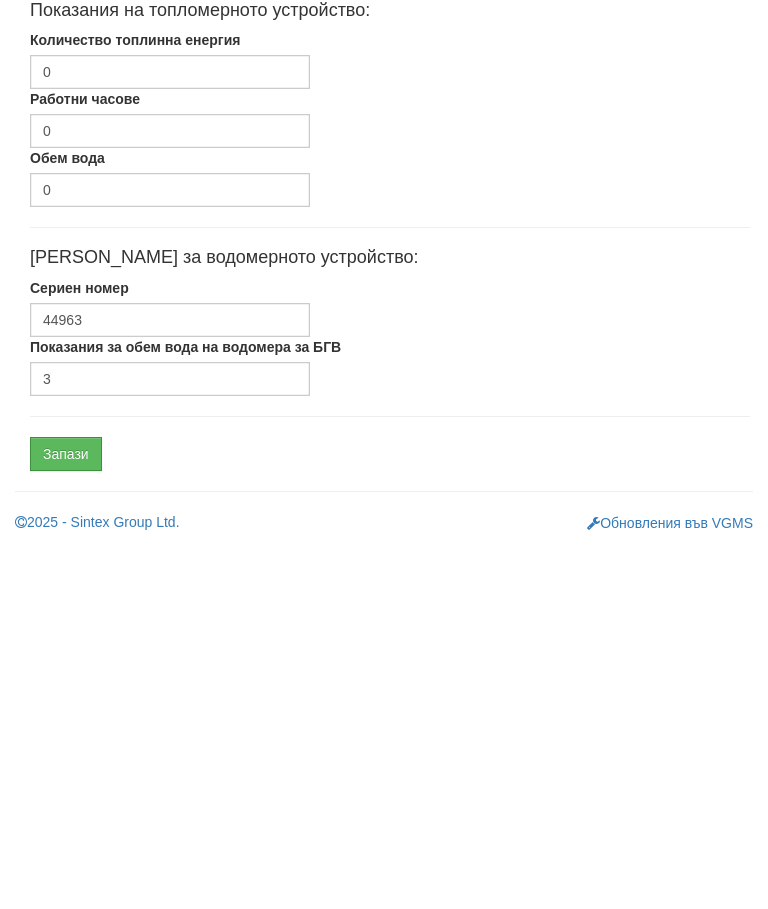 click on "Запази" at bounding box center [66, 818] 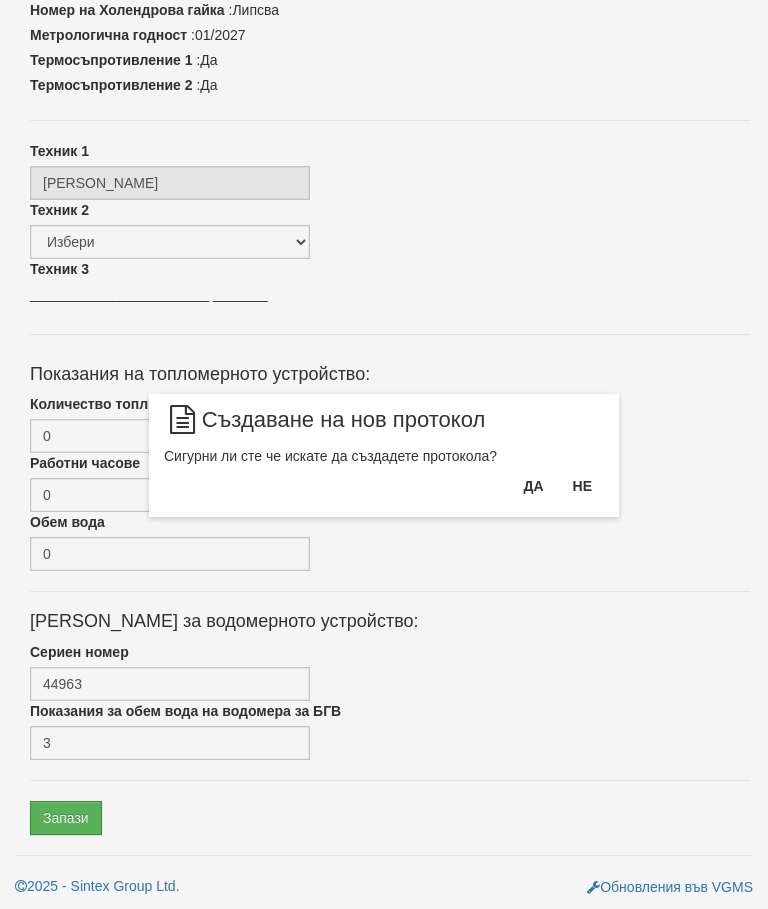click on "Да" at bounding box center [533, 486] 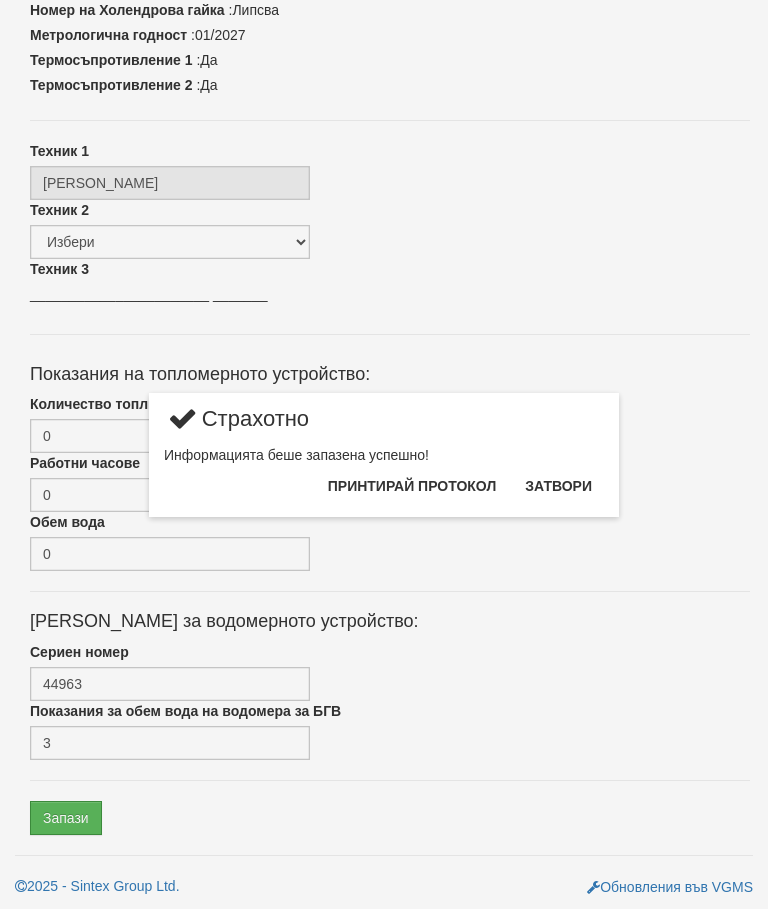 click on "Затвори" at bounding box center (558, 486) 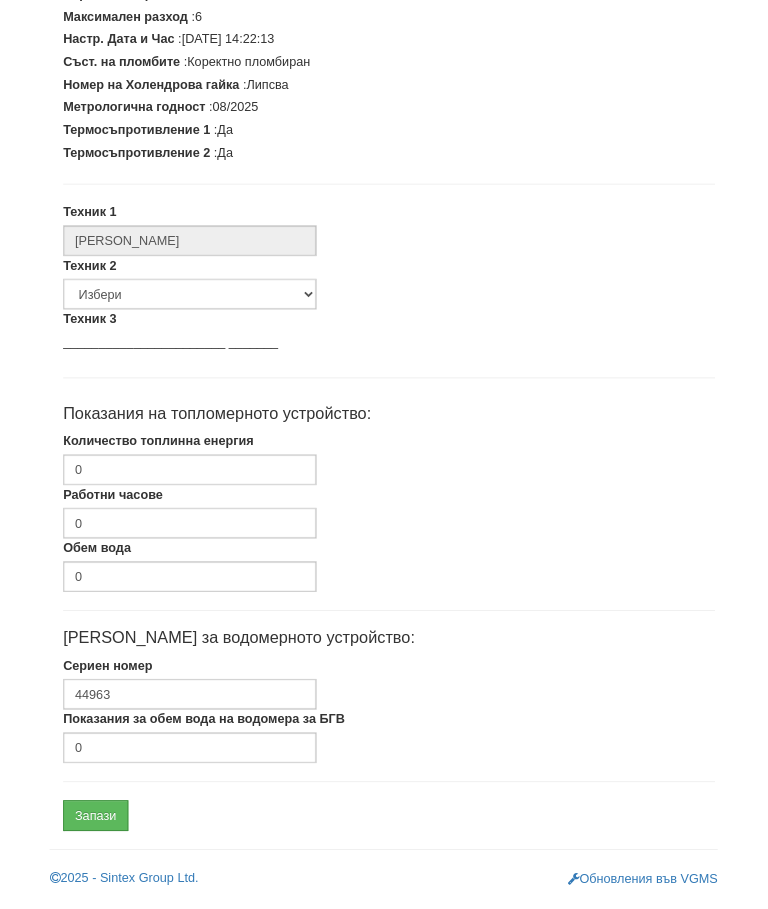 scroll, scrollTop: 507, scrollLeft: 0, axis: vertical 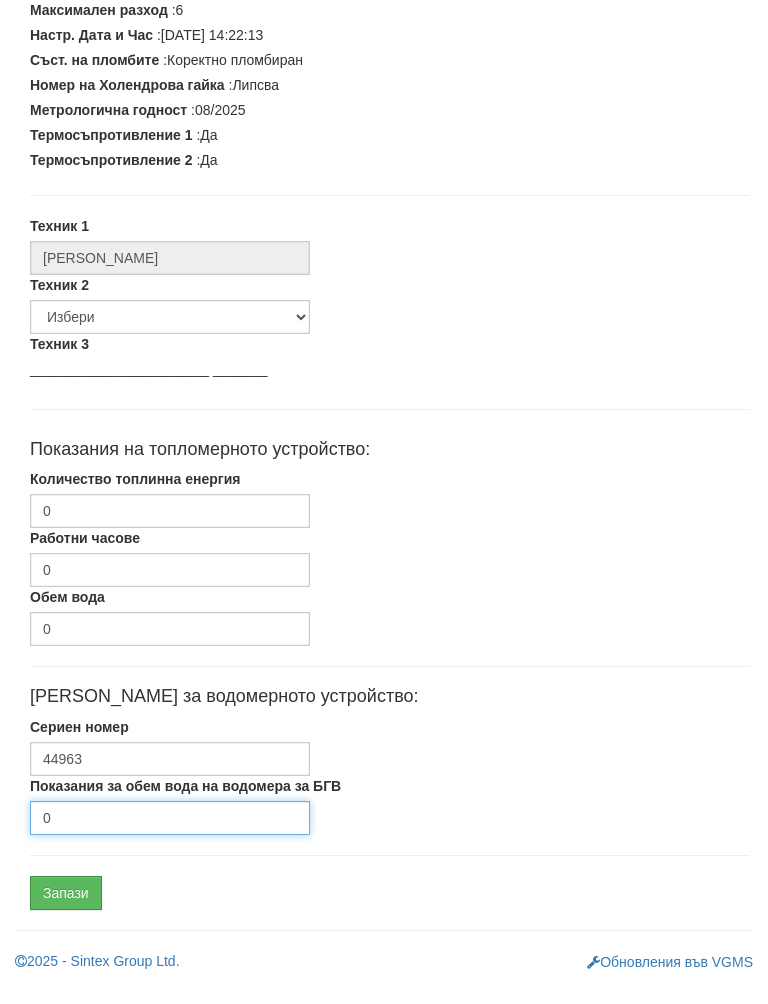 click on "0" at bounding box center [170, 838] 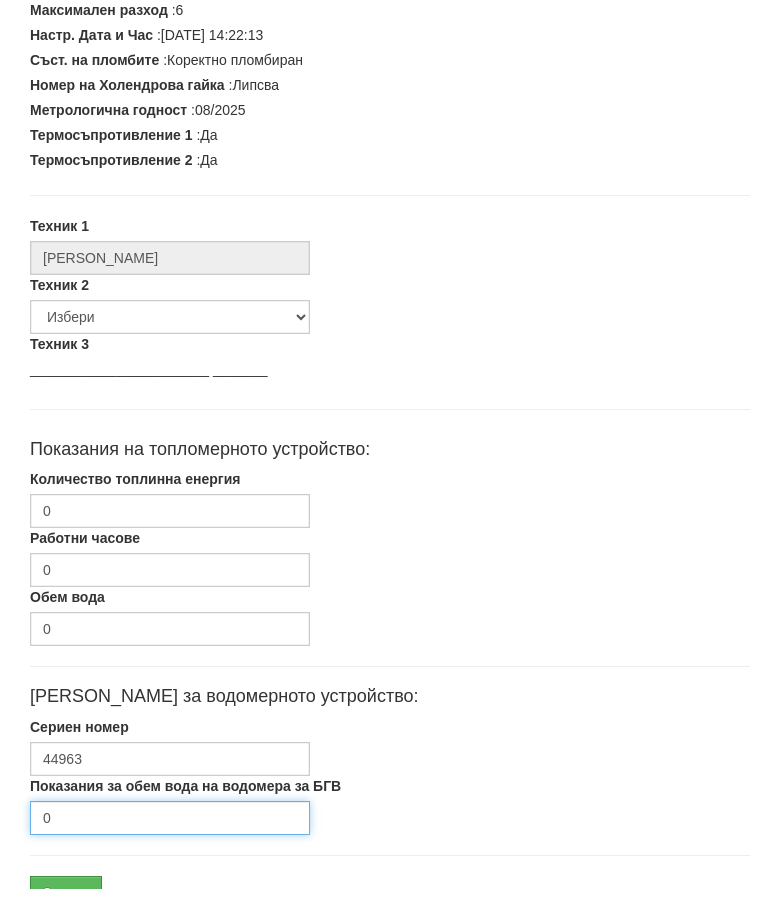 scroll, scrollTop: 602, scrollLeft: 0, axis: vertical 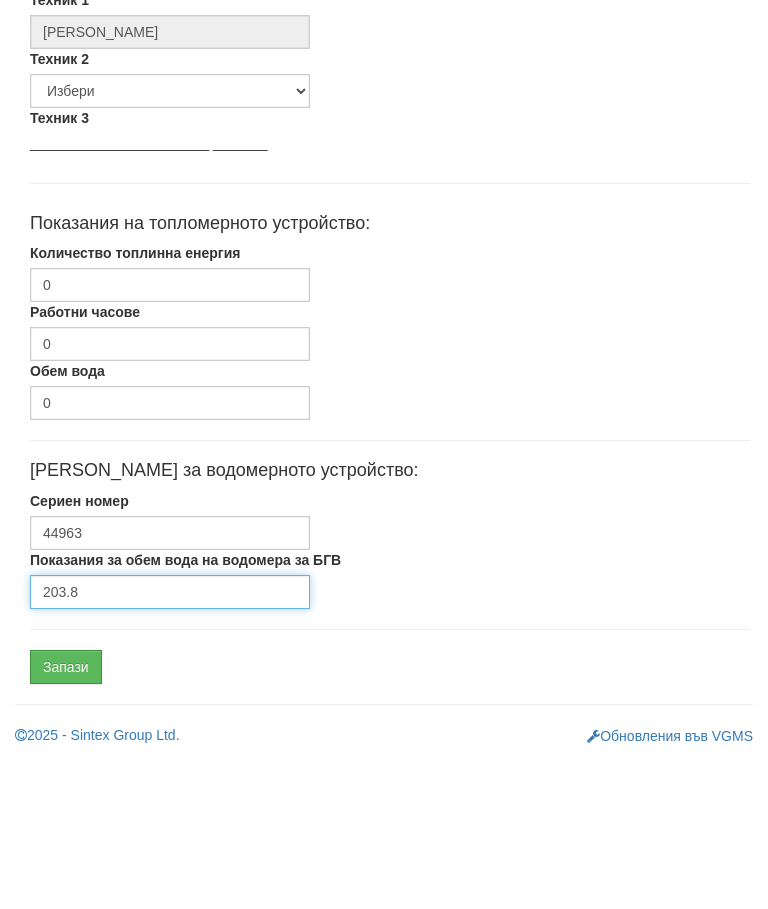 type on "203.8" 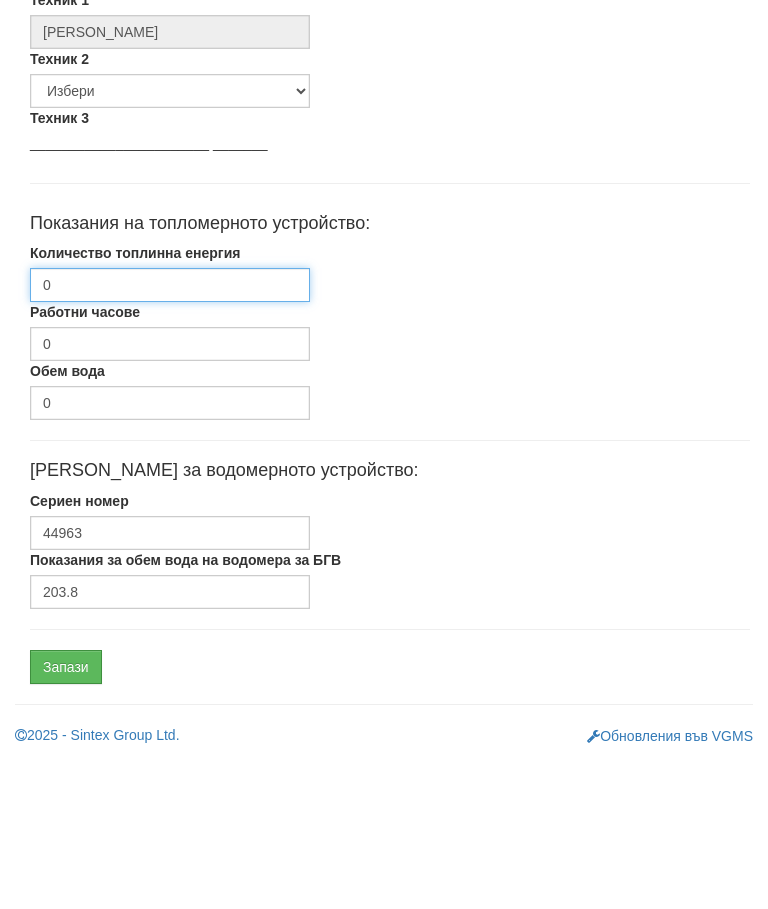 click on "0" at bounding box center (170, 436) 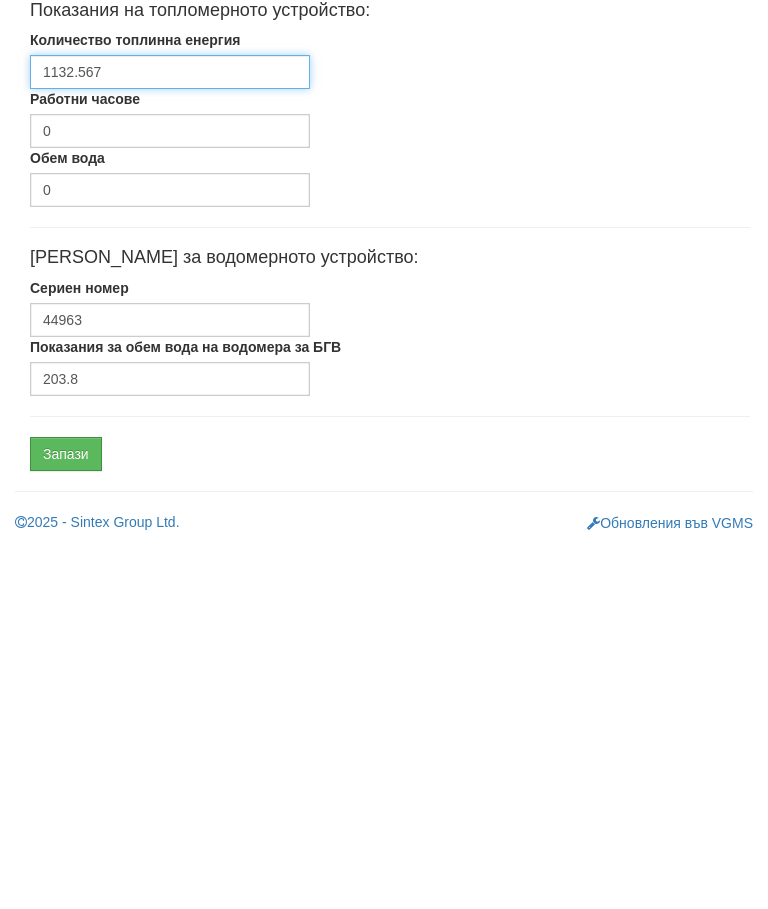 type on "1132.567" 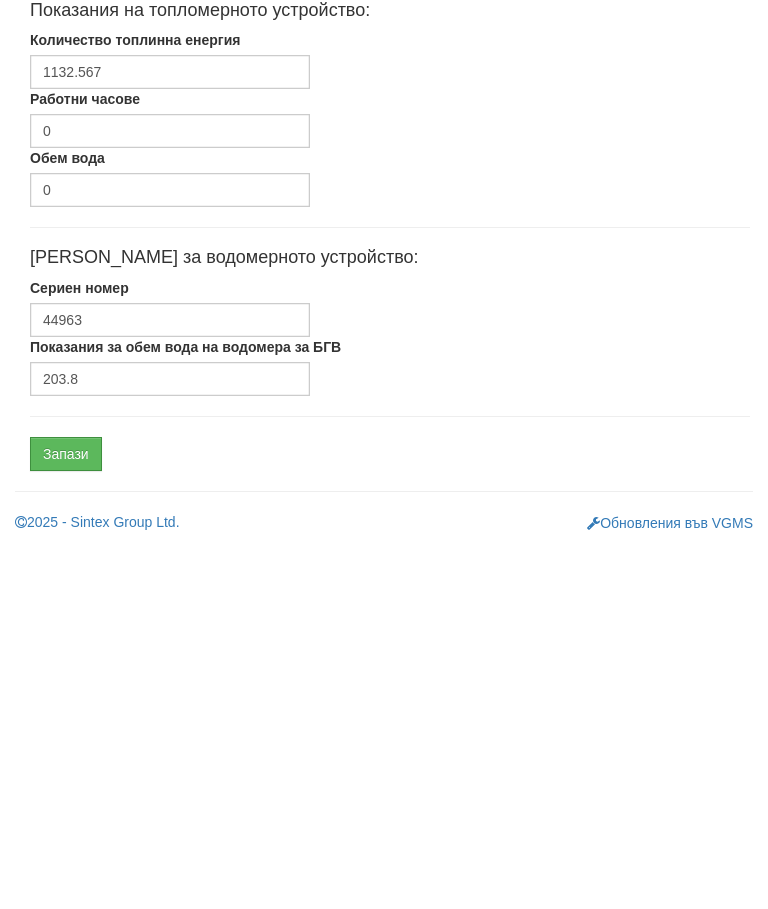 click on "Запази" at bounding box center (66, 818) 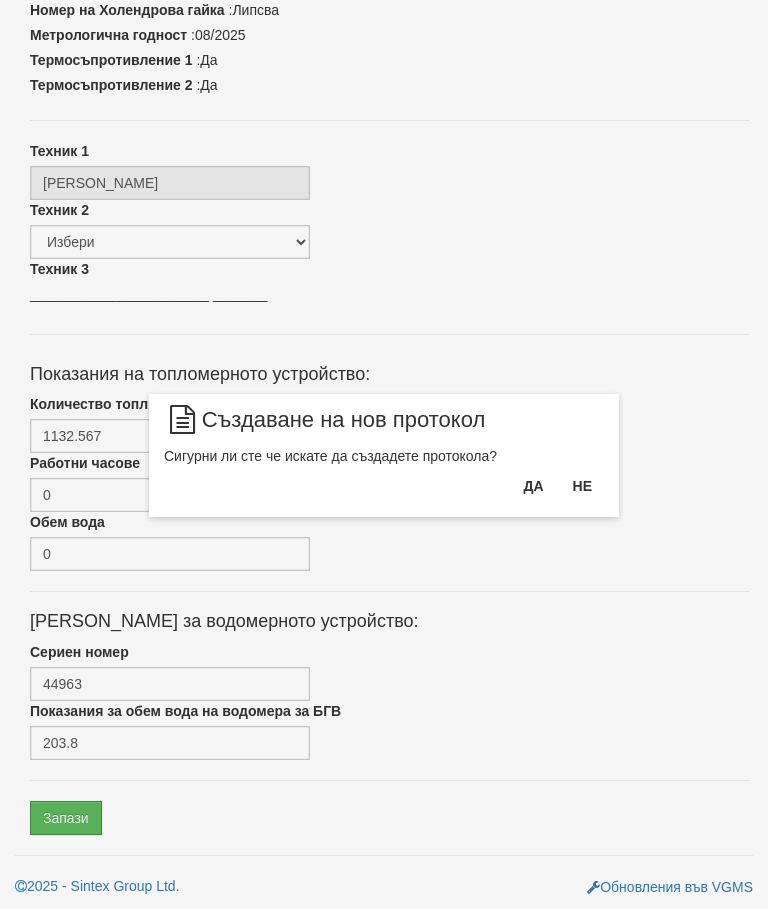click on "Да" at bounding box center [533, 486] 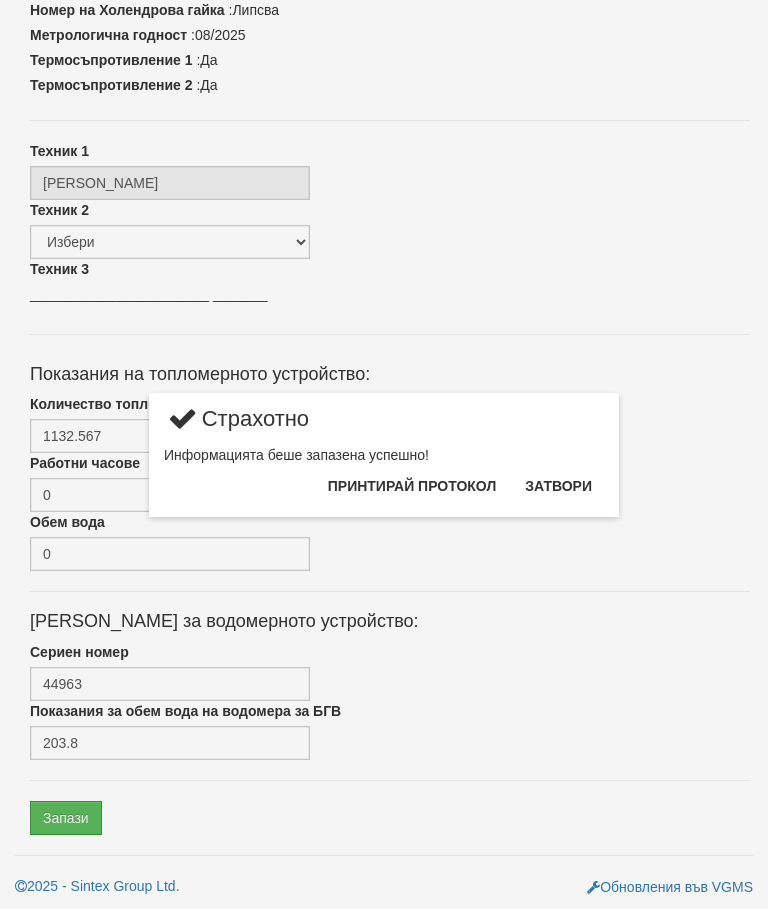click on "Затвори" at bounding box center (558, 486) 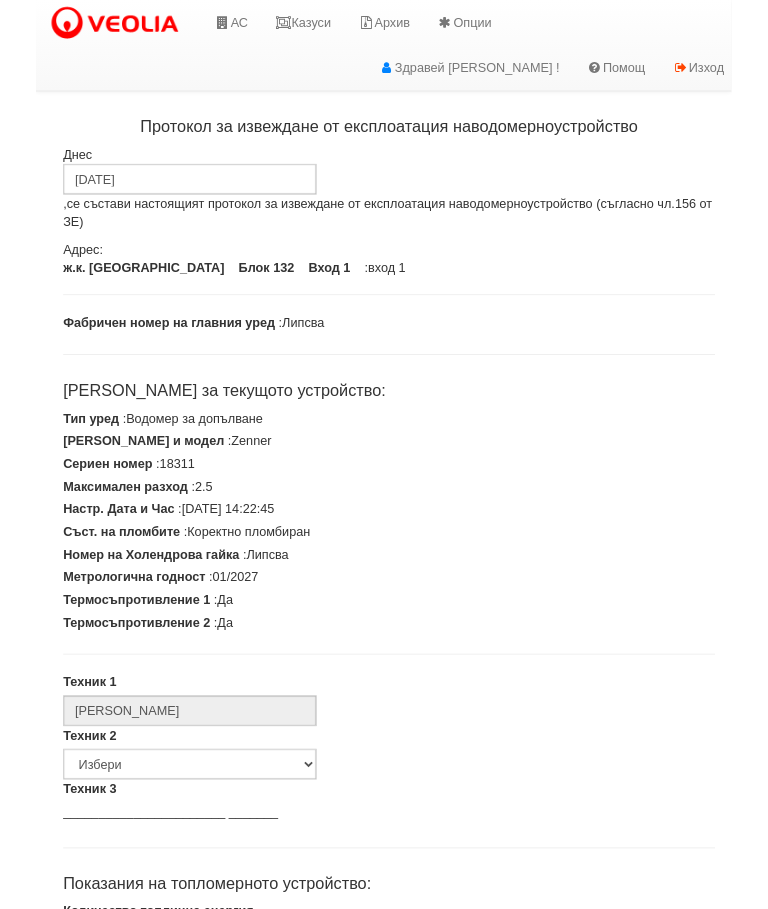 scroll, scrollTop: 507, scrollLeft: 0, axis: vertical 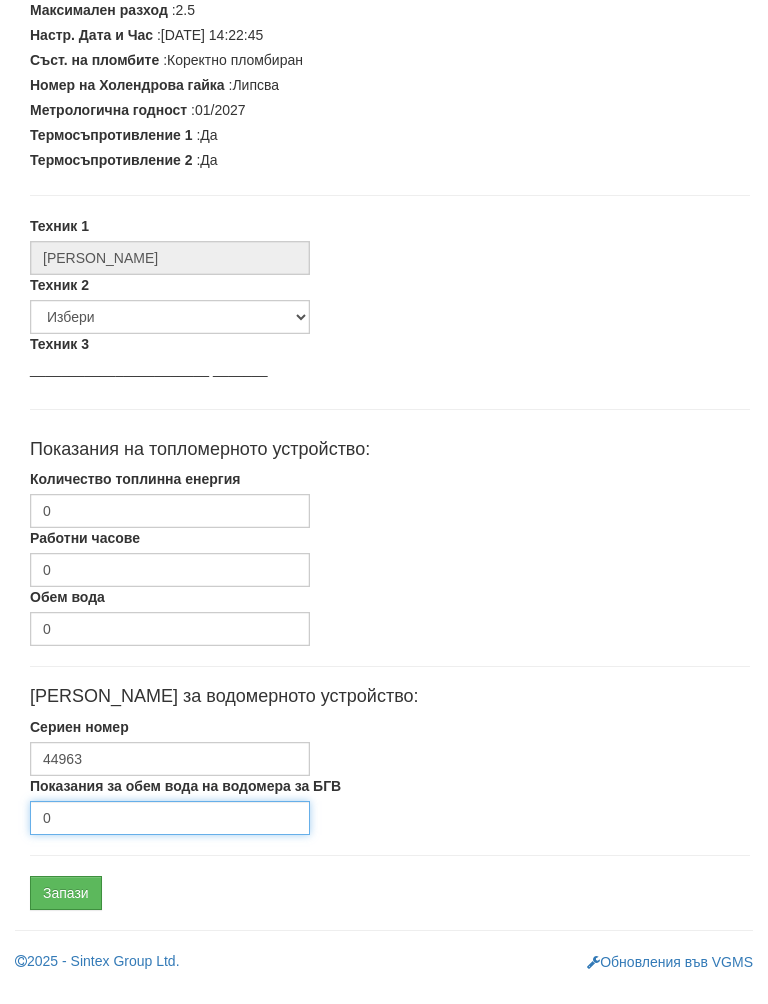 click on "0" at bounding box center (170, 838) 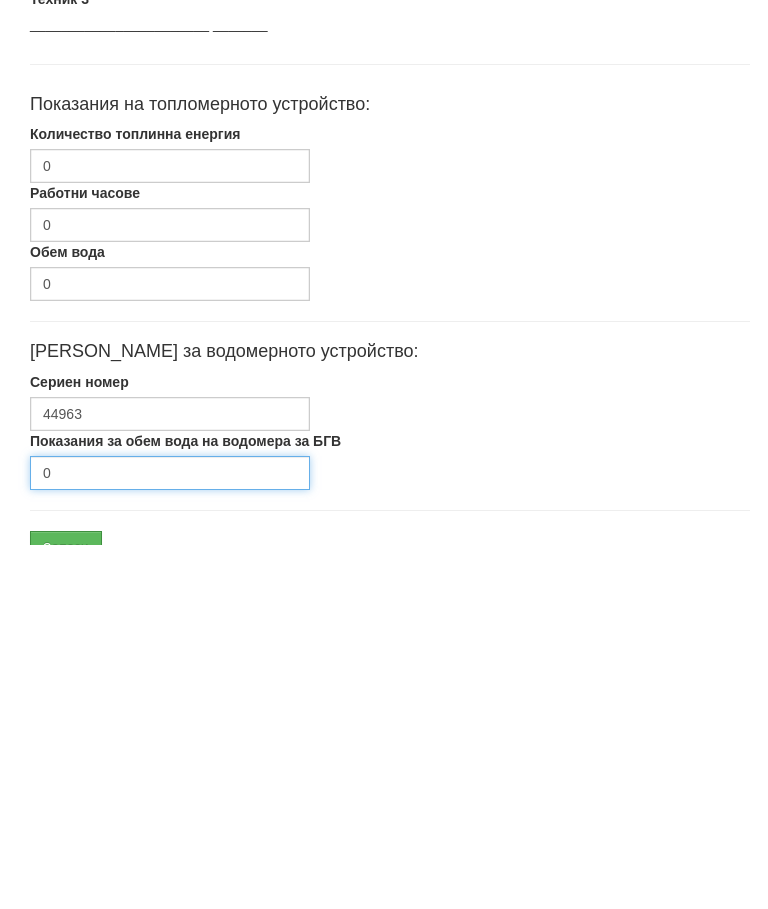 scroll, scrollTop: 602, scrollLeft: 0, axis: vertical 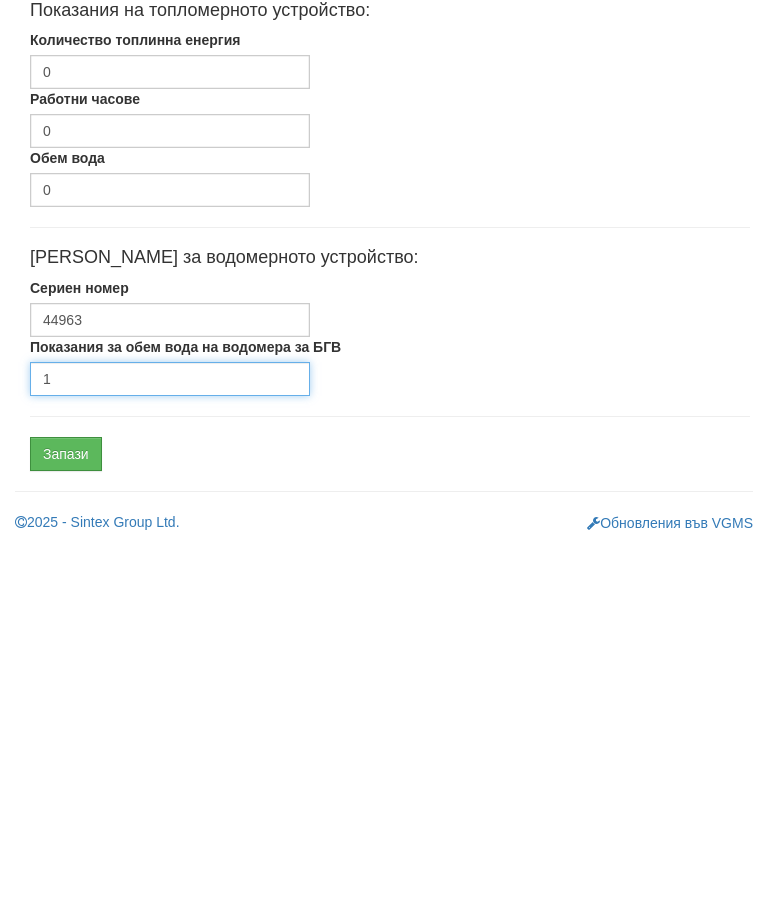 type on "1" 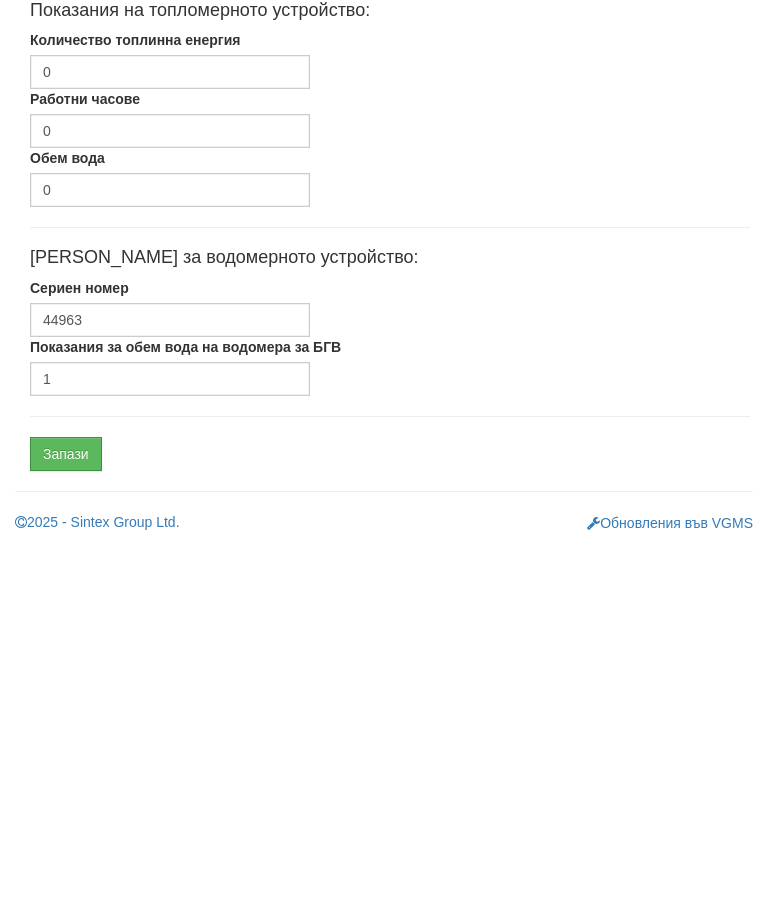 click on "Запази" at bounding box center [66, 818] 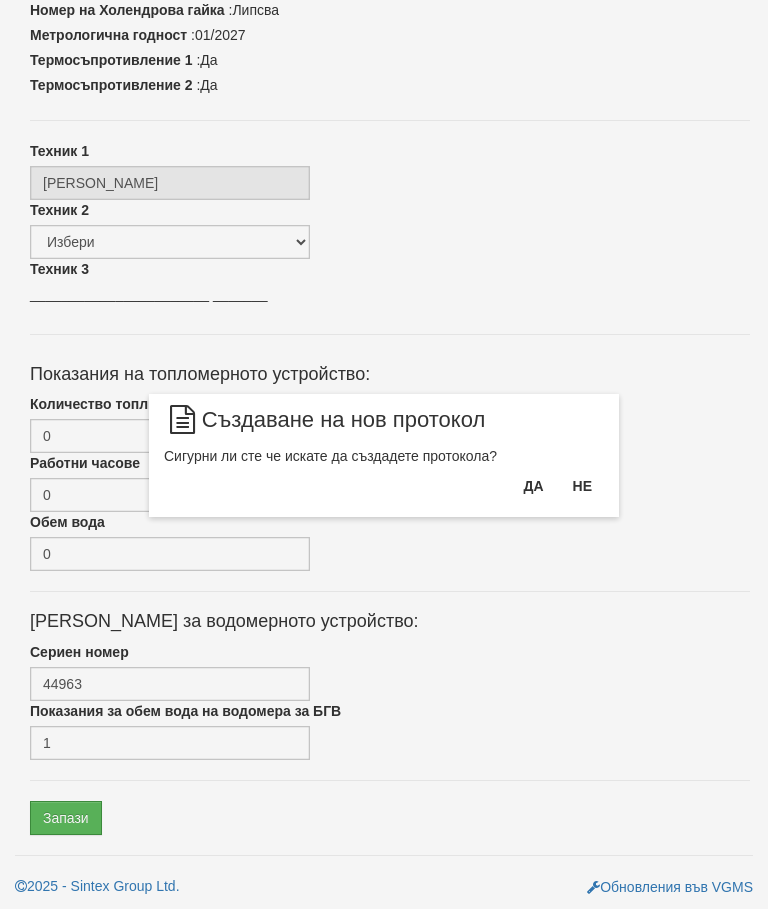 click on "Да" at bounding box center [533, 486] 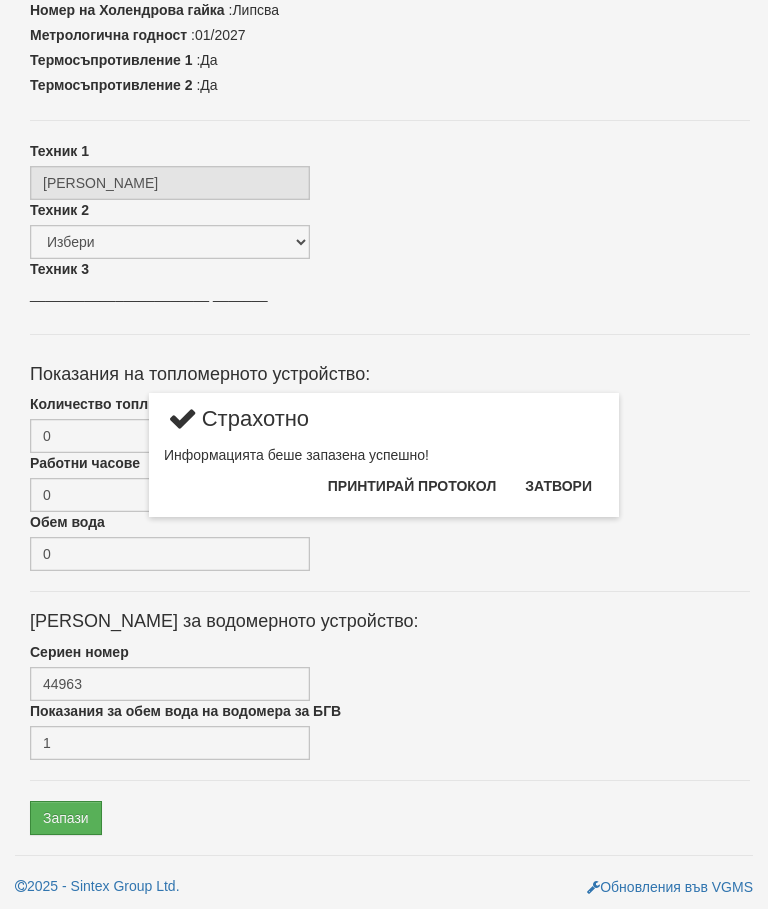 click on "Затвори" at bounding box center (558, 486) 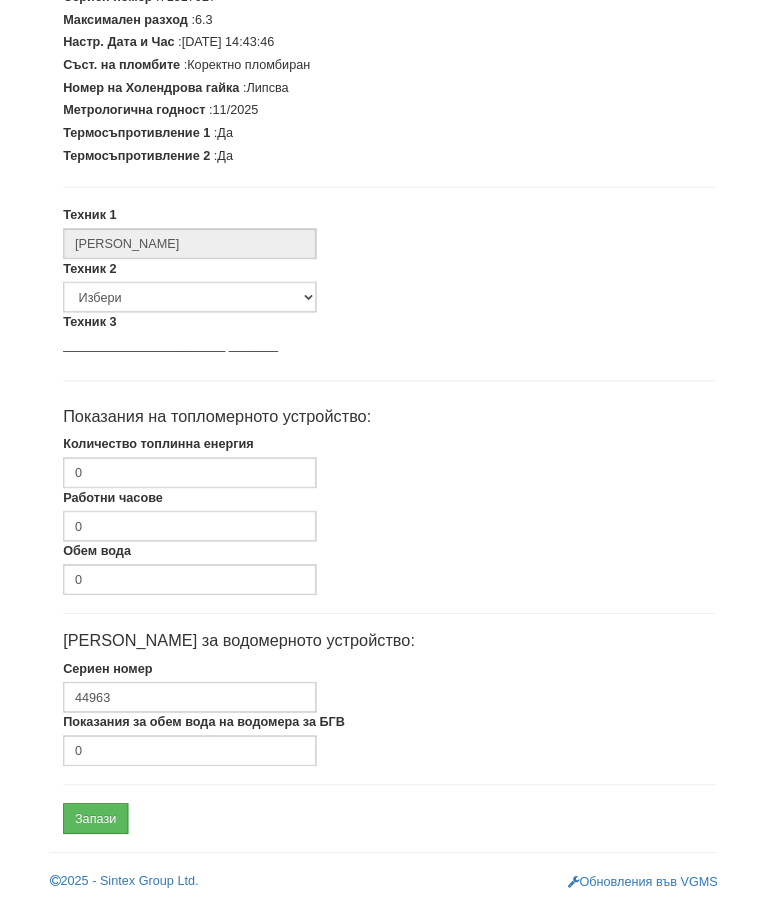 scroll, scrollTop: 507, scrollLeft: 0, axis: vertical 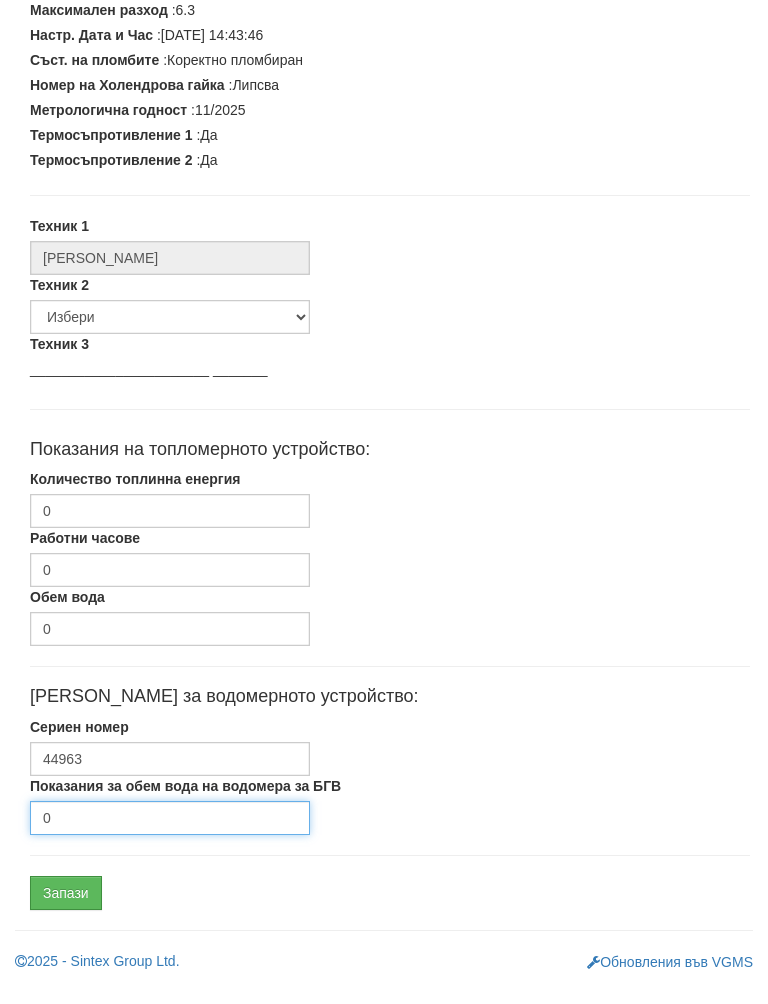 click on "0" at bounding box center [170, 838] 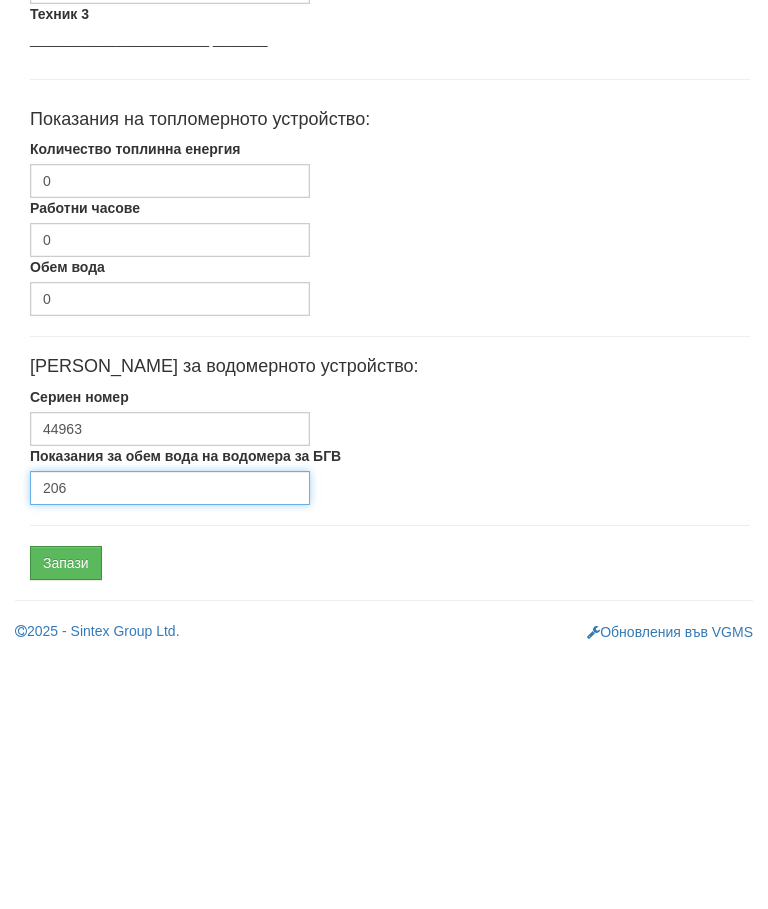 scroll, scrollTop: 602, scrollLeft: 7, axis: both 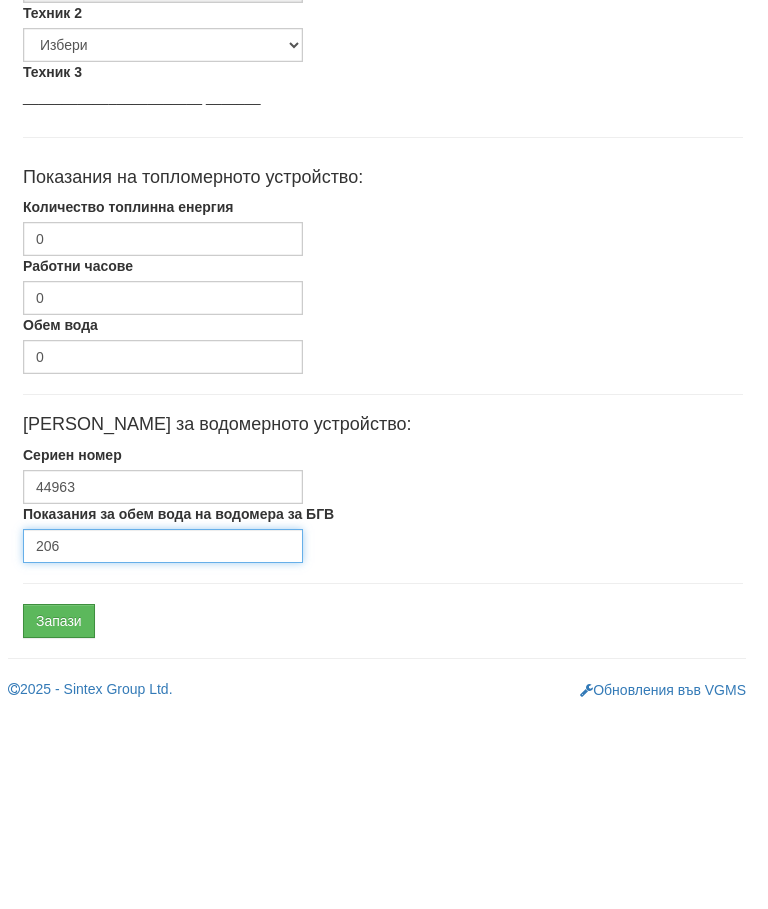 type on "206" 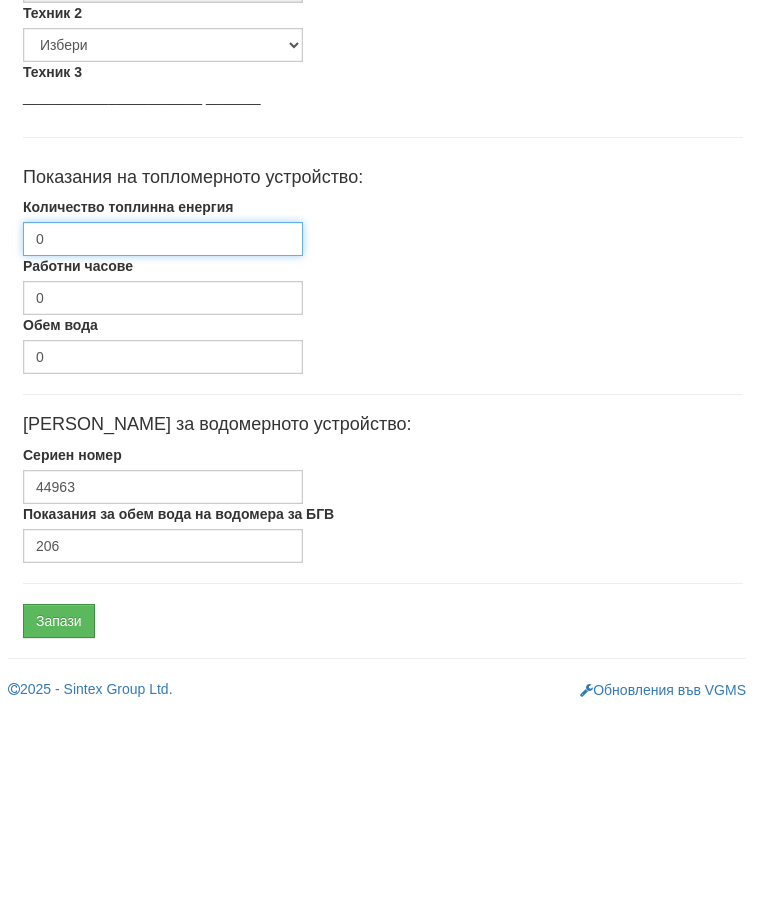 click on "0" at bounding box center (163, 436) 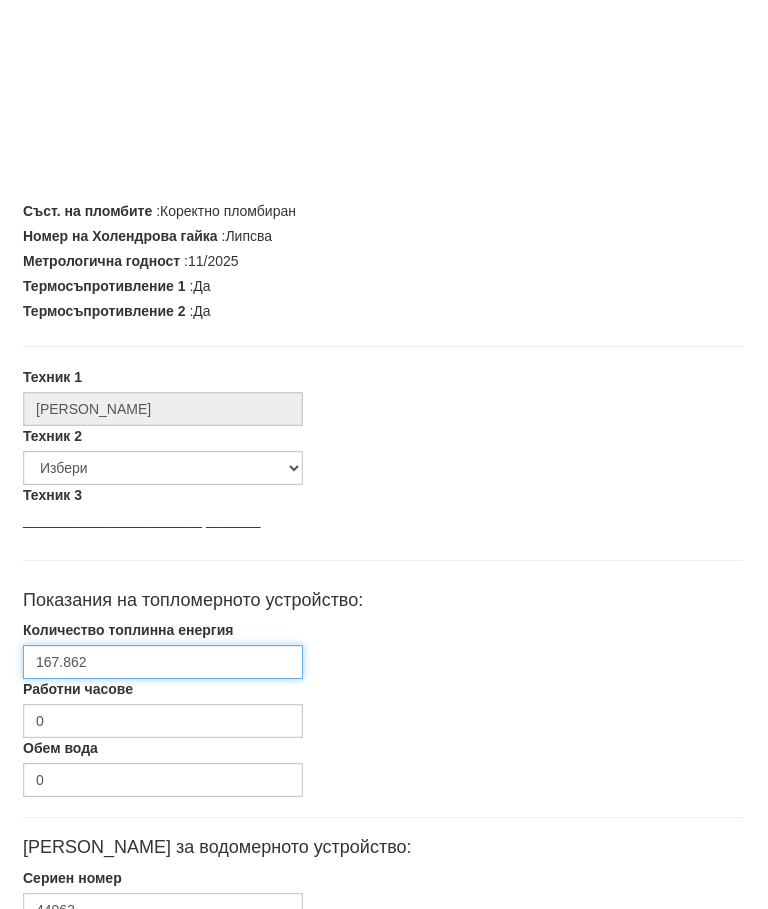 scroll, scrollTop: 602, scrollLeft: 7, axis: both 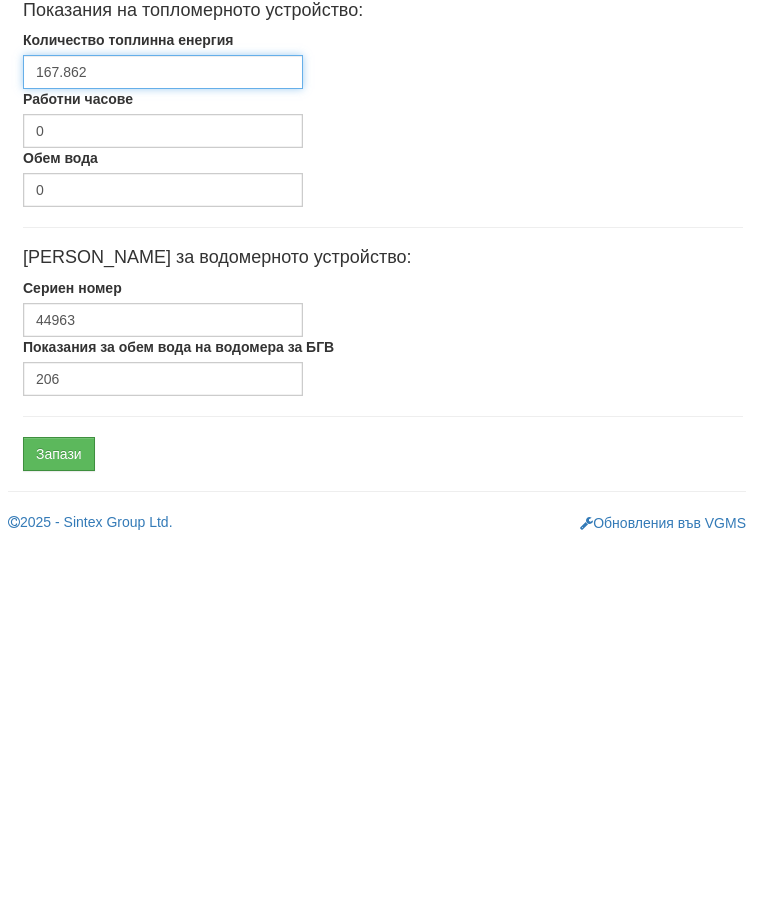 type on "167.862" 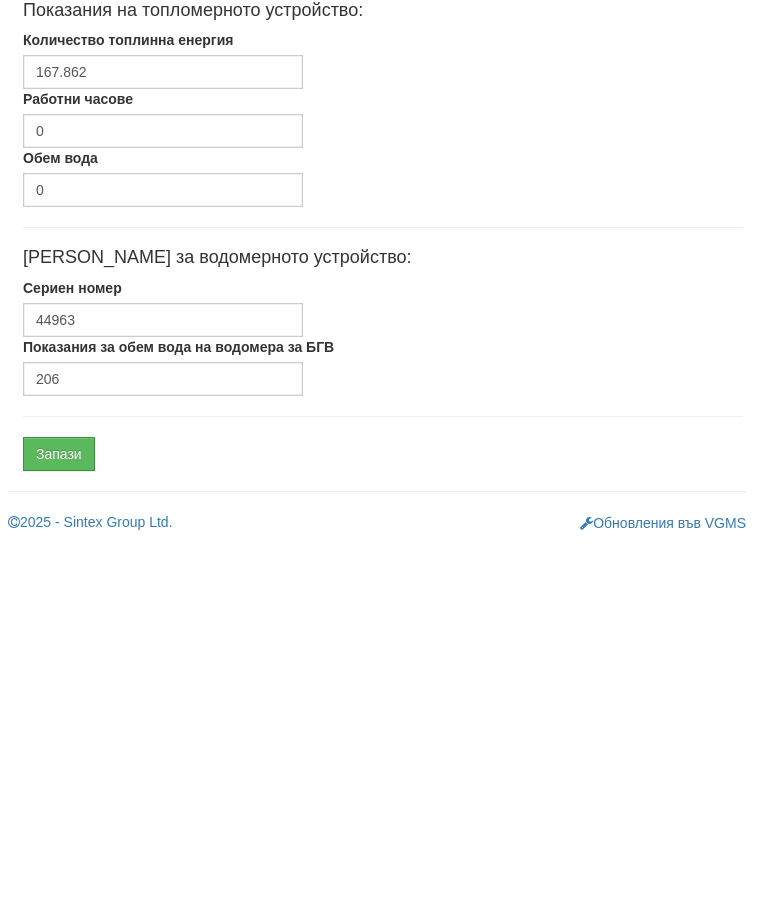 click on "Запази" at bounding box center [59, 818] 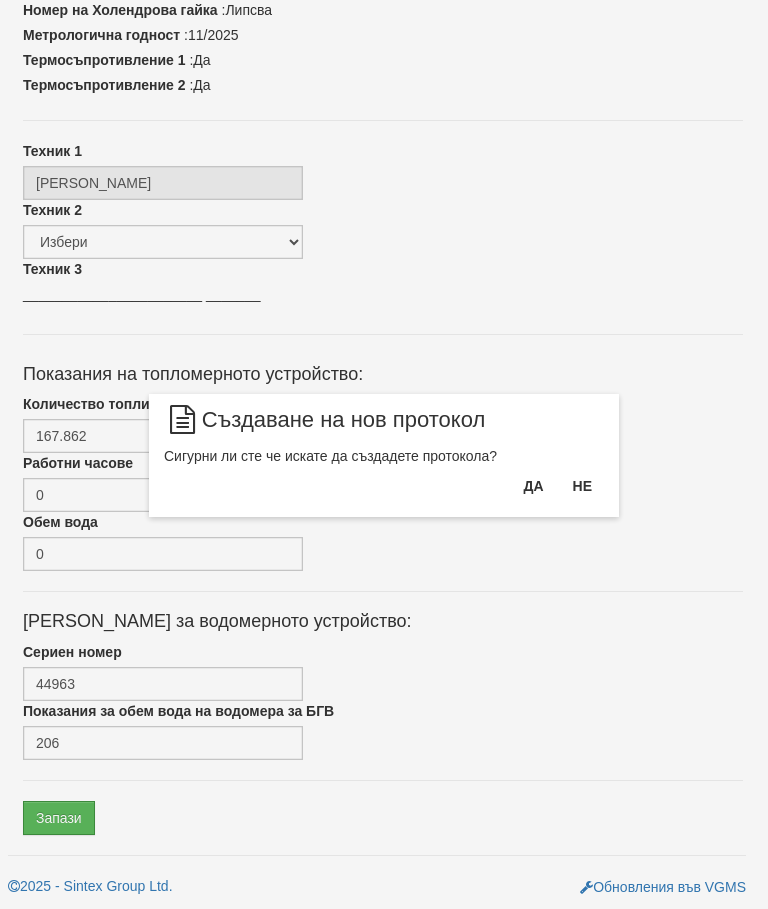 click on "Да" at bounding box center (533, 486) 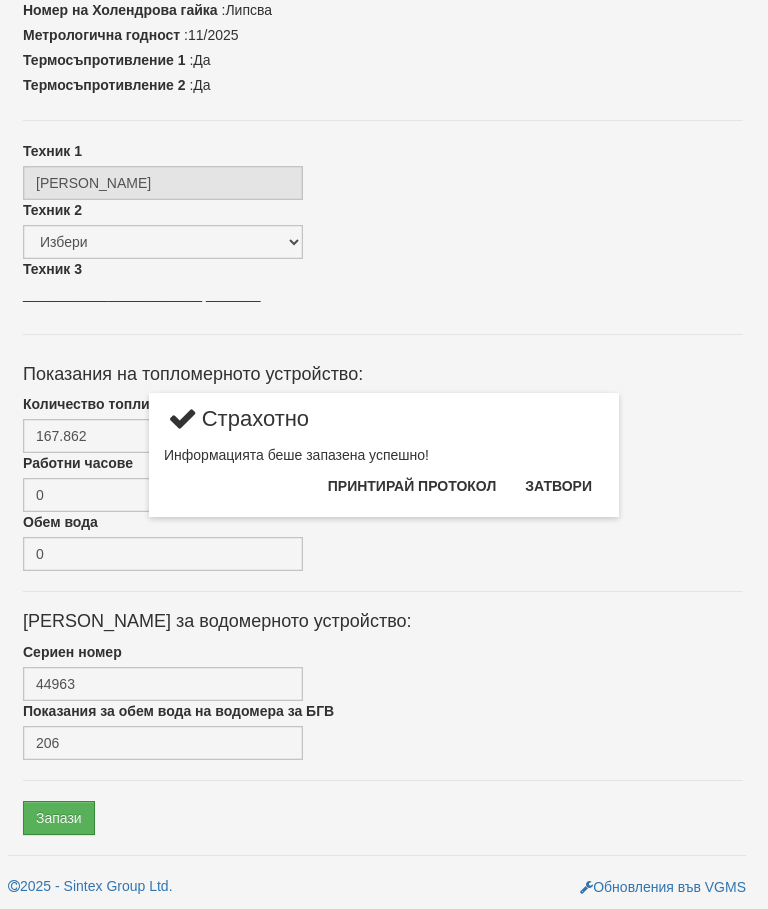 click on "Затвори" at bounding box center (558, 486) 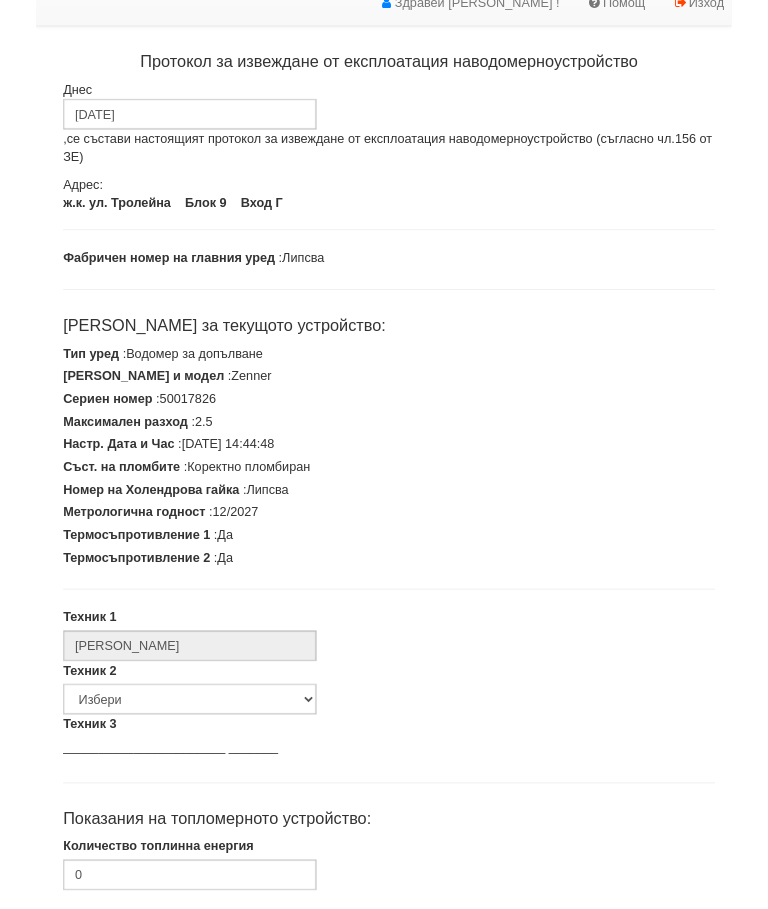 scroll, scrollTop: 507, scrollLeft: 0, axis: vertical 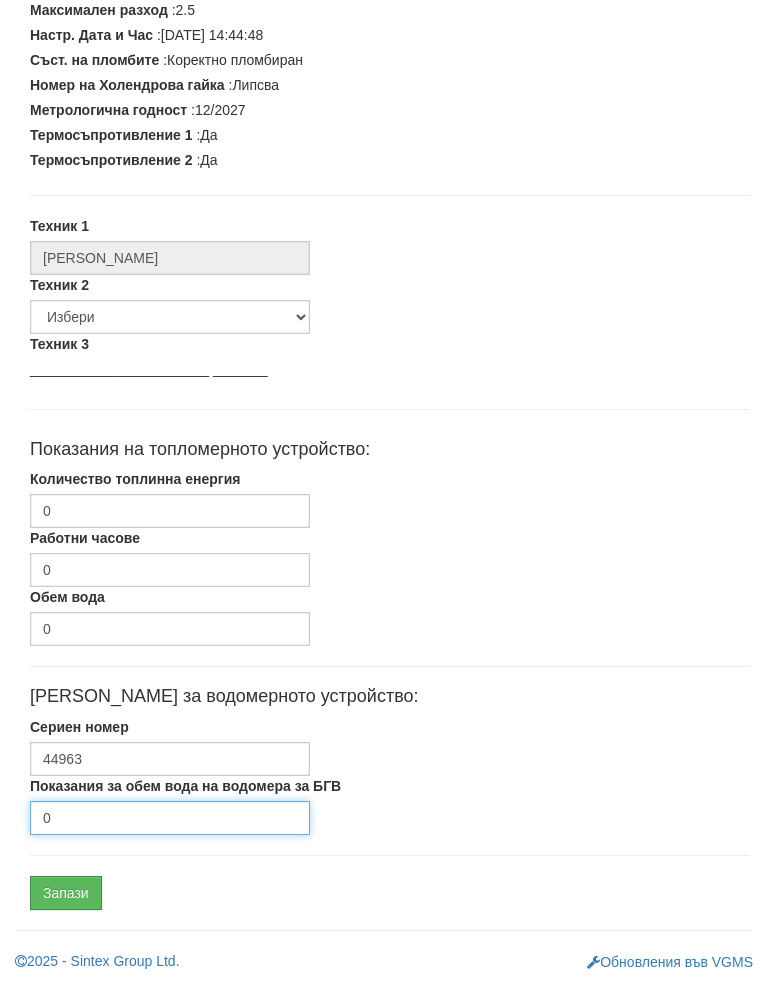 click on "0" at bounding box center (170, 838) 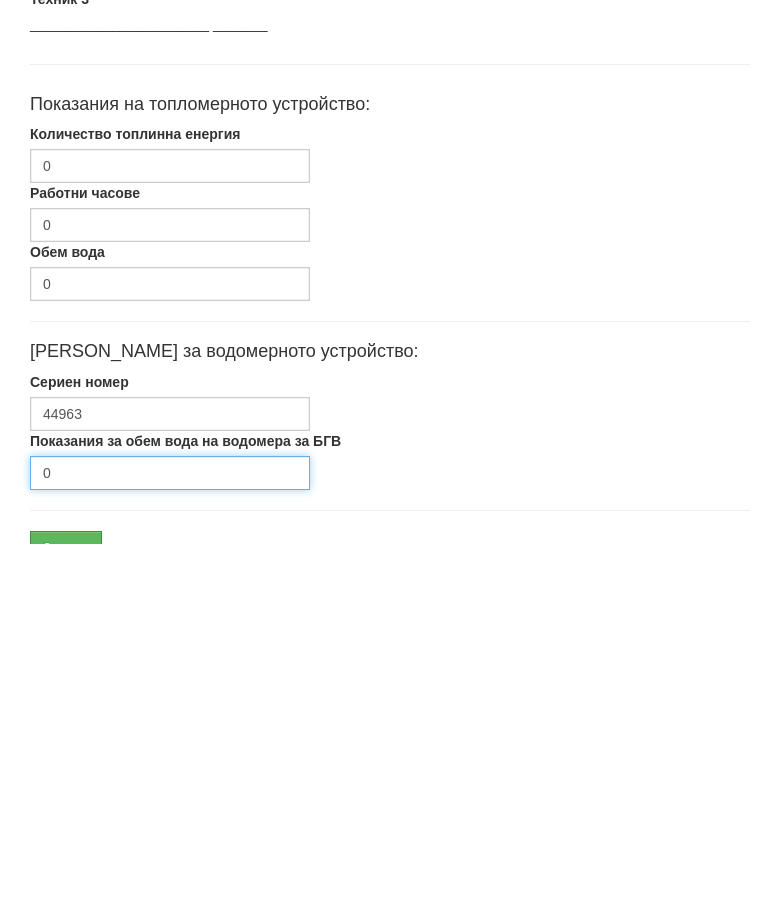 scroll, scrollTop: 602, scrollLeft: 0, axis: vertical 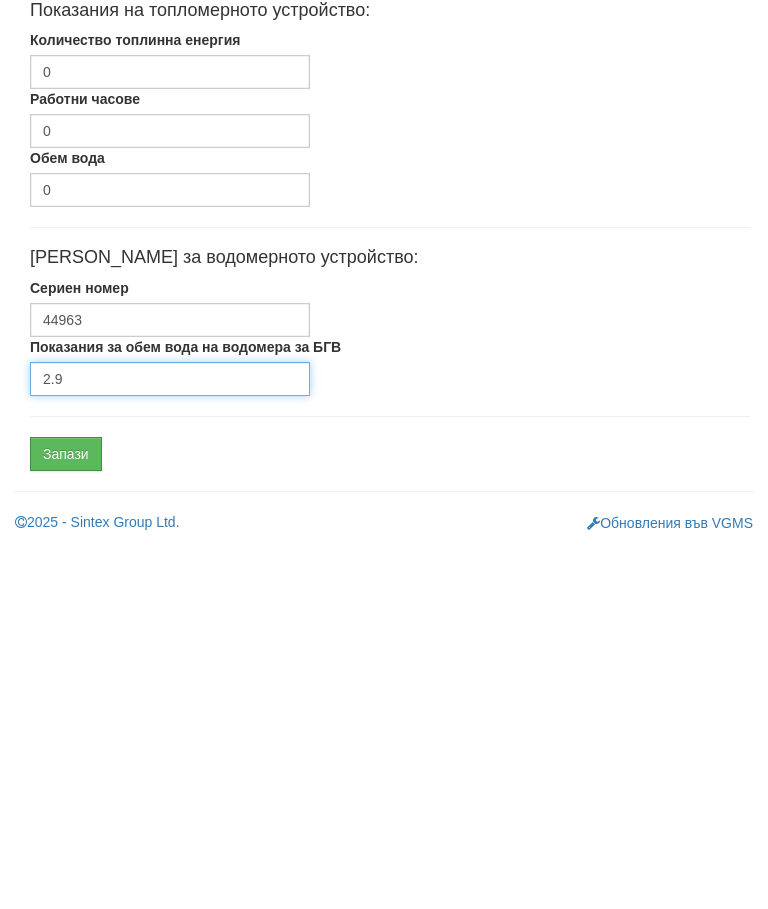 type on "2.9" 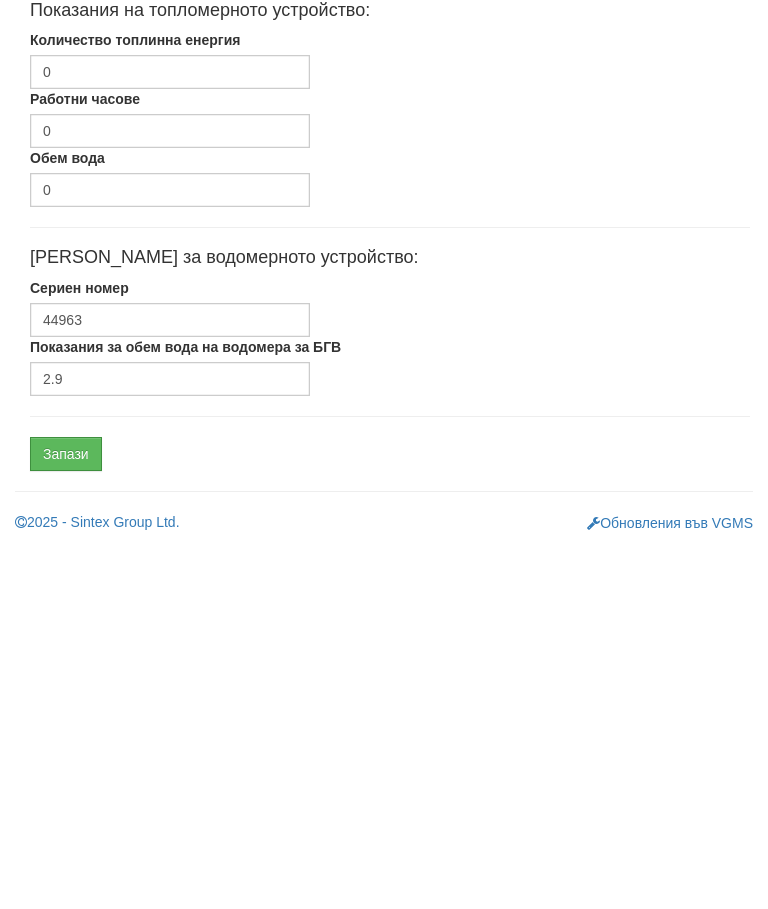 click on "Запази" at bounding box center (66, 818) 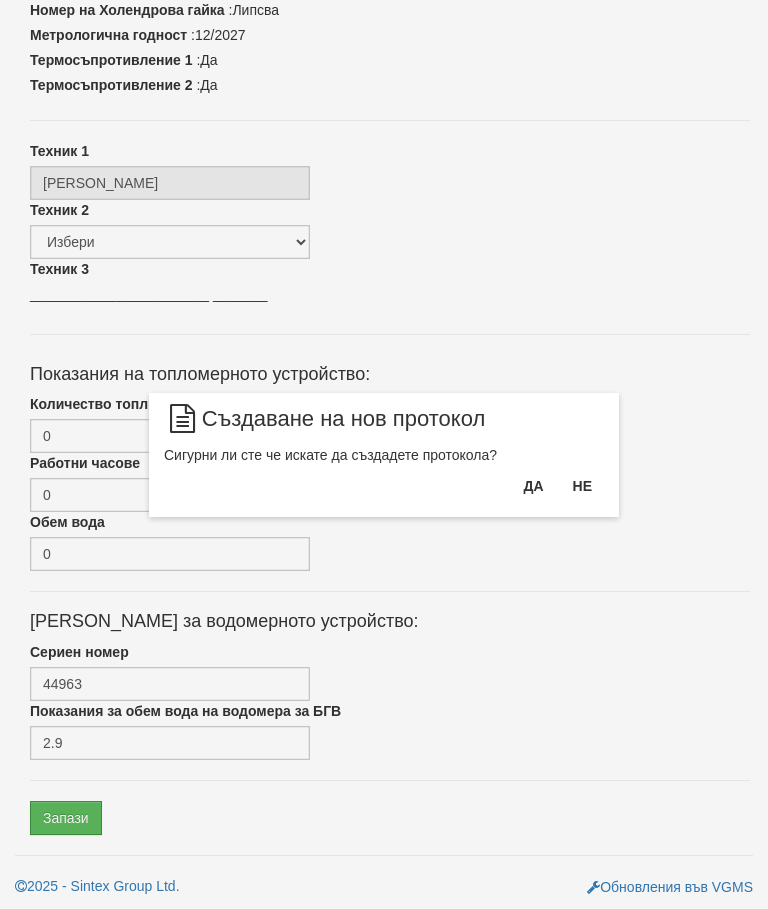 click on "Да" at bounding box center [533, 486] 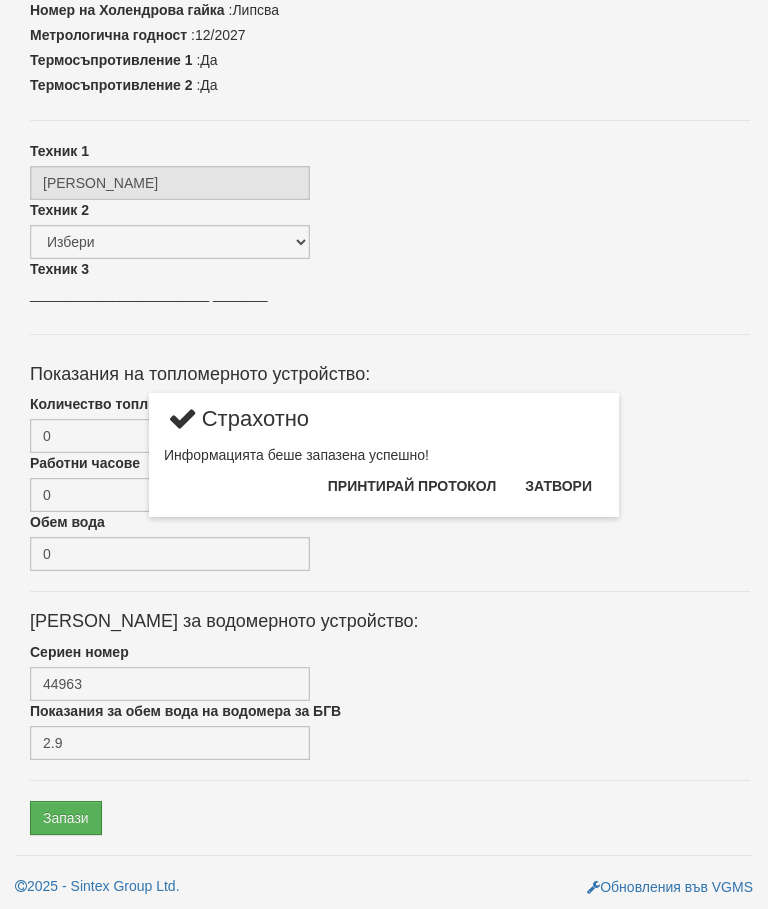 click on "Затвори" at bounding box center [558, 486] 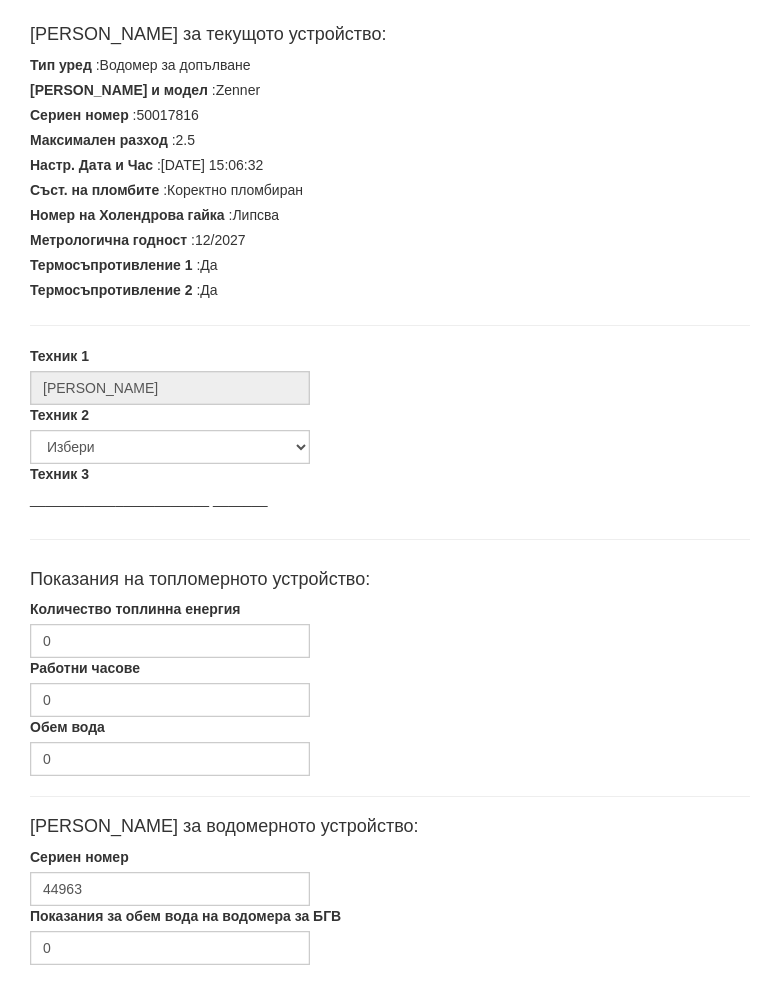 scroll, scrollTop: 507, scrollLeft: 0, axis: vertical 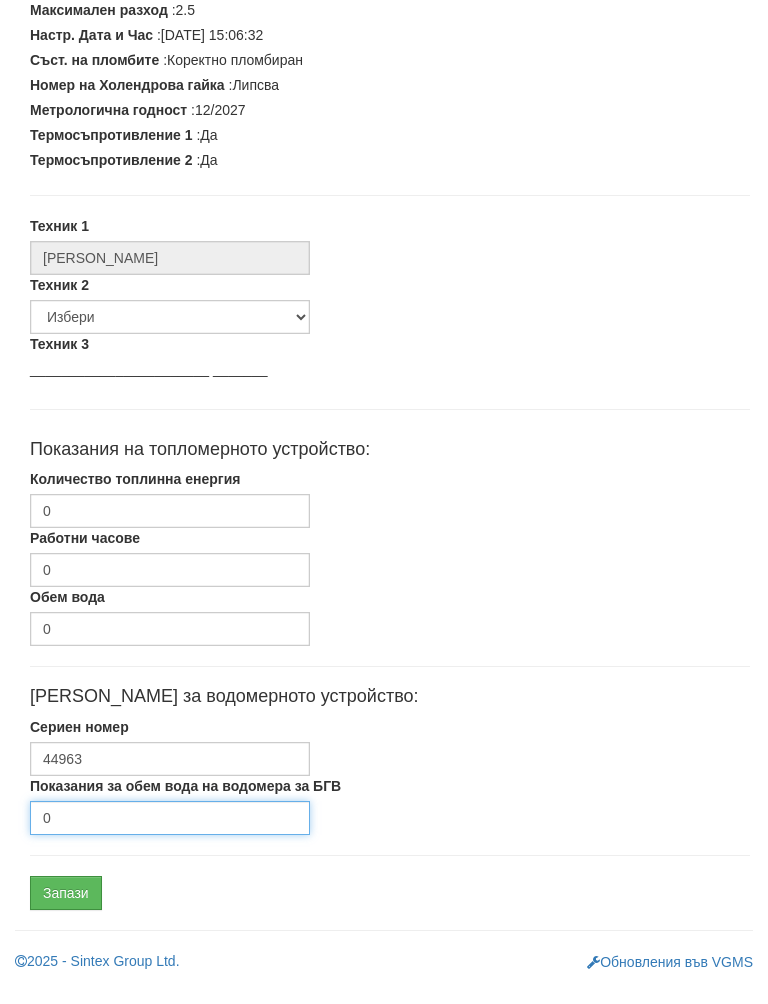 click on "0" at bounding box center (170, 838) 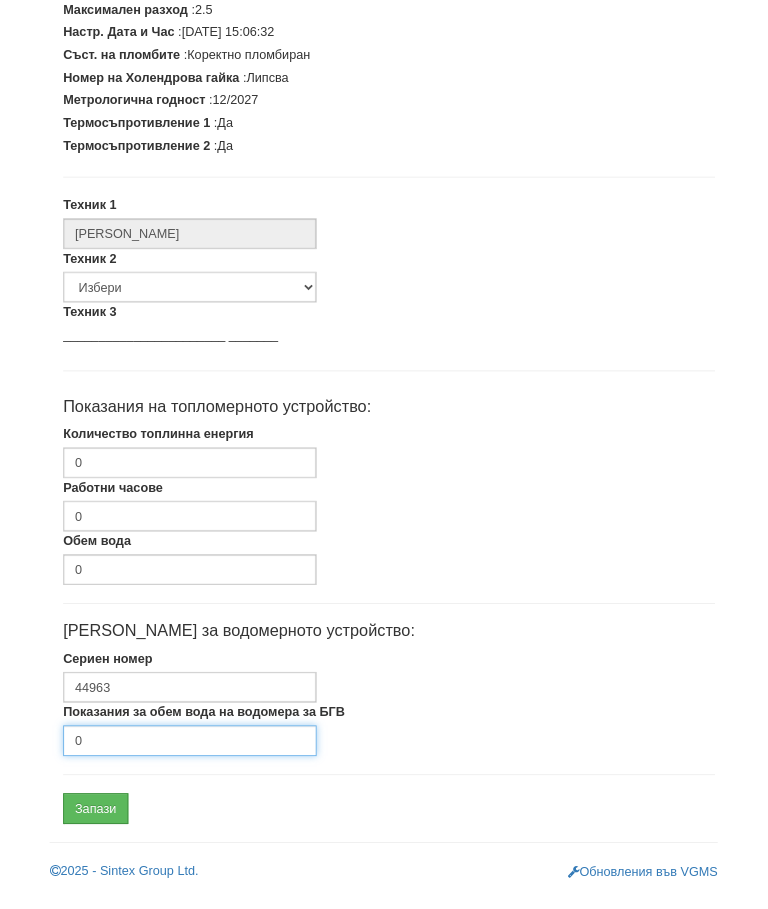 scroll, scrollTop: 602, scrollLeft: 0, axis: vertical 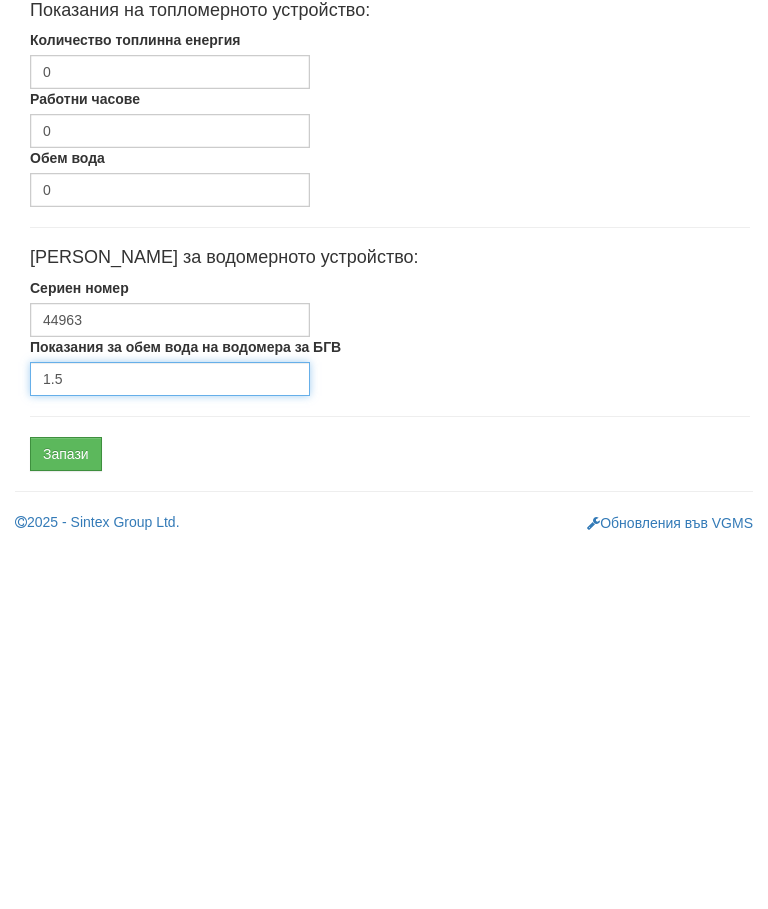 type on "1.5" 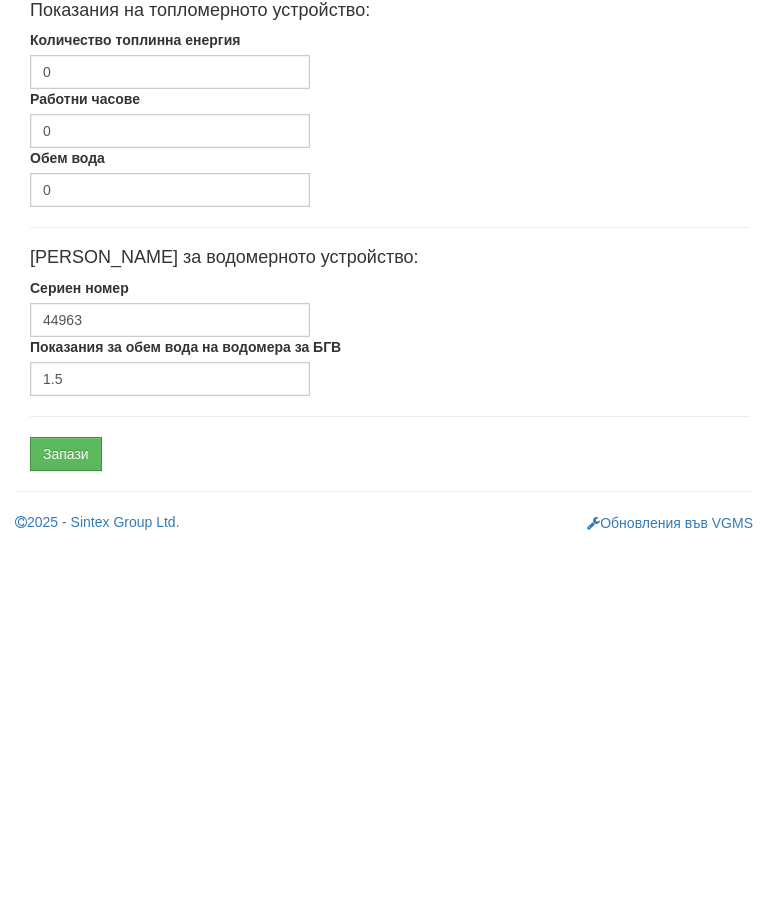 click on "Запази" at bounding box center (66, 818) 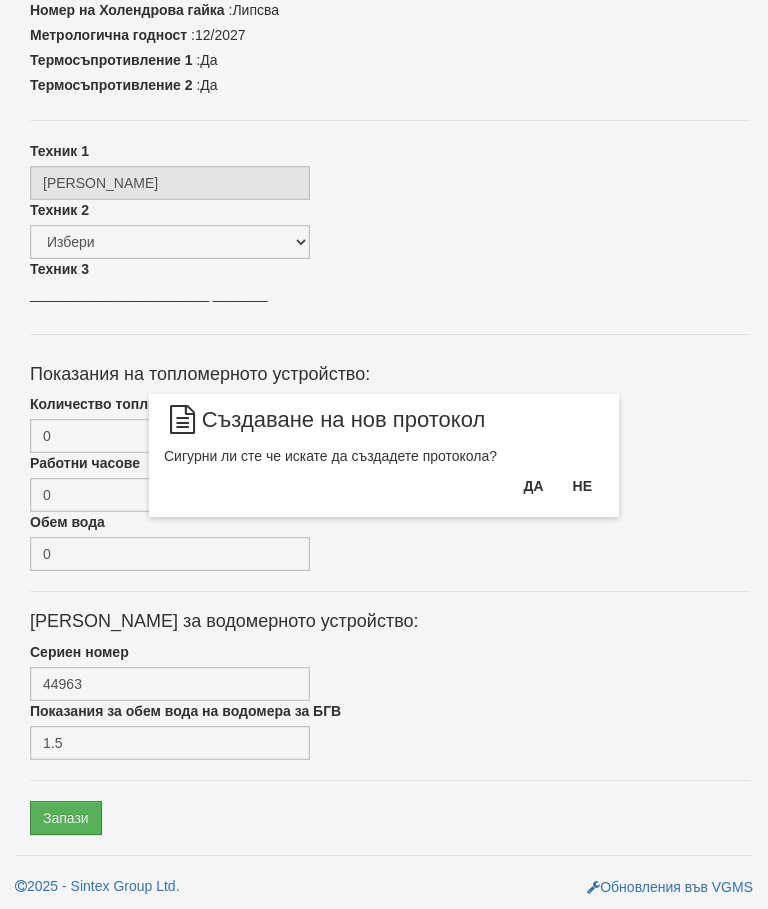 click on "Да" at bounding box center (533, 486) 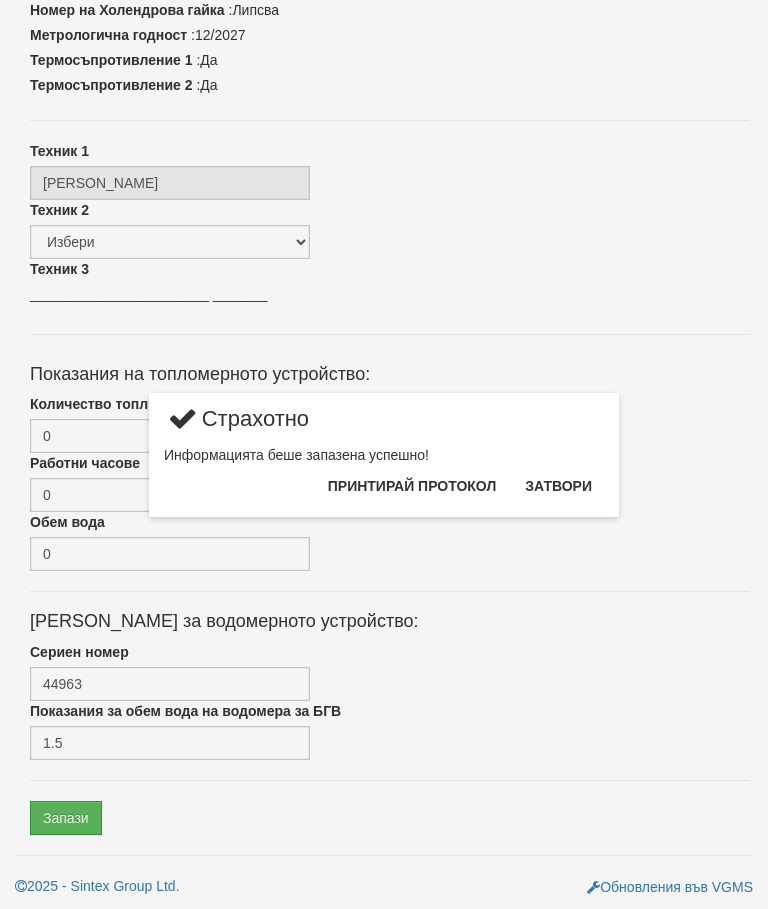 click on "Затвори" at bounding box center (558, 486) 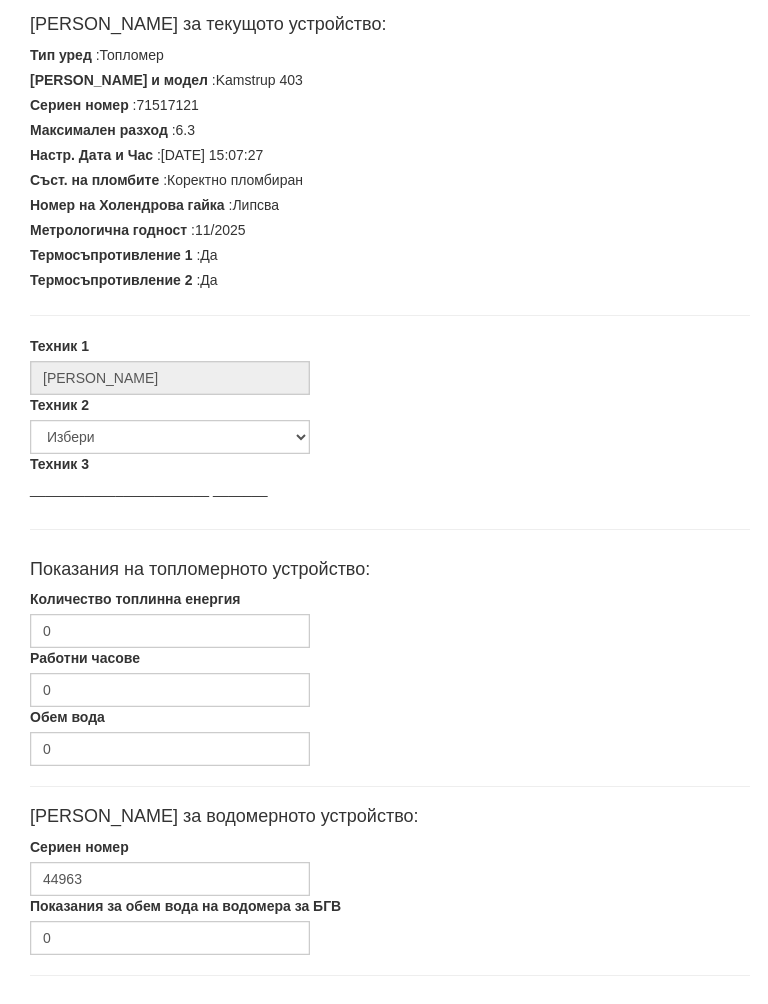 scroll, scrollTop: 507, scrollLeft: 0, axis: vertical 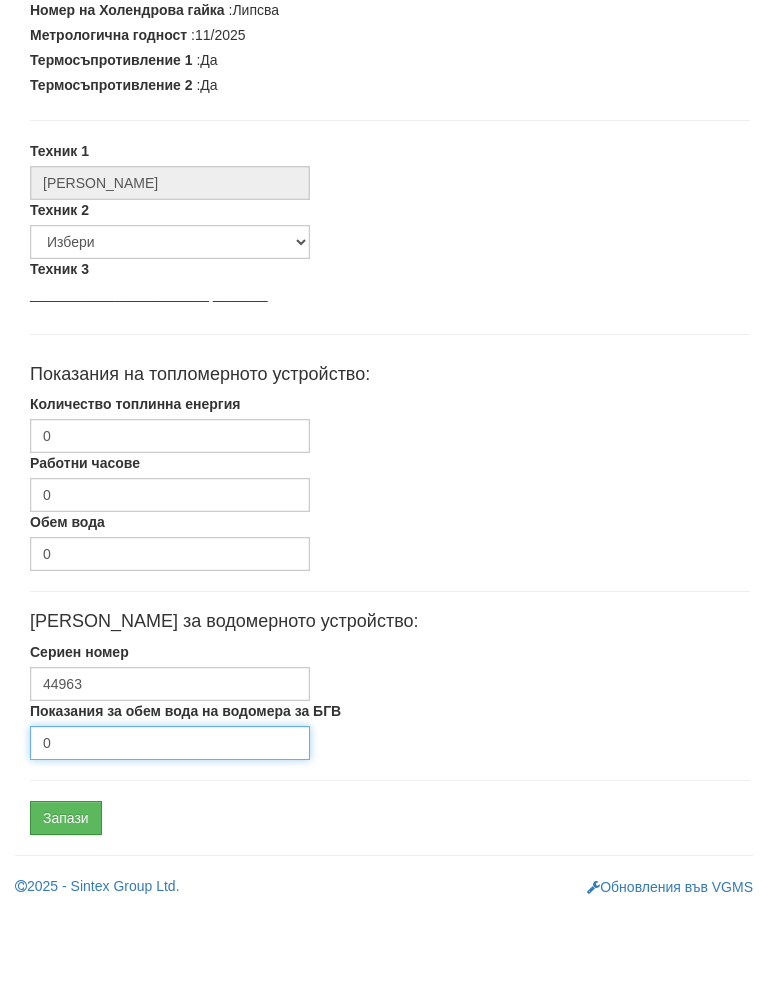 click on "0" at bounding box center (170, 838) 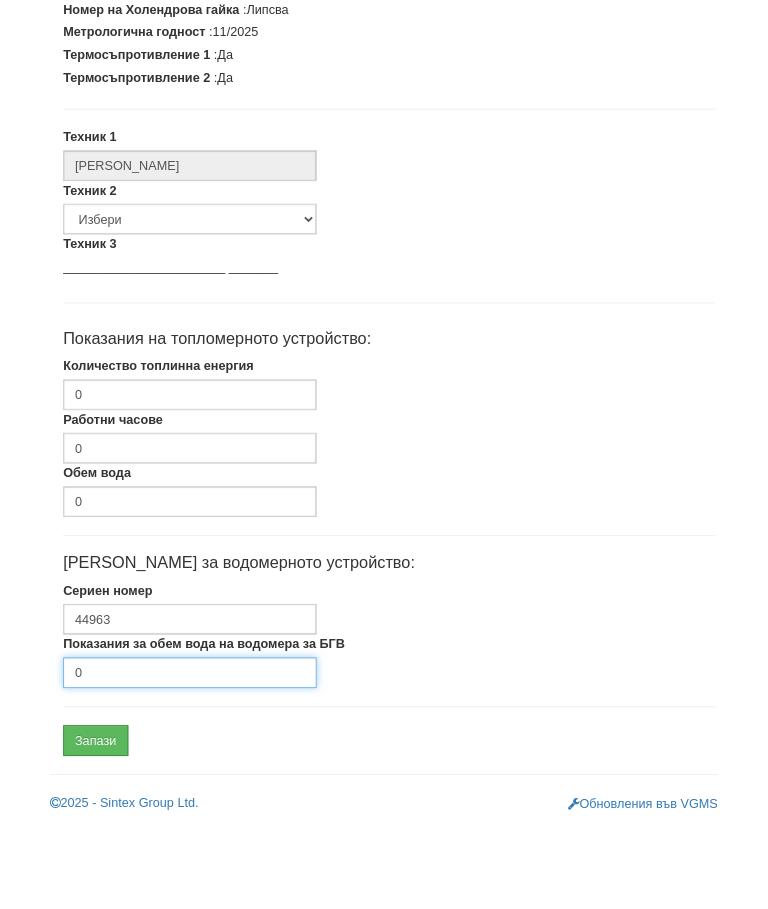 scroll, scrollTop: 602, scrollLeft: 0, axis: vertical 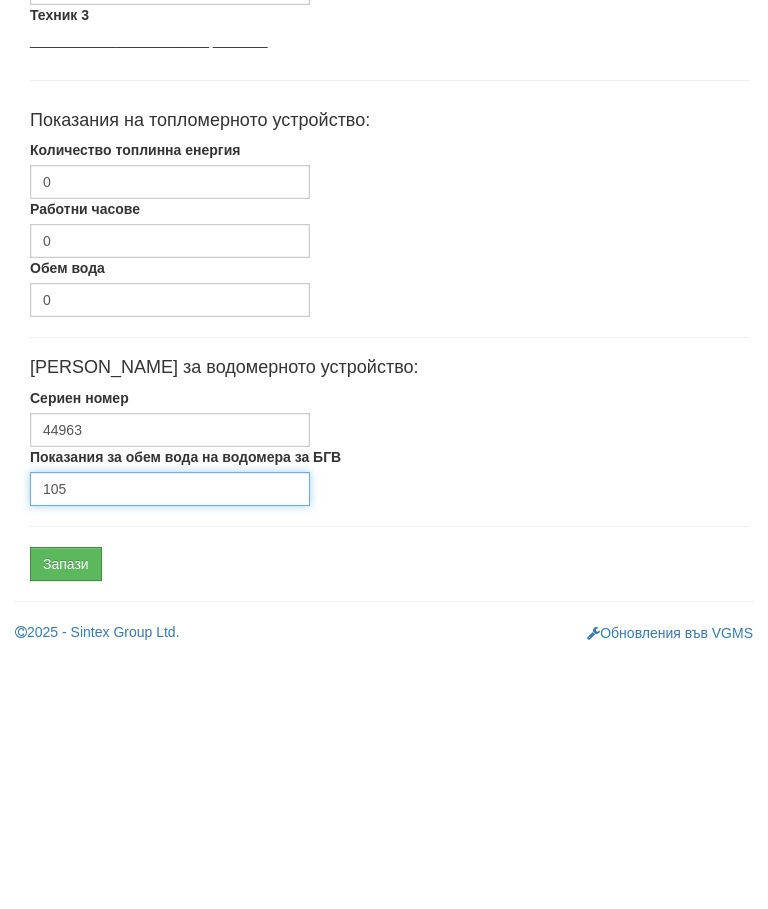 type on "105" 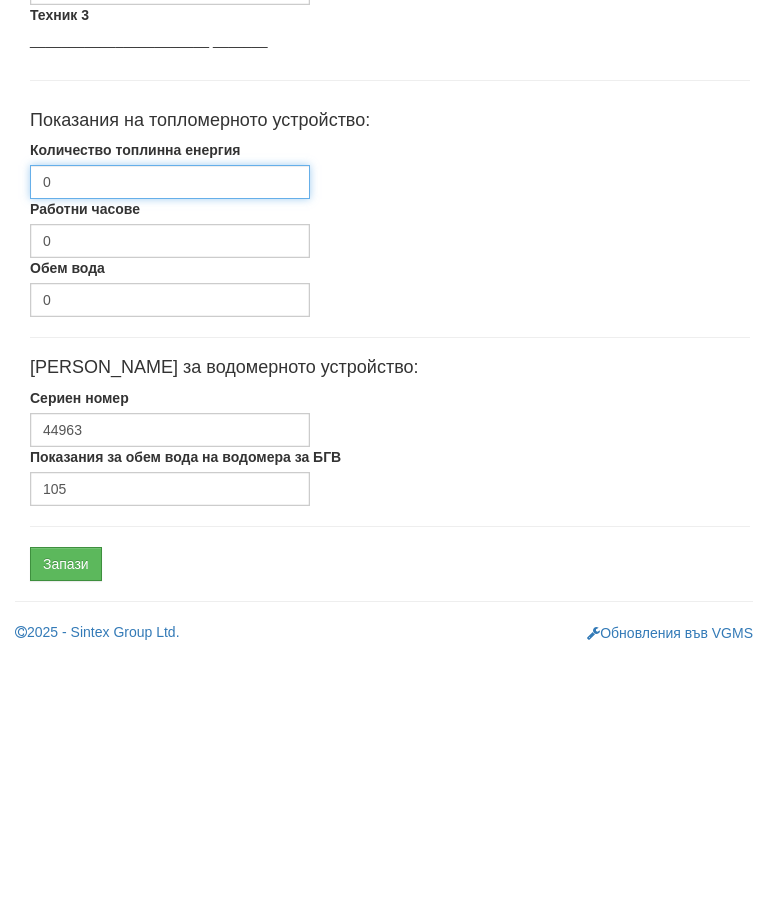 click on "0" at bounding box center (170, 436) 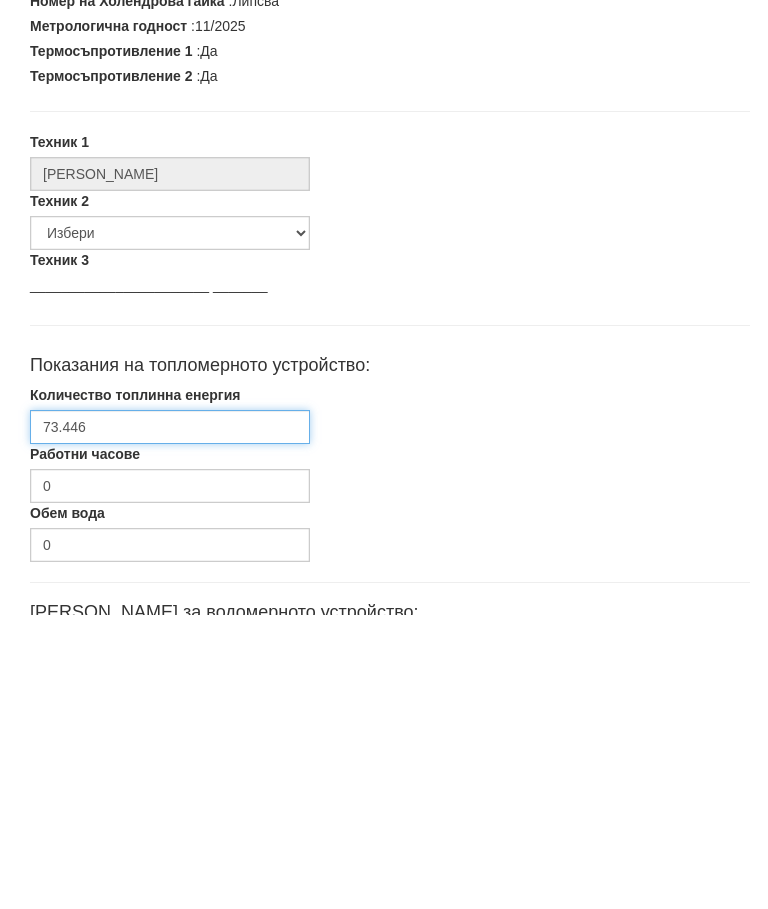 scroll, scrollTop: 602, scrollLeft: 0, axis: vertical 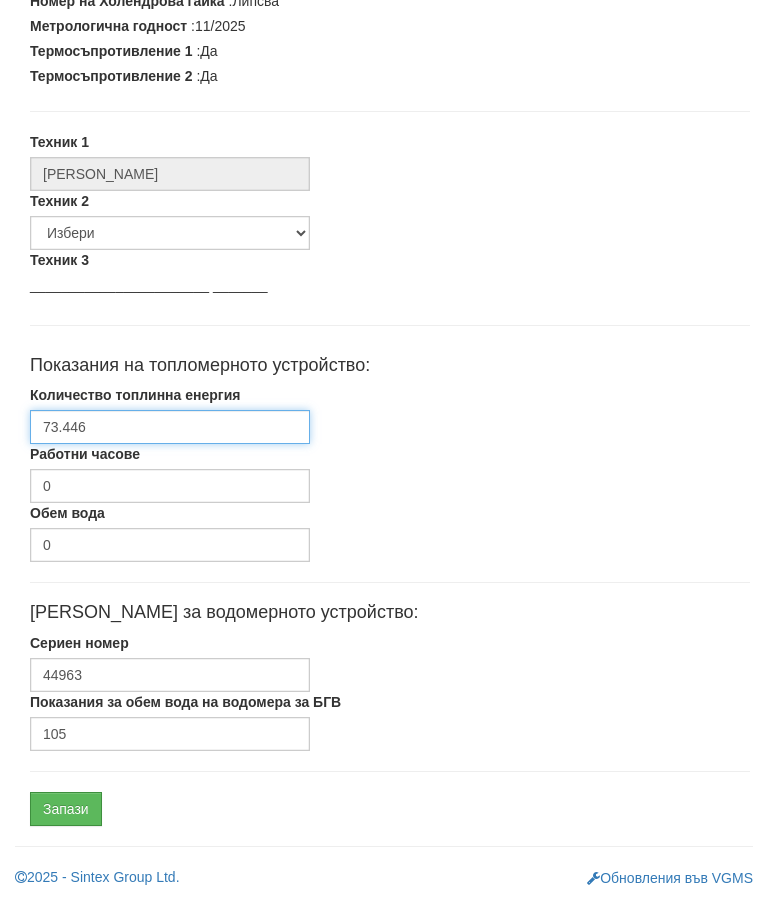 type on "73.446" 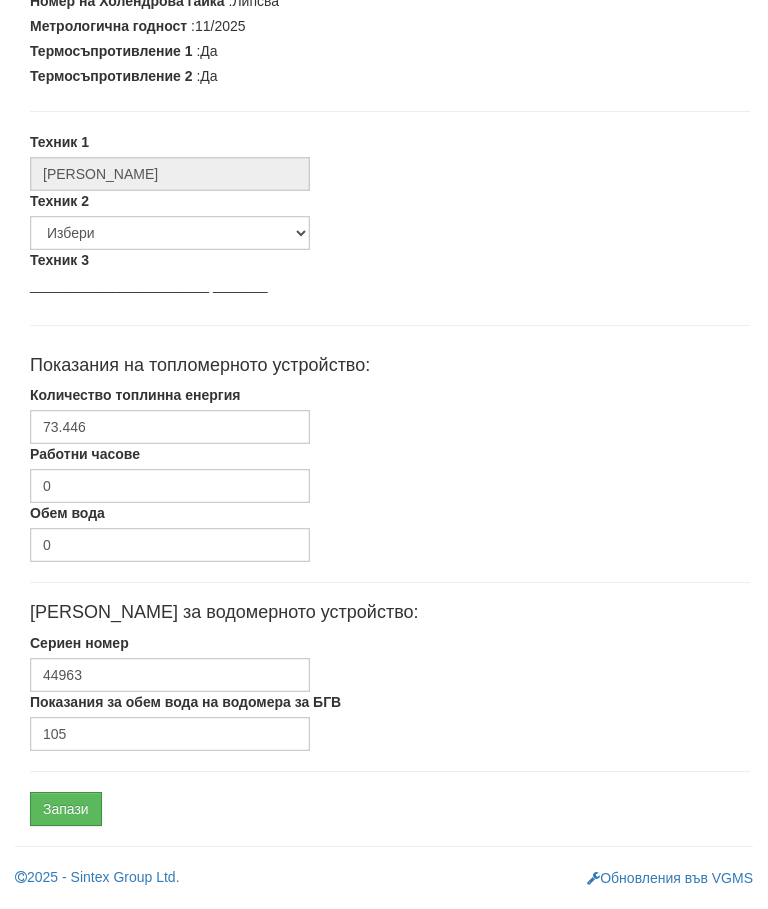 click on "Запази" at bounding box center [66, 818] 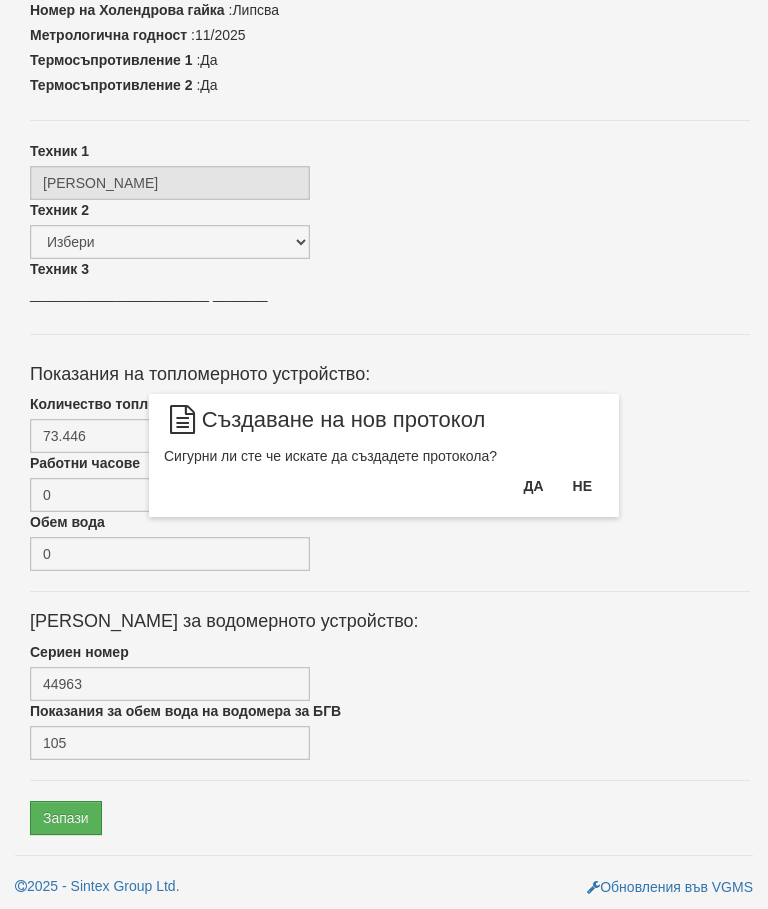 click on "Да" at bounding box center [533, 486] 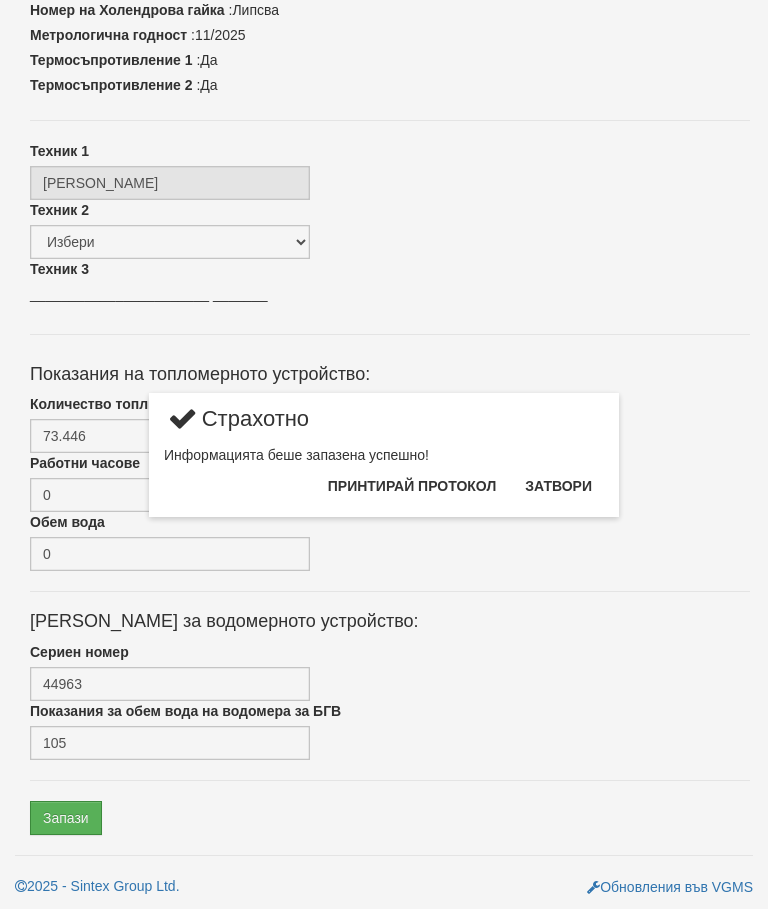 click on "Затвори" at bounding box center (558, 486) 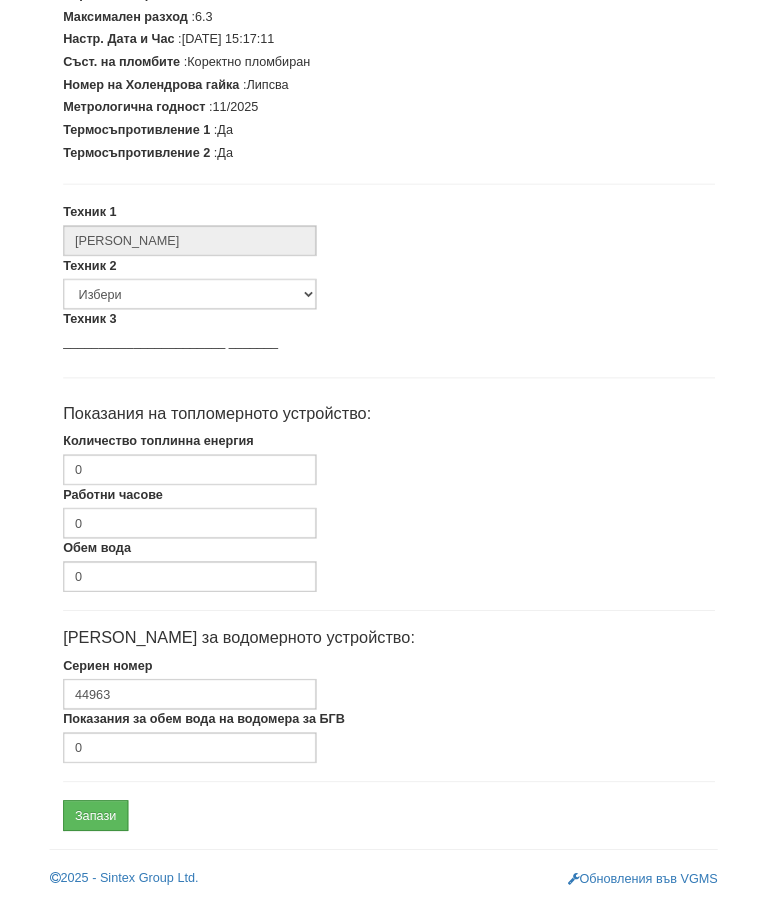 scroll, scrollTop: 507, scrollLeft: 0, axis: vertical 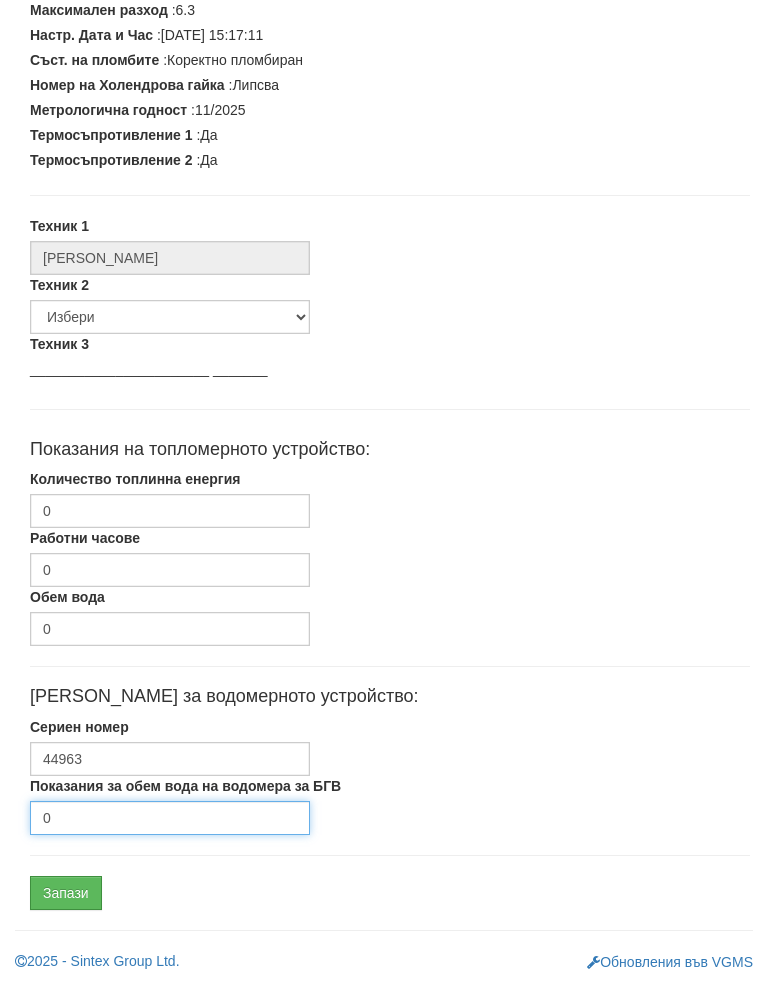 click on "0" at bounding box center [170, 838] 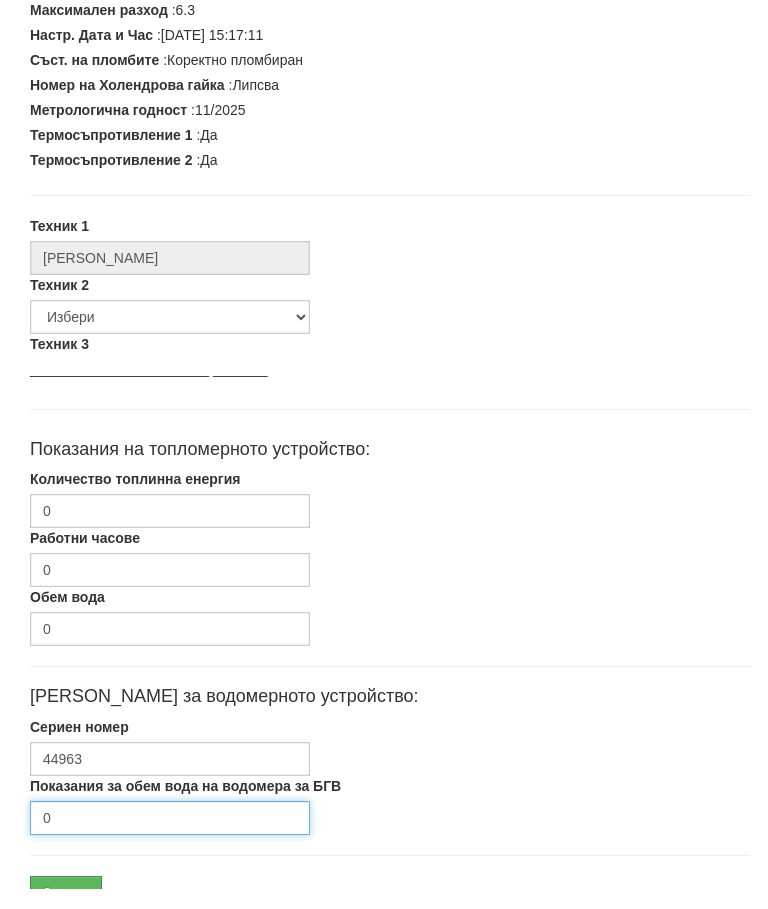 scroll, scrollTop: 602, scrollLeft: 0, axis: vertical 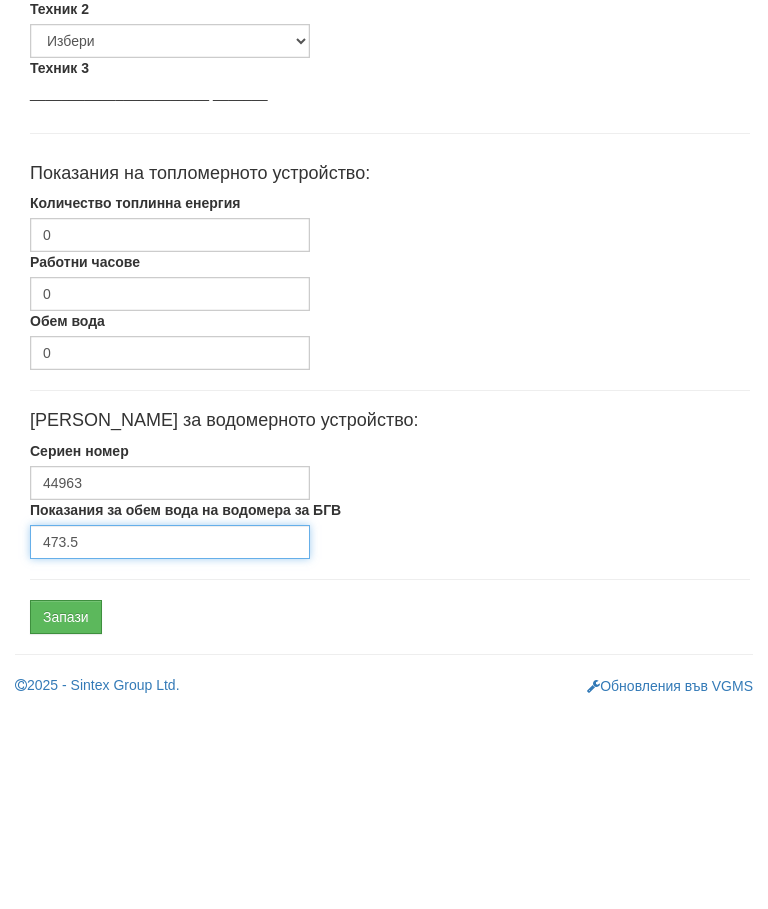 type on "473.5" 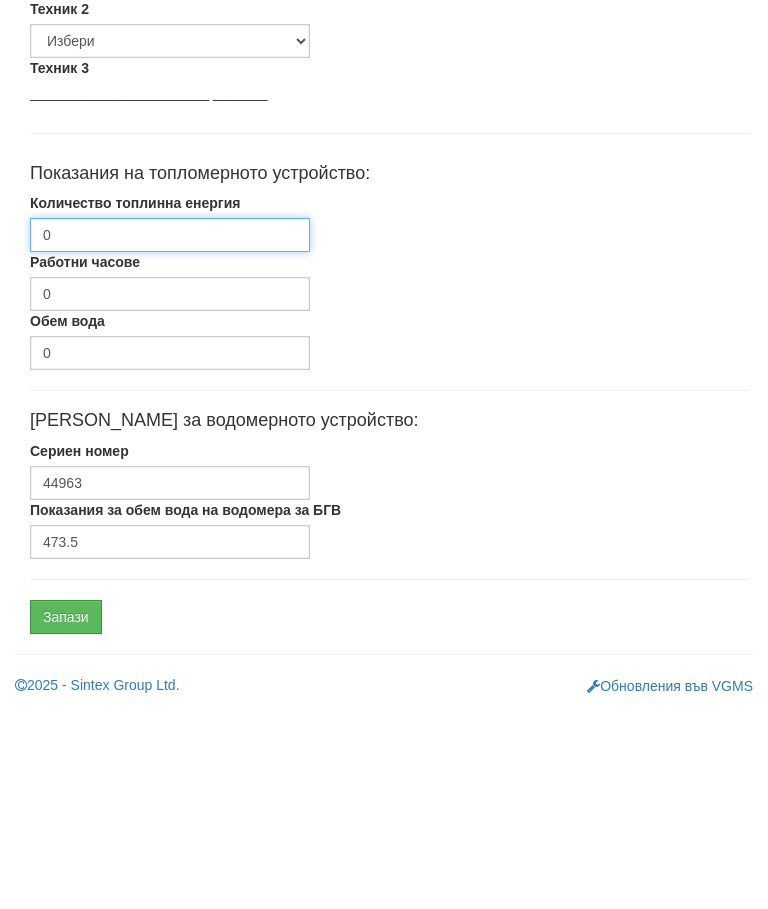 click on "0" at bounding box center (170, 436) 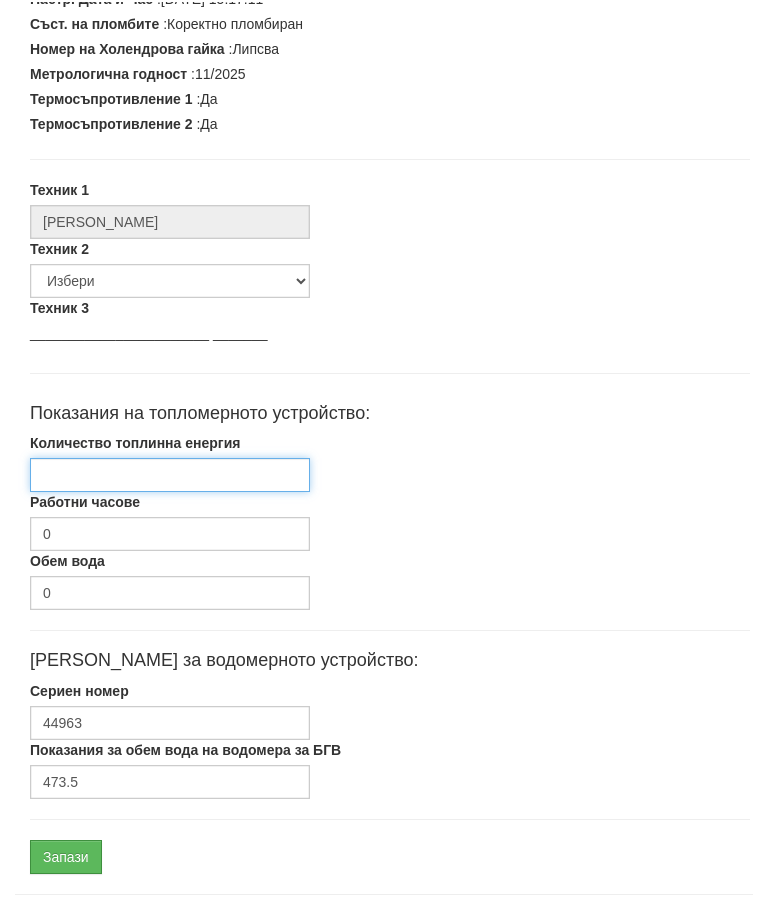 scroll, scrollTop: 602, scrollLeft: 0, axis: vertical 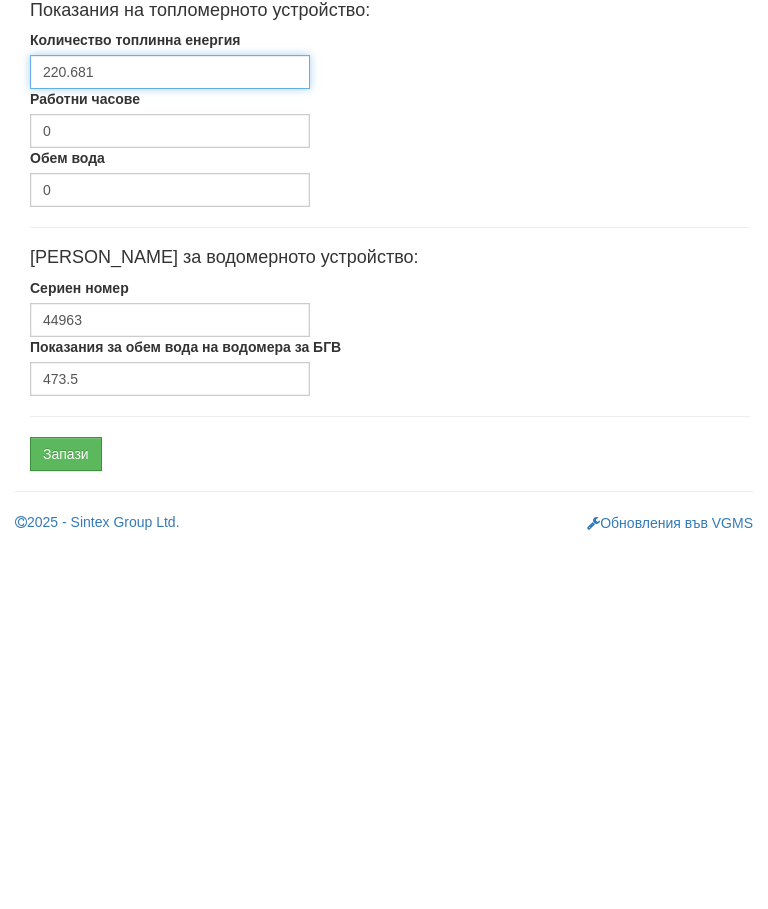 type on "220.681" 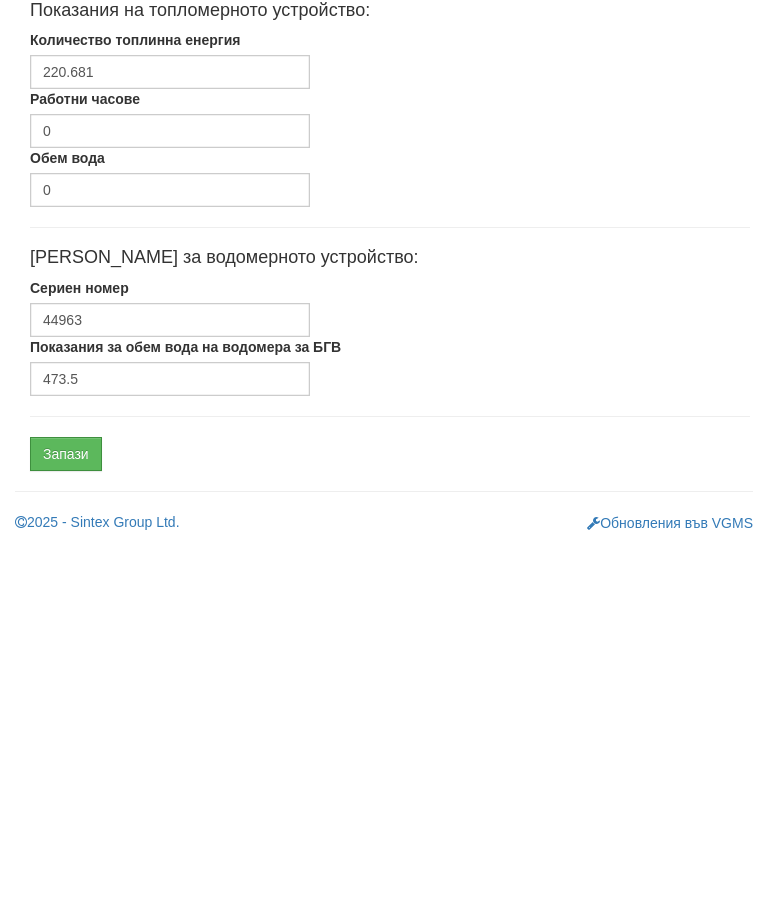 click on "Запази" at bounding box center [66, 818] 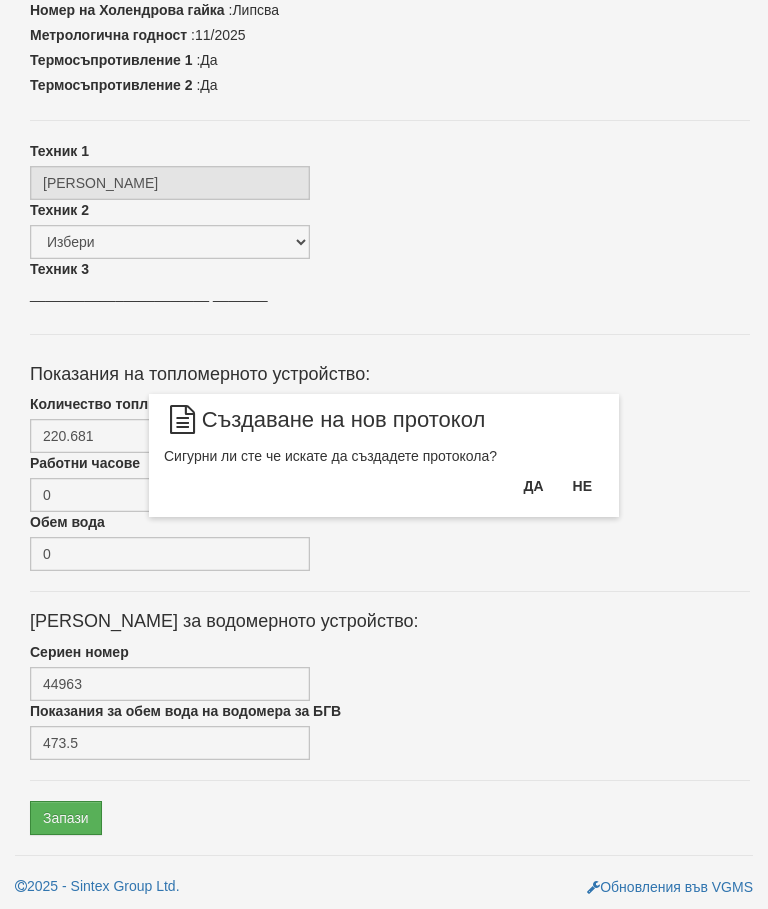 click on "Да" at bounding box center [533, 486] 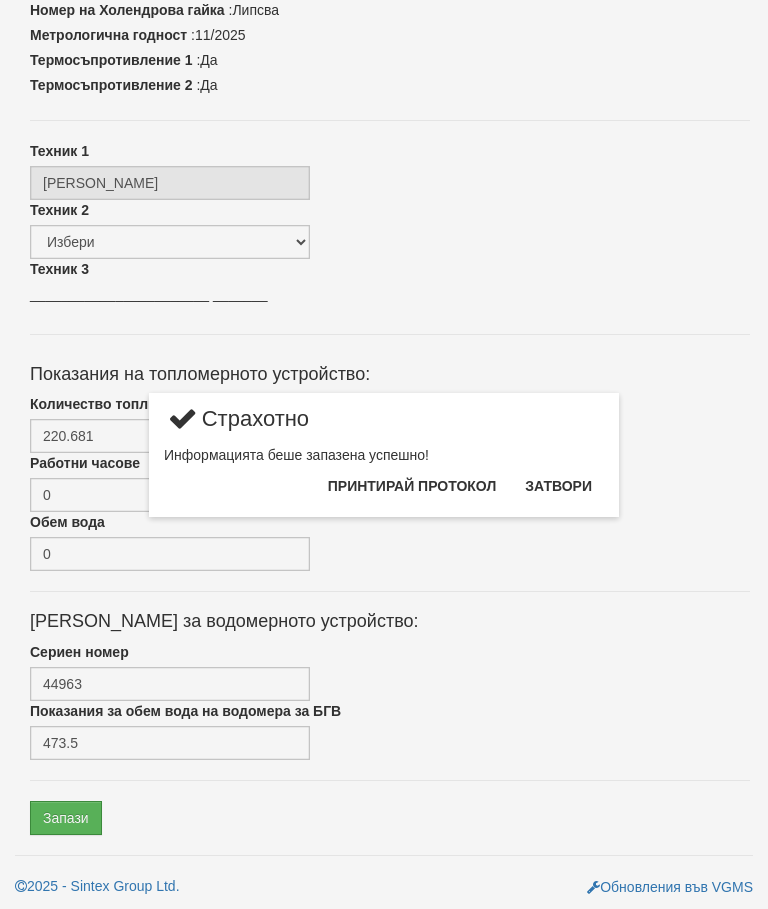 click on "Затвори" at bounding box center [558, 486] 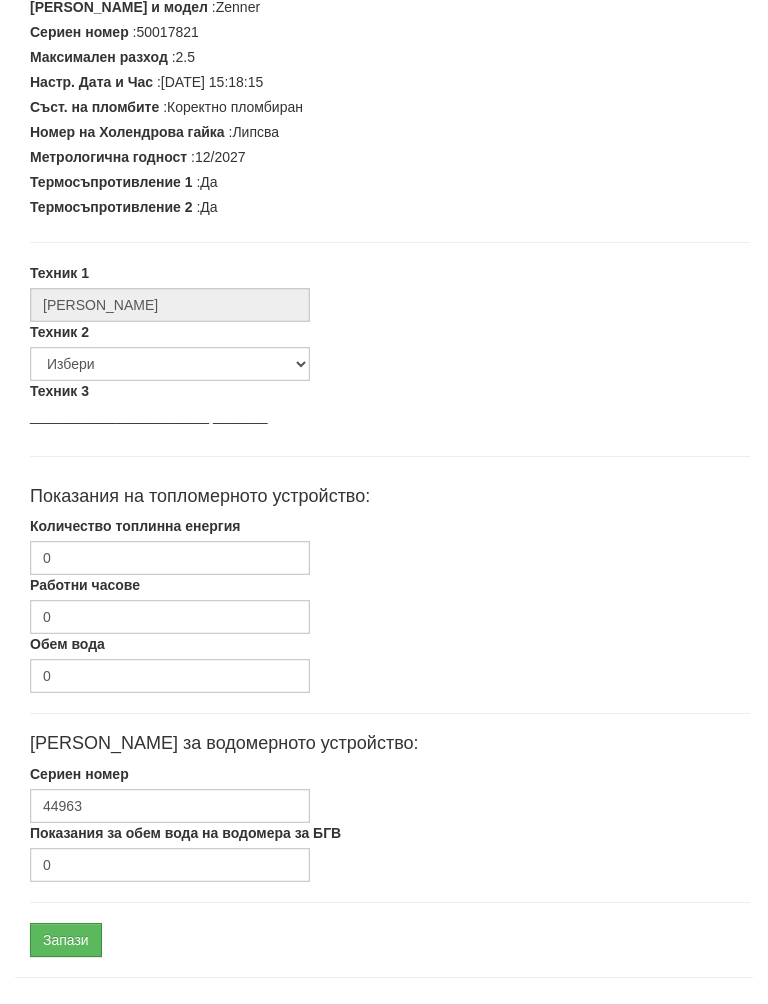 scroll, scrollTop: 507, scrollLeft: 0, axis: vertical 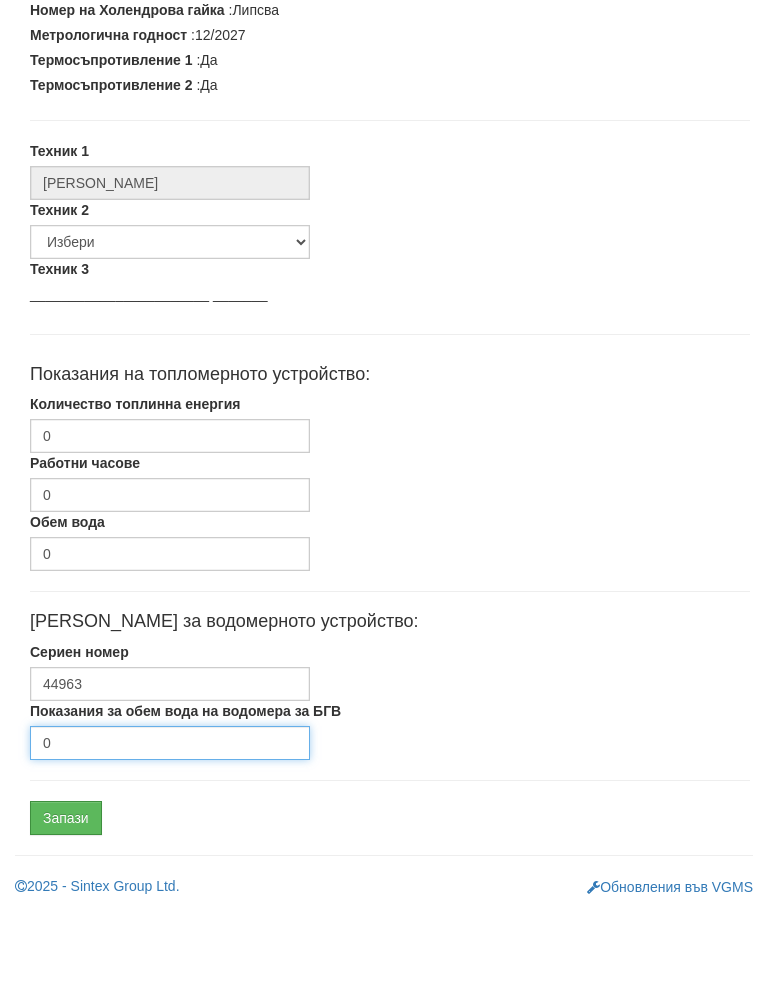 click on "0" at bounding box center [170, 838] 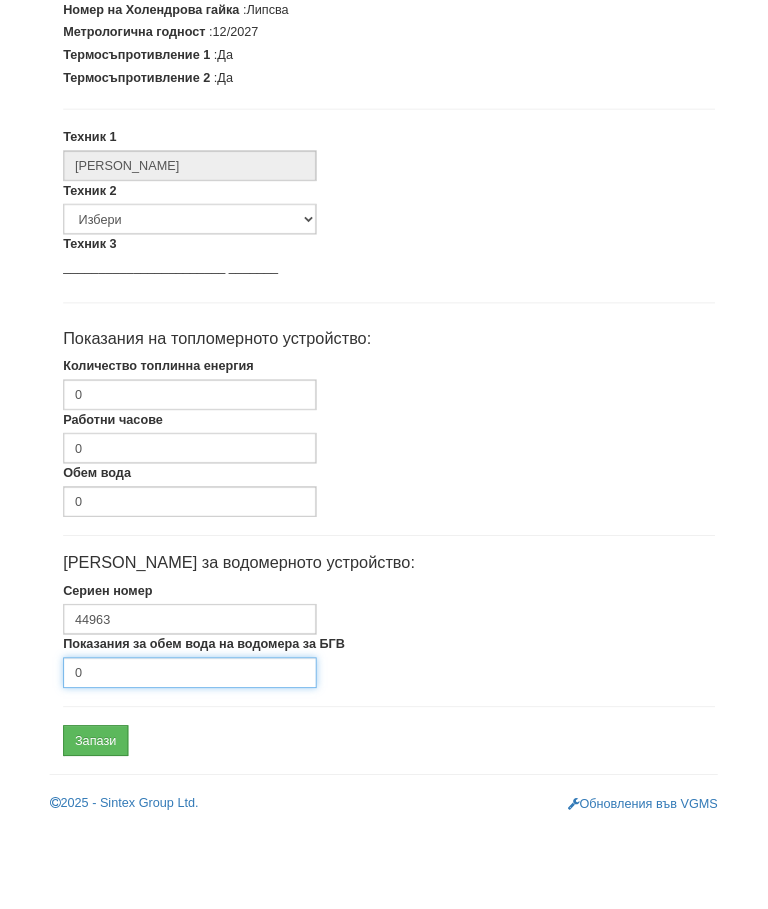 scroll, scrollTop: 602, scrollLeft: 0, axis: vertical 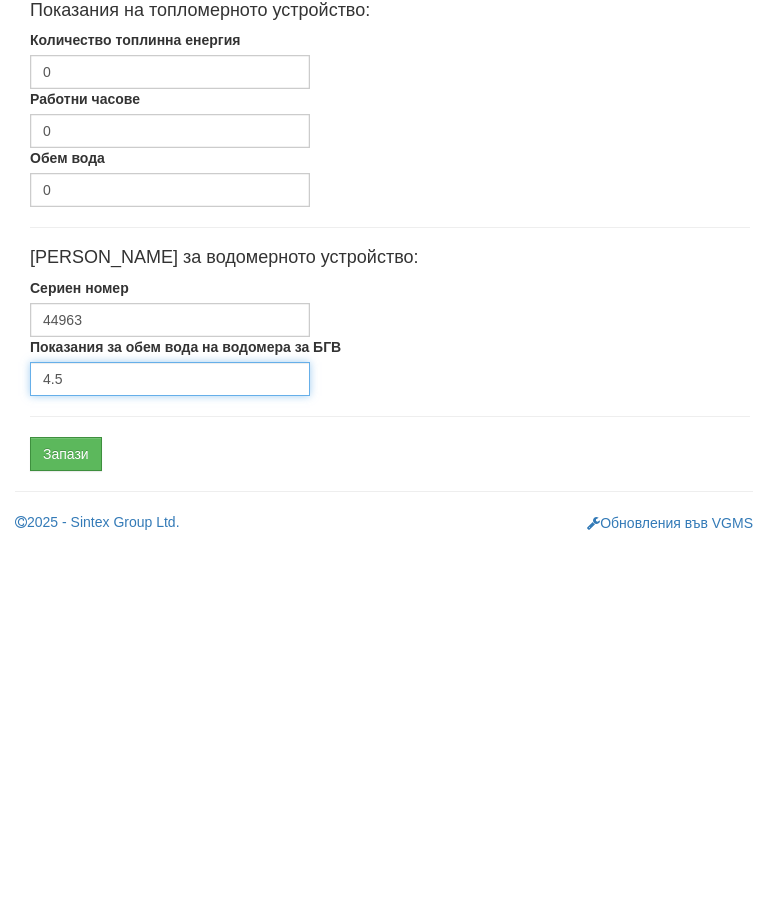 type on "4.5" 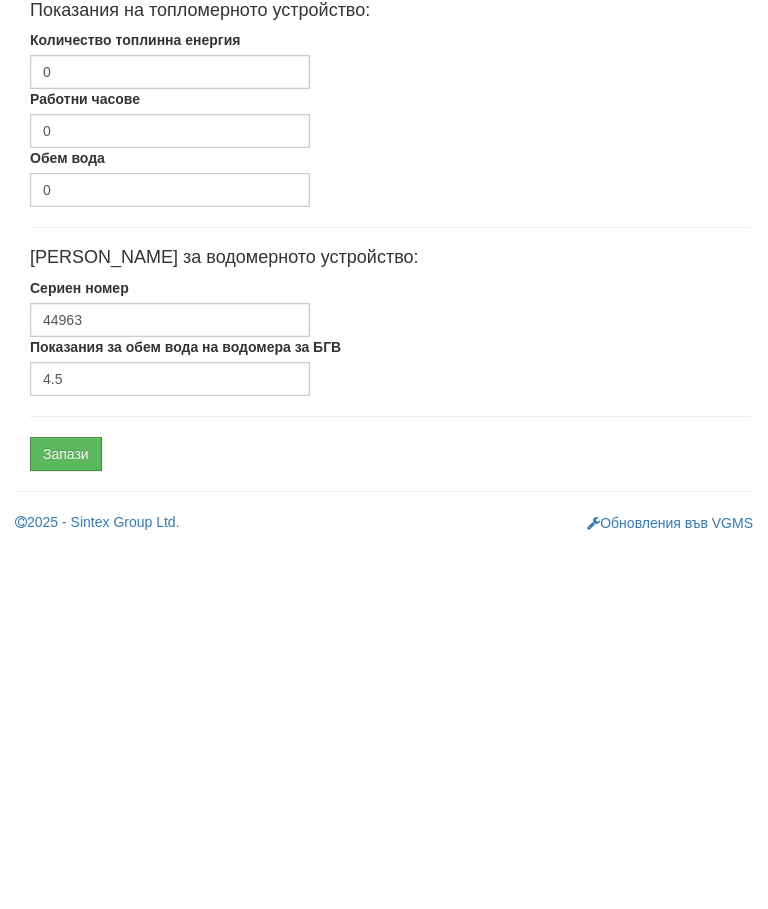 click on "Запази" at bounding box center (66, 818) 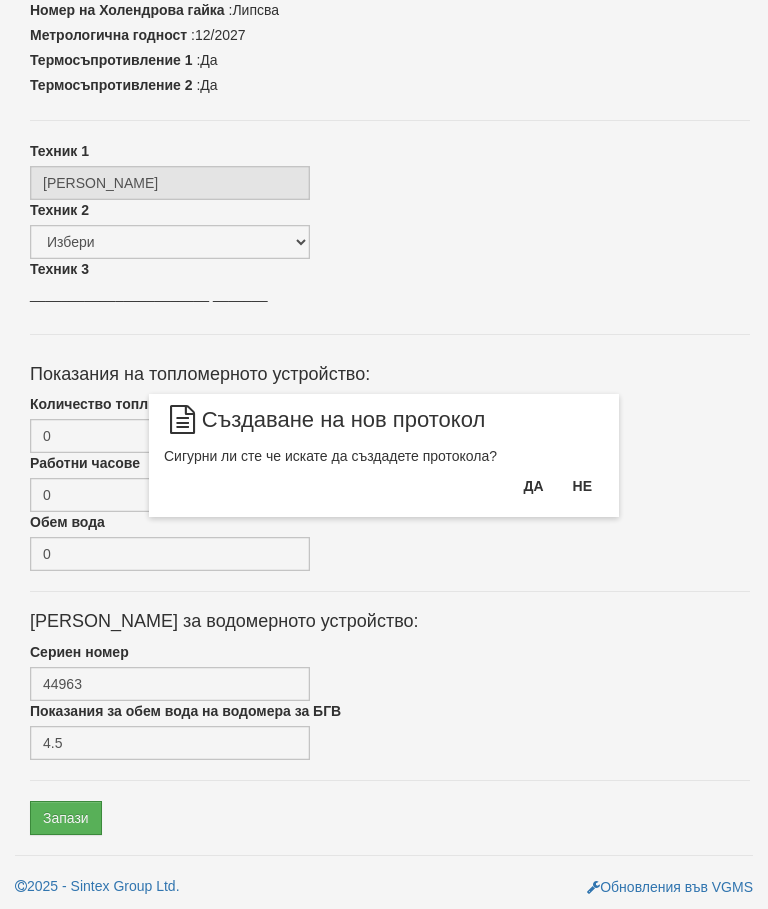 click on "Да" at bounding box center [533, 486] 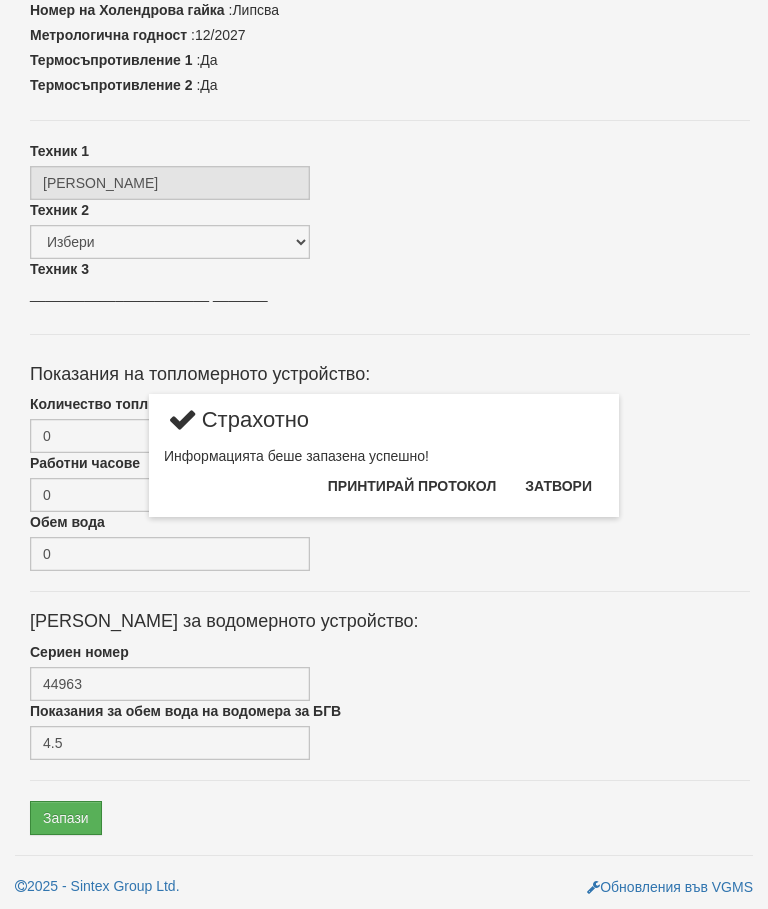 click on "Затвори" at bounding box center [558, 486] 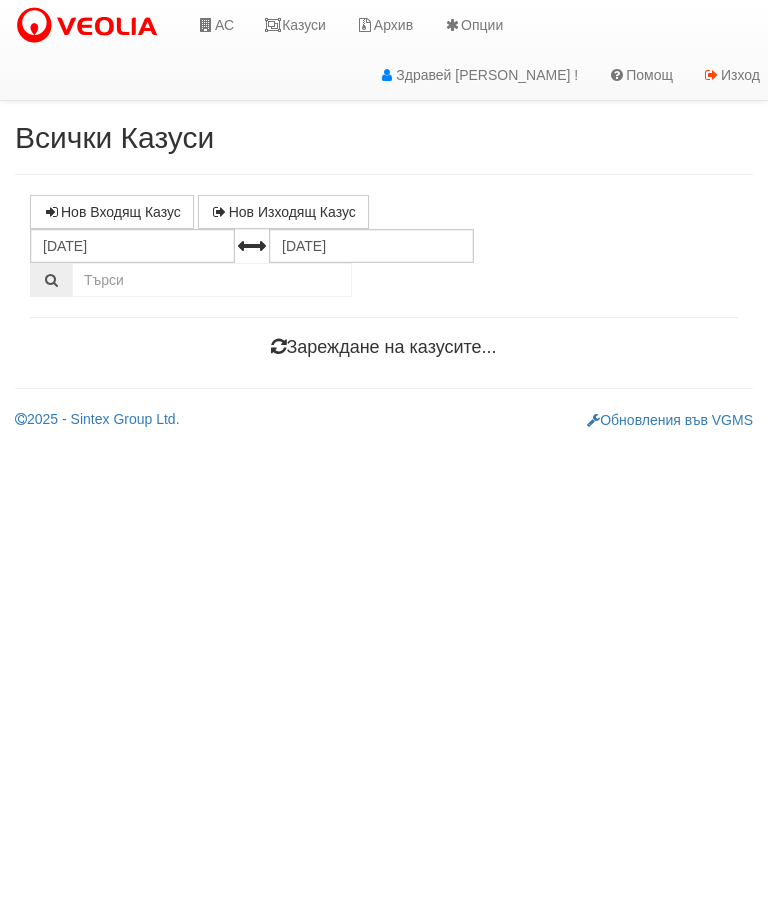scroll, scrollTop: 0, scrollLeft: 0, axis: both 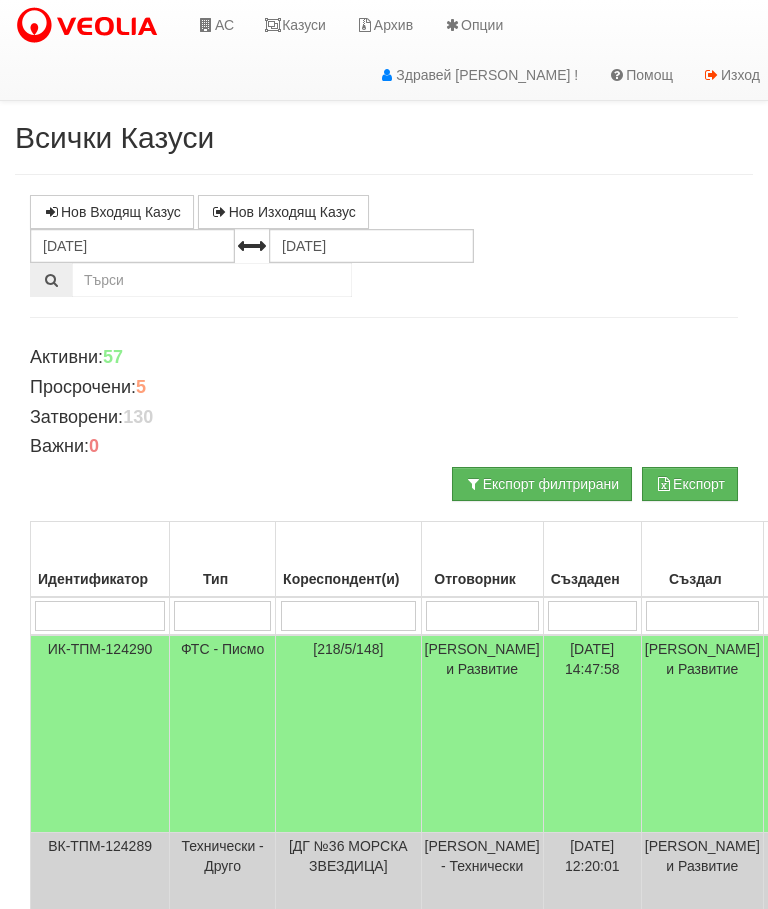 click on "Казуси" at bounding box center (295, 25) 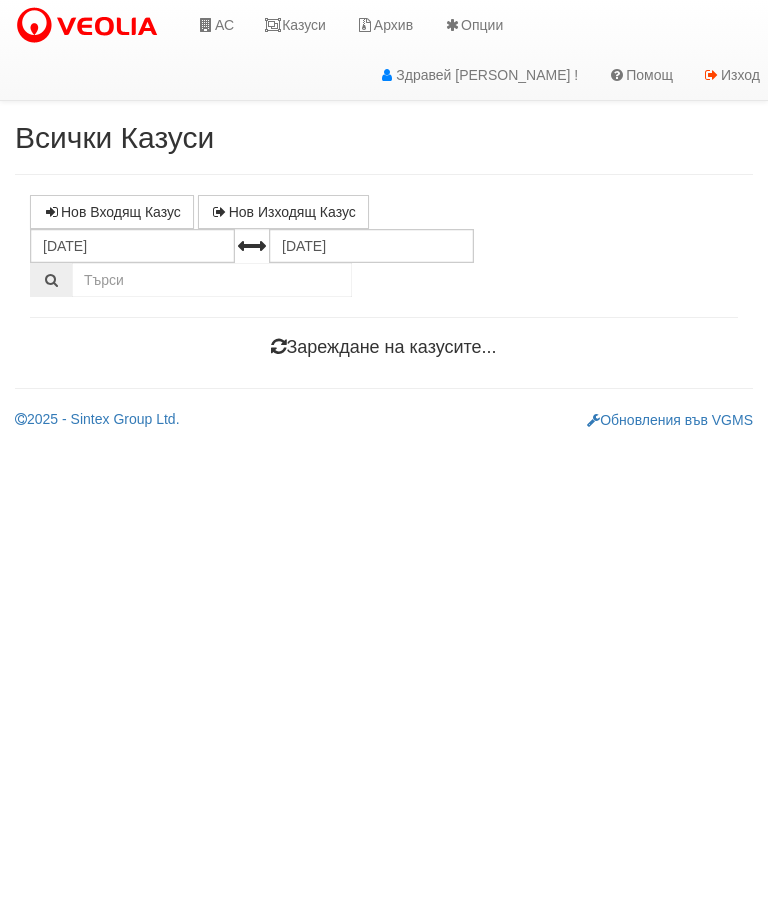 scroll, scrollTop: 0, scrollLeft: 0, axis: both 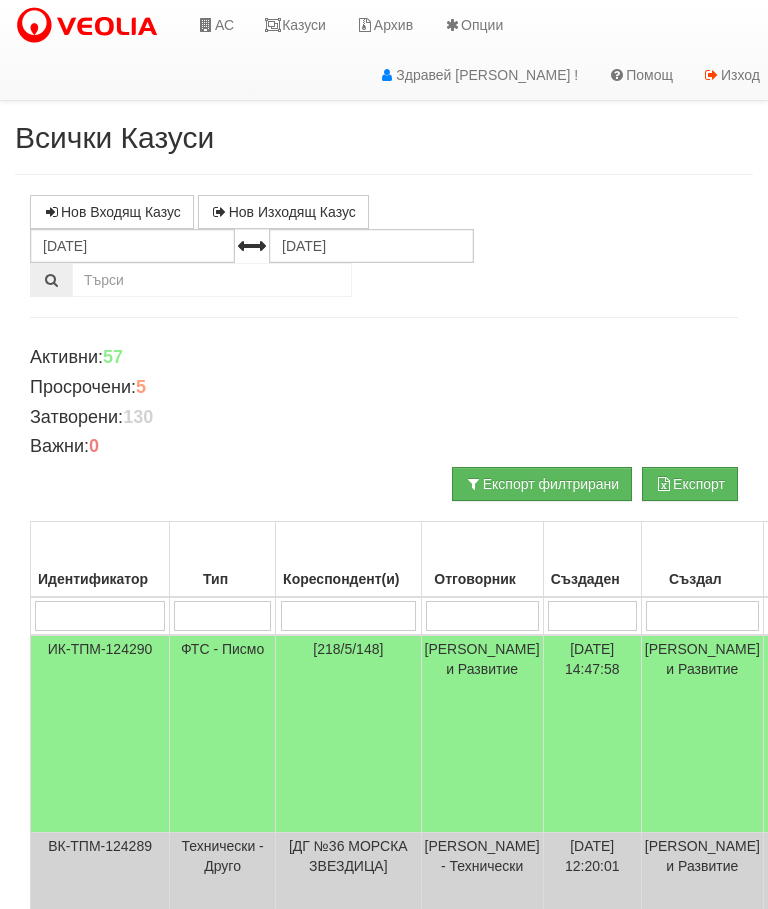 click at bounding box center (222, 616) 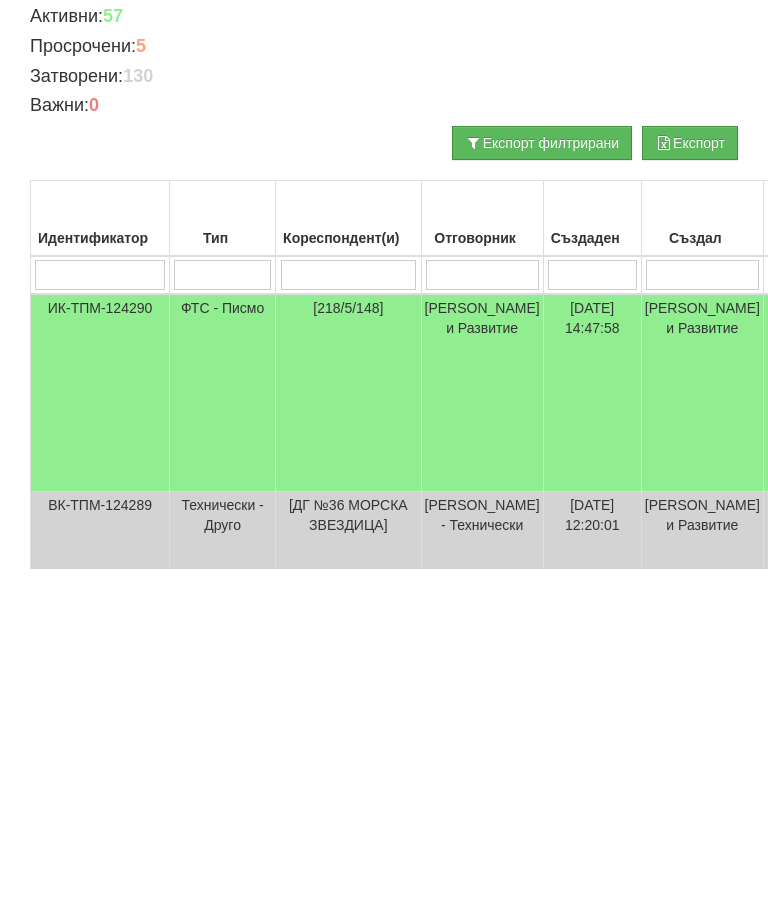 type on "Т" 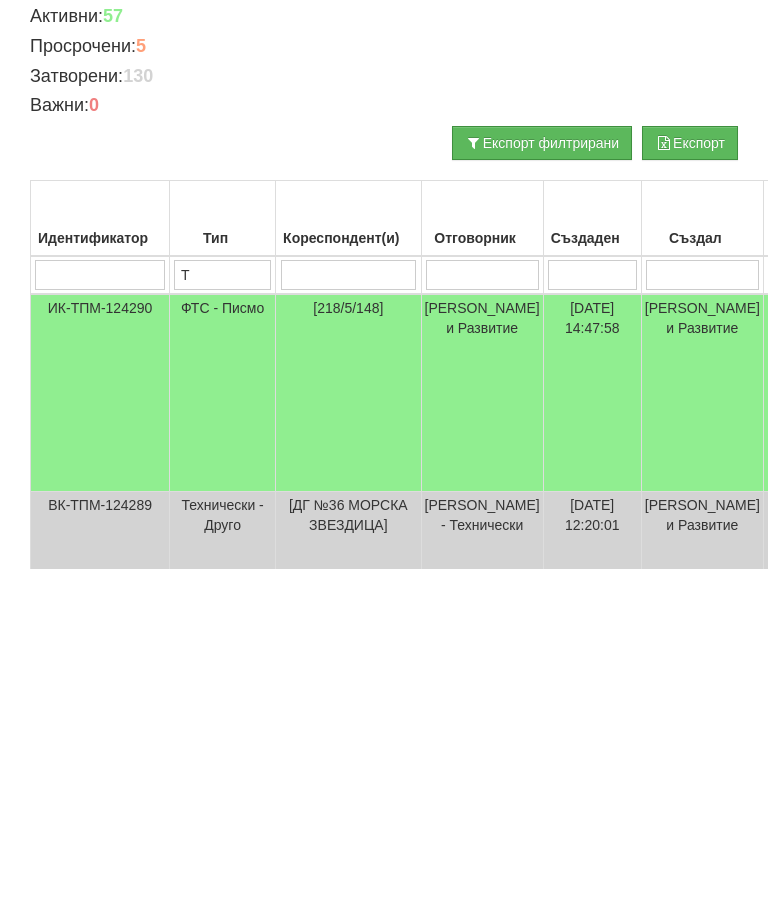 type on "Т" 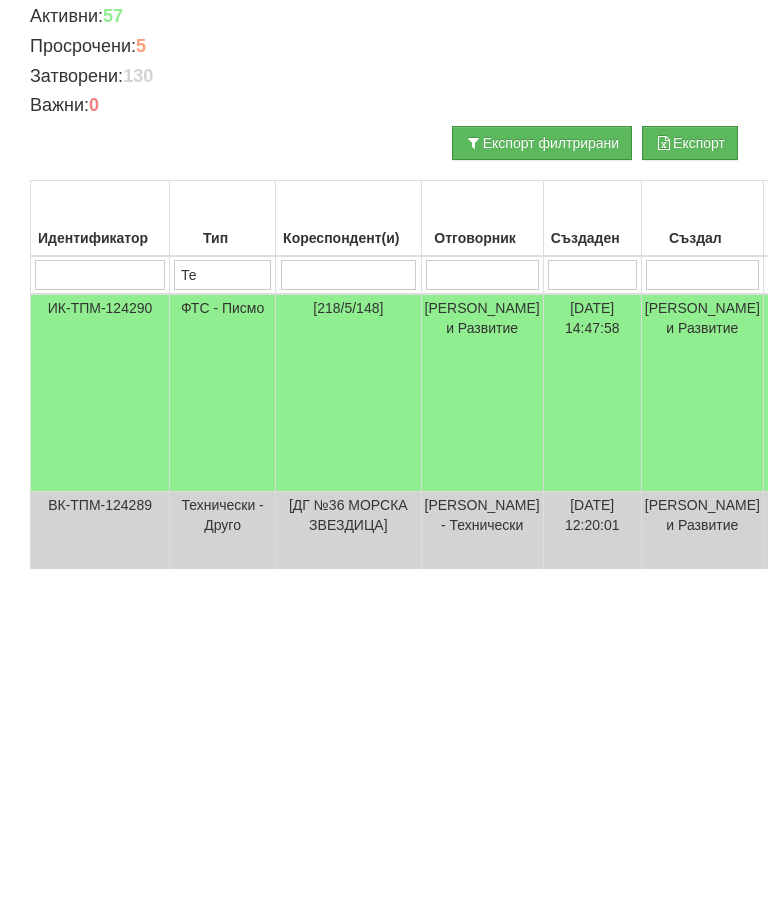 type on "Тех" 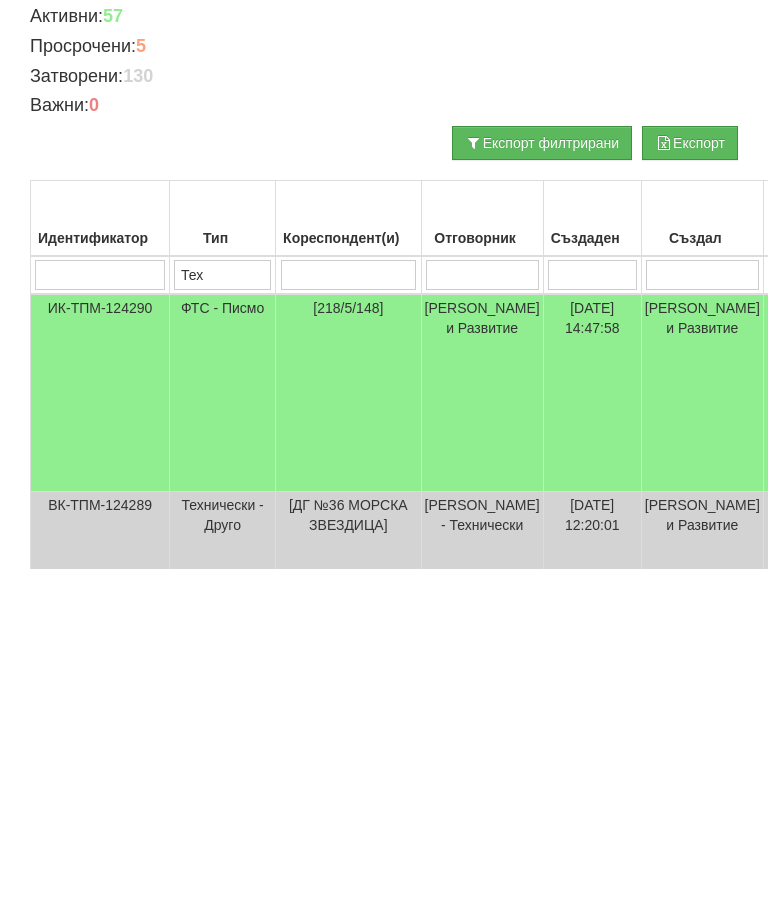 type on "Тех" 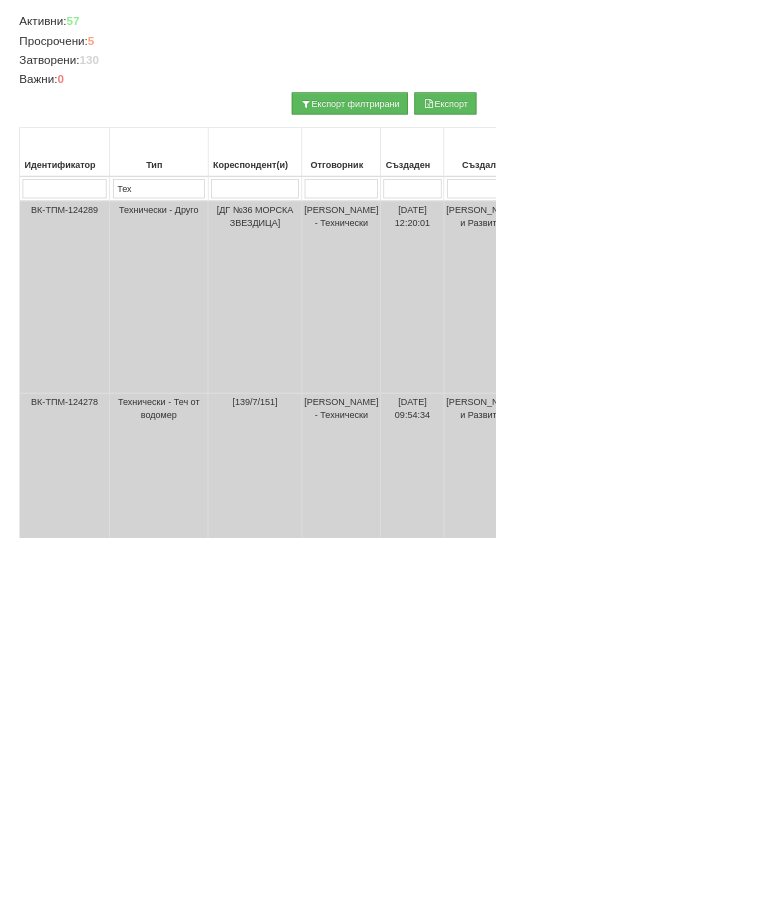 scroll, scrollTop: 248, scrollLeft: 363, axis: both 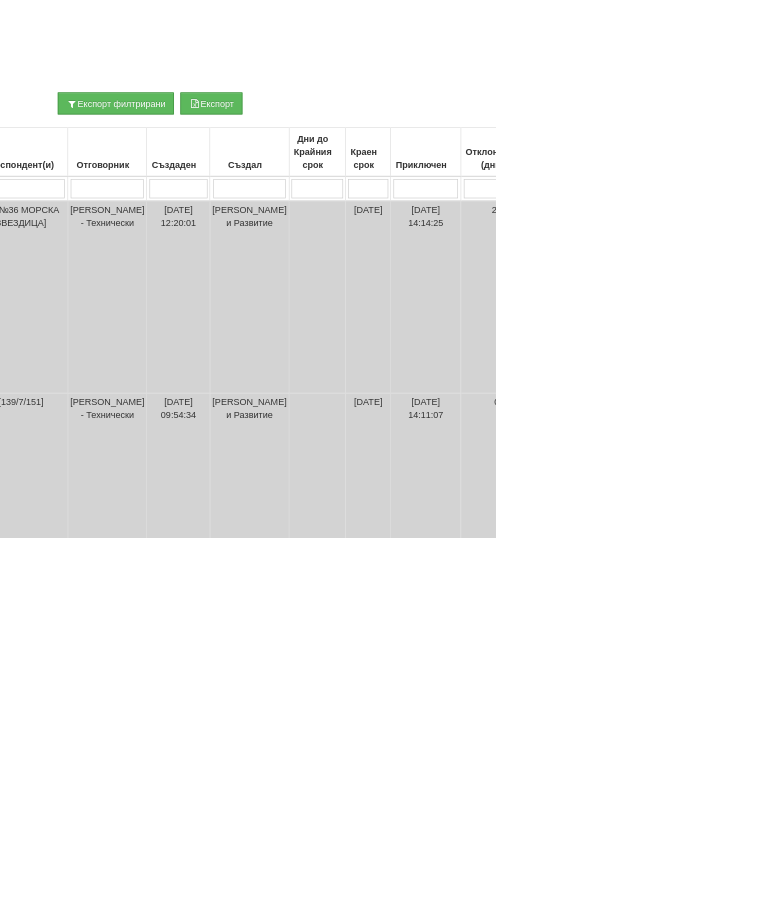 type on "Тех" 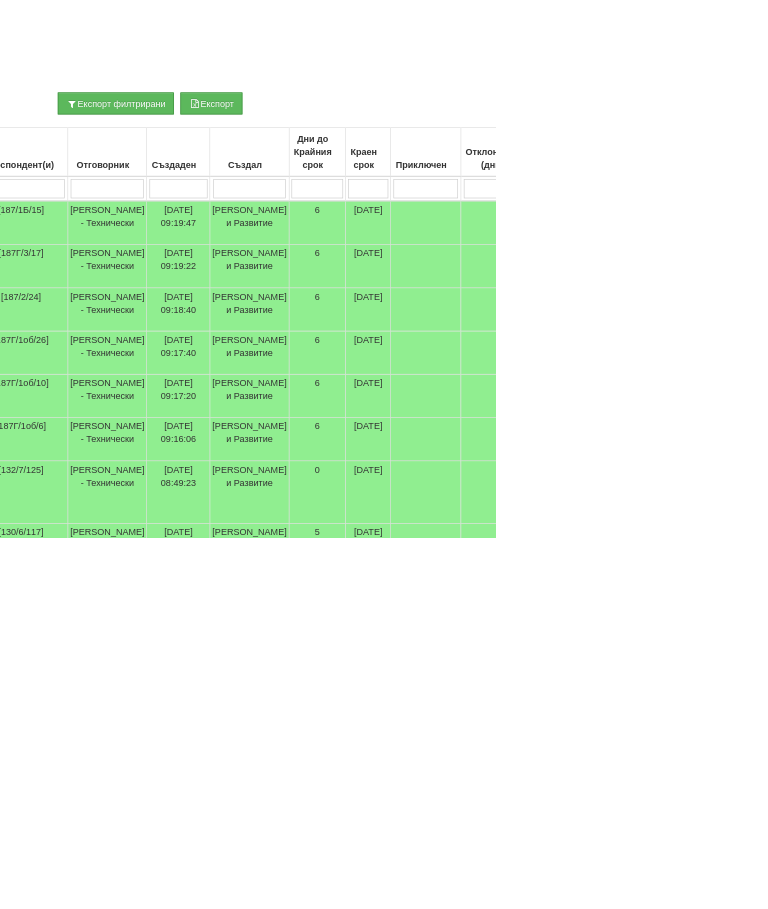 scroll, scrollTop: 324, scrollLeft: 363, axis: both 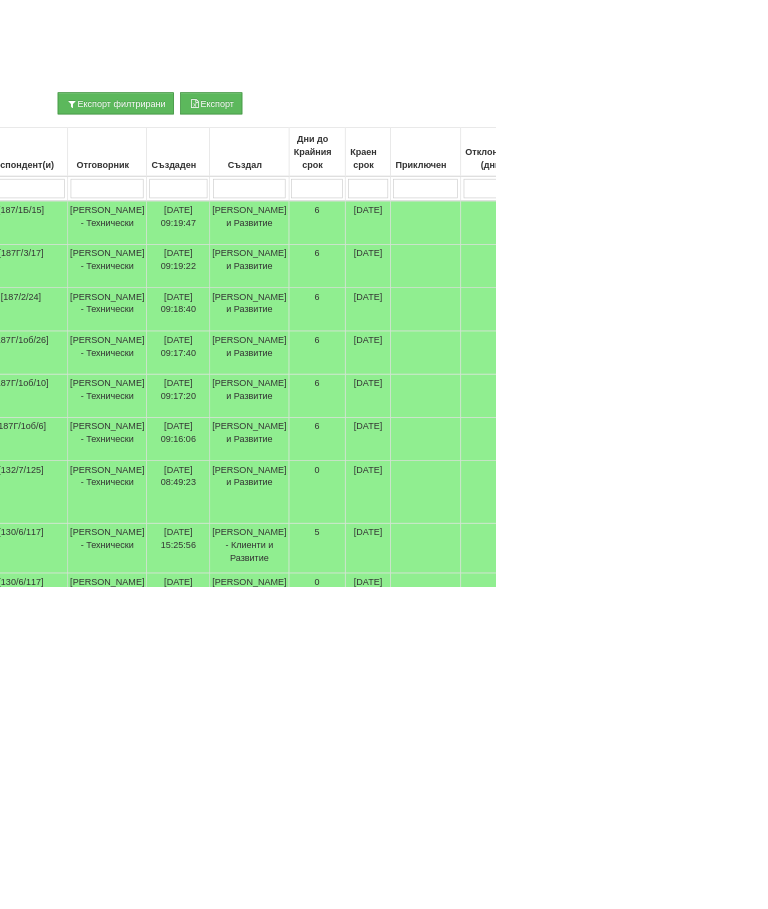 click at bounding box center [1302, 292] 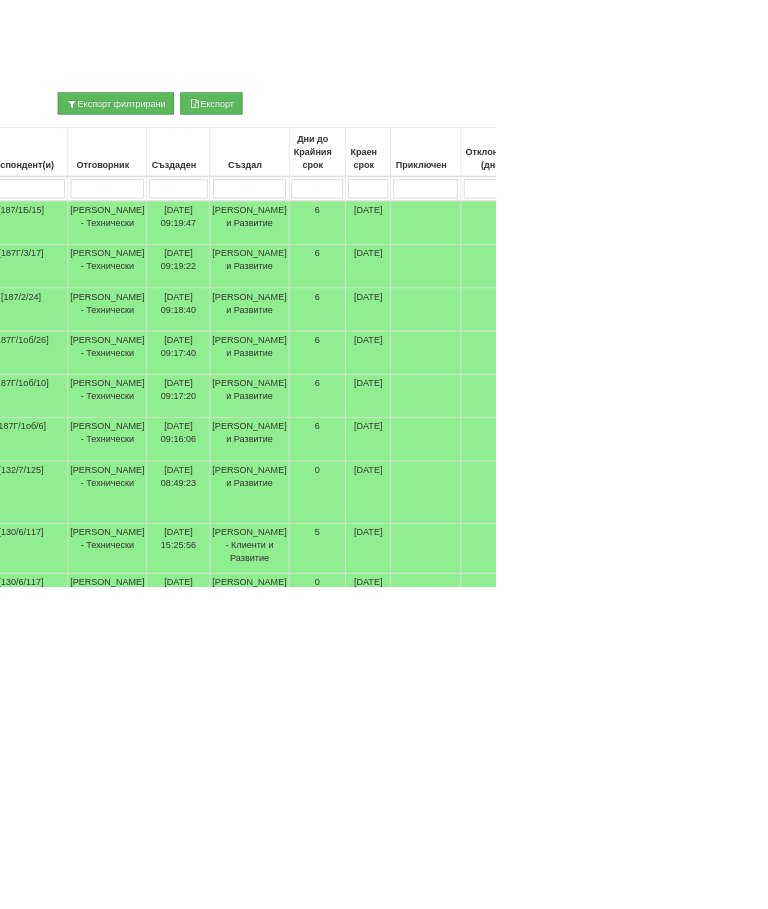 type on "П" 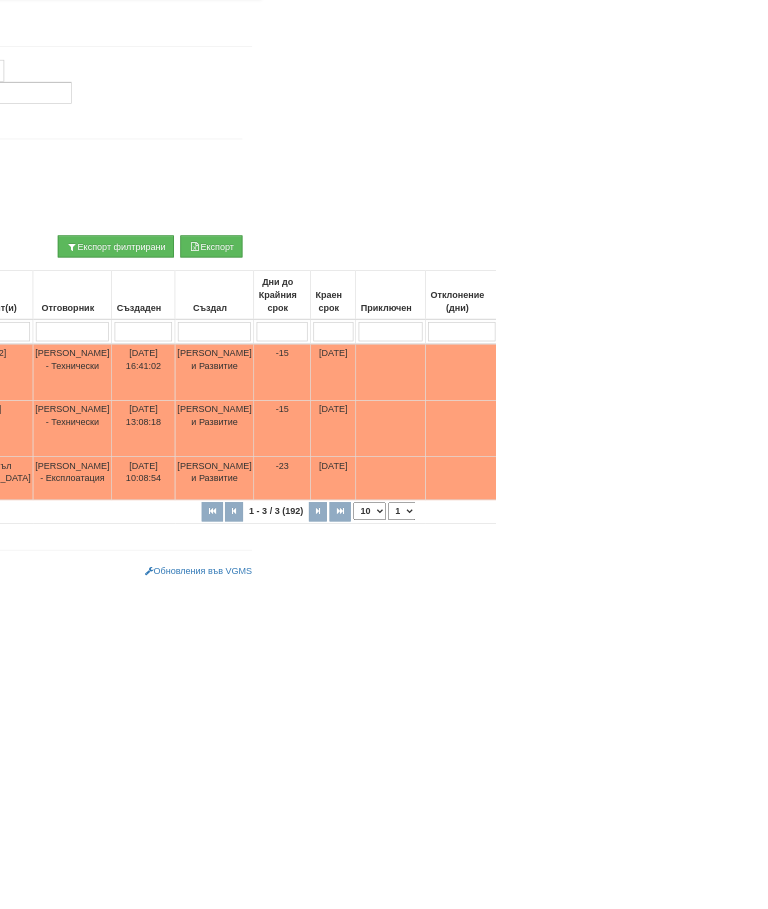 type on "Пр" 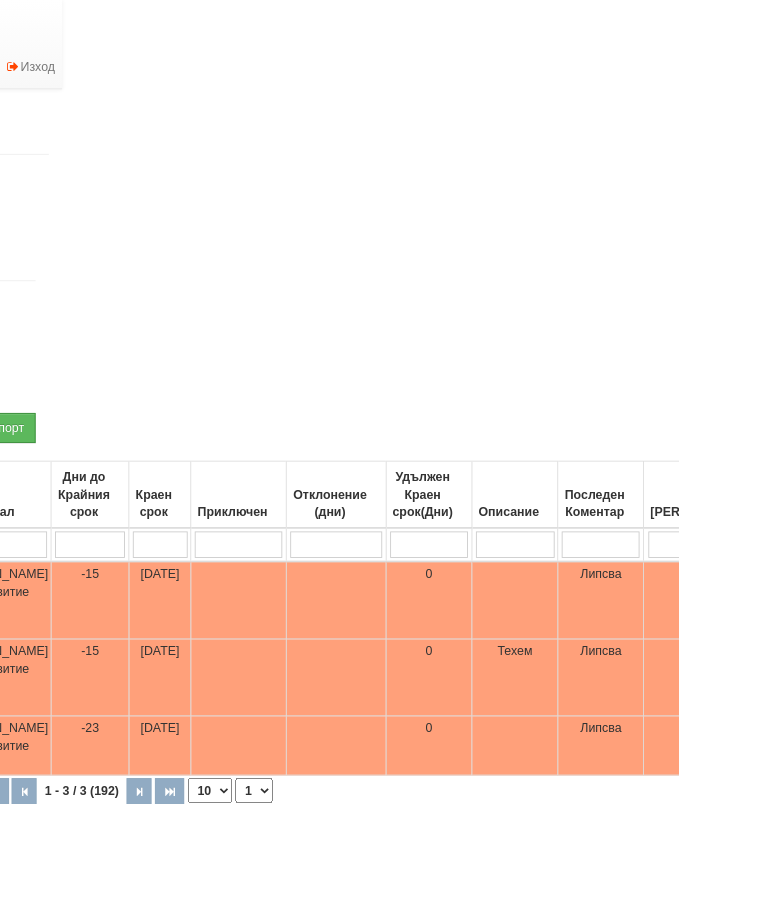 type on "Пр" 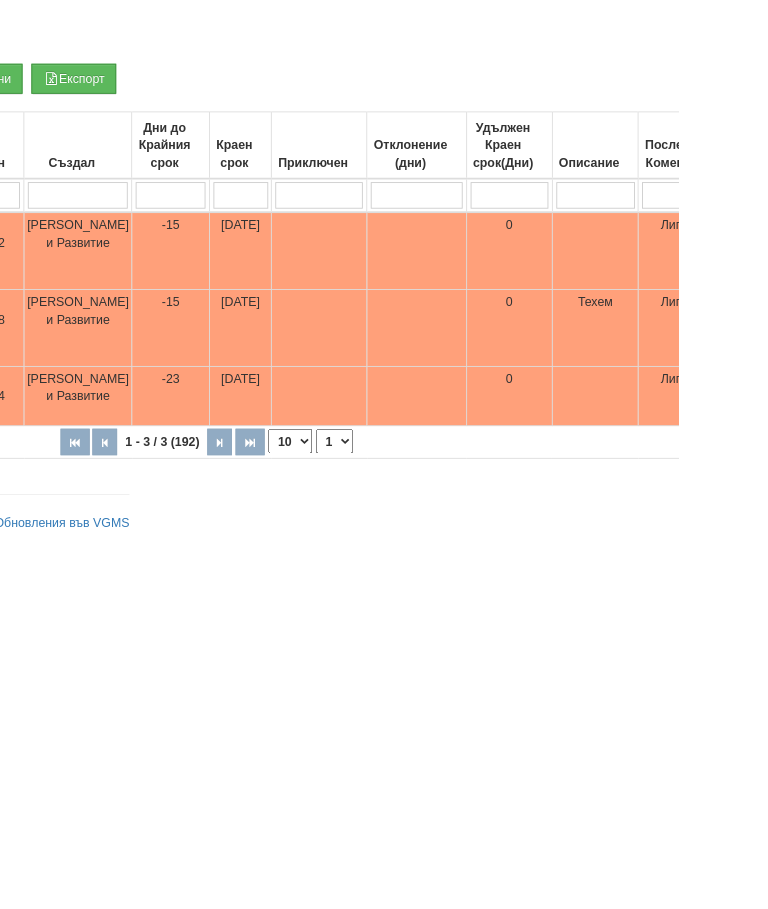 scroll, scrollTop: 119, scrollLeft: 697, axis: both 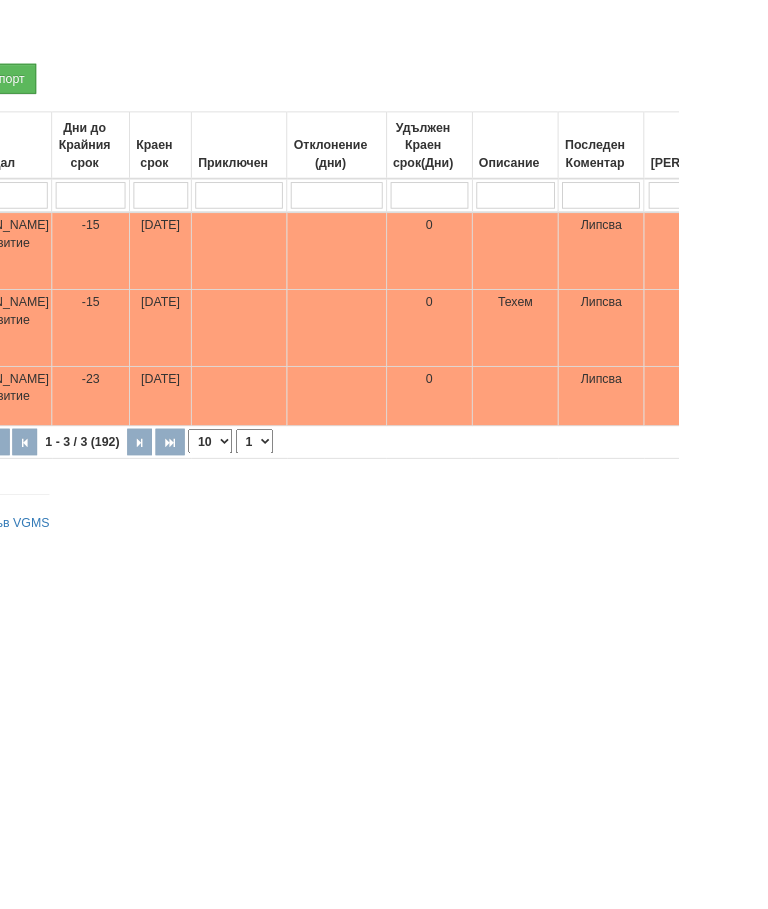 type on "П" 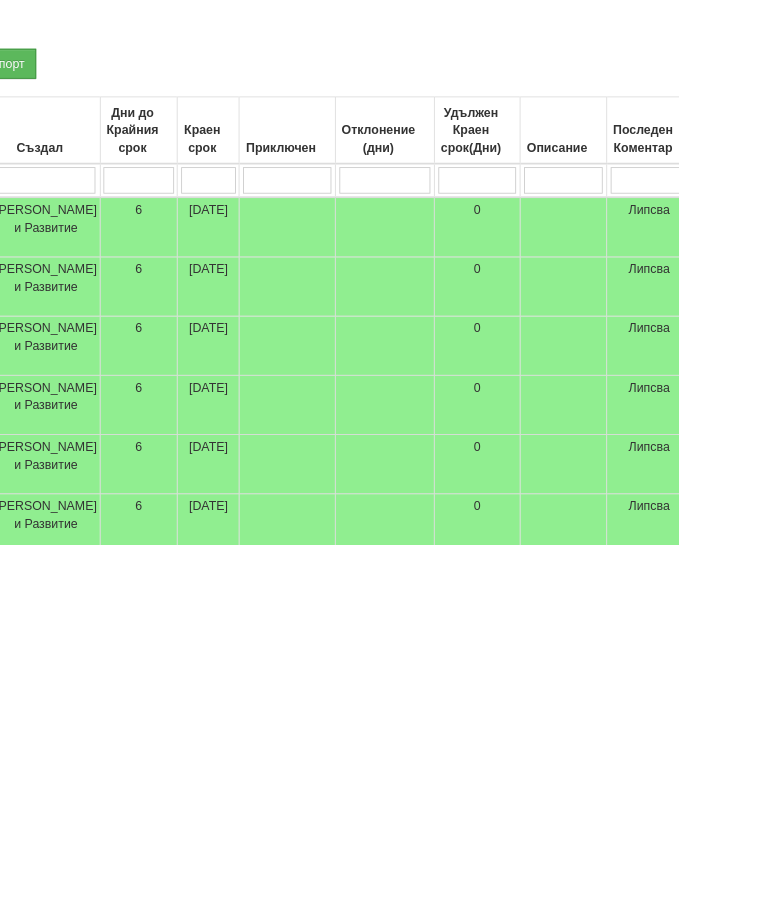 scroll, scrollTop: 119, scrollLeft: 684, axis: both 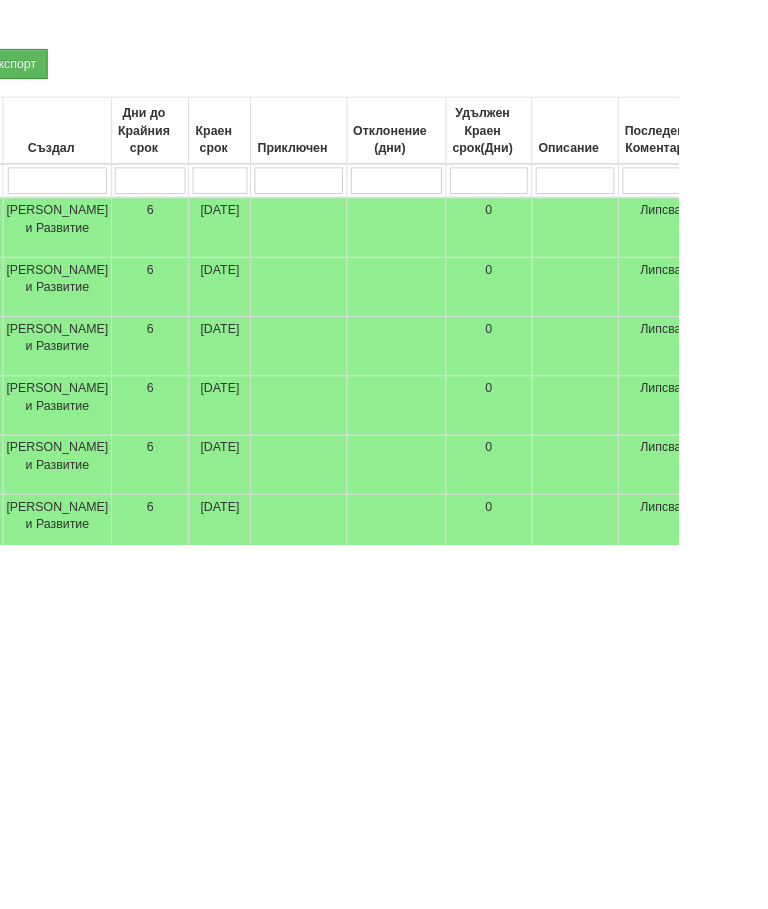 type on "А" 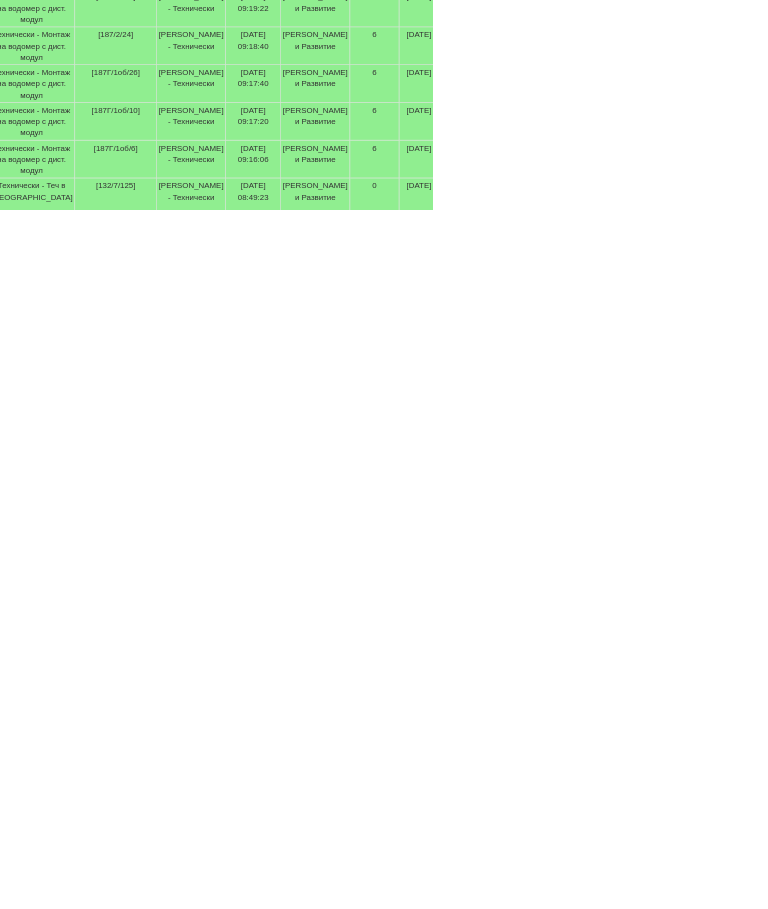 scroll, scrollTop: 185, scrollLeft: 0, axis: vertical 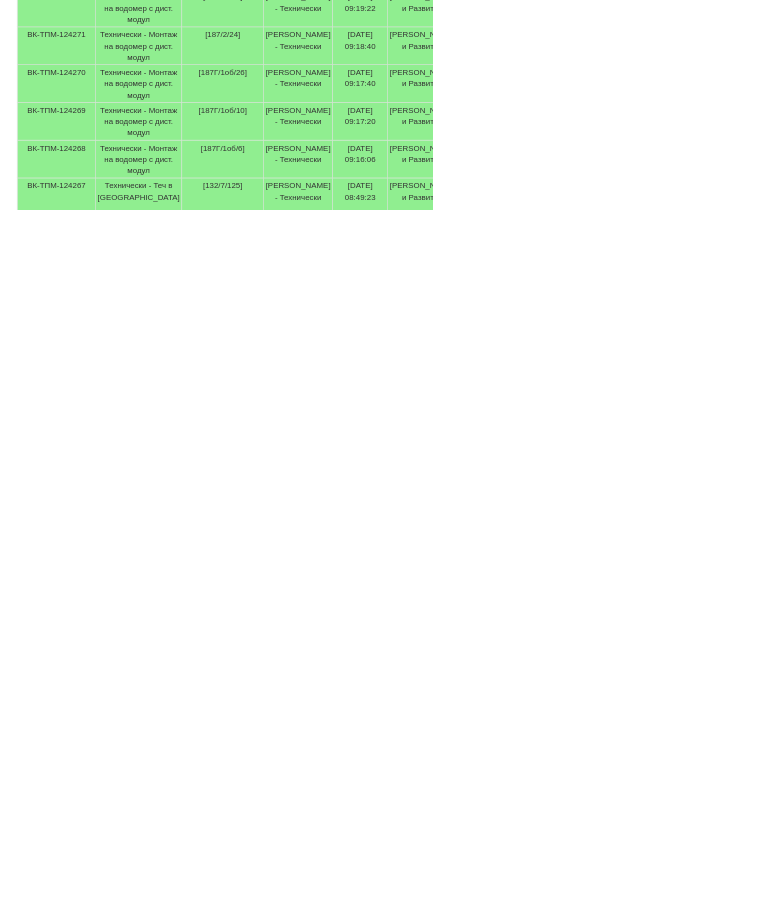 type on "Ак" 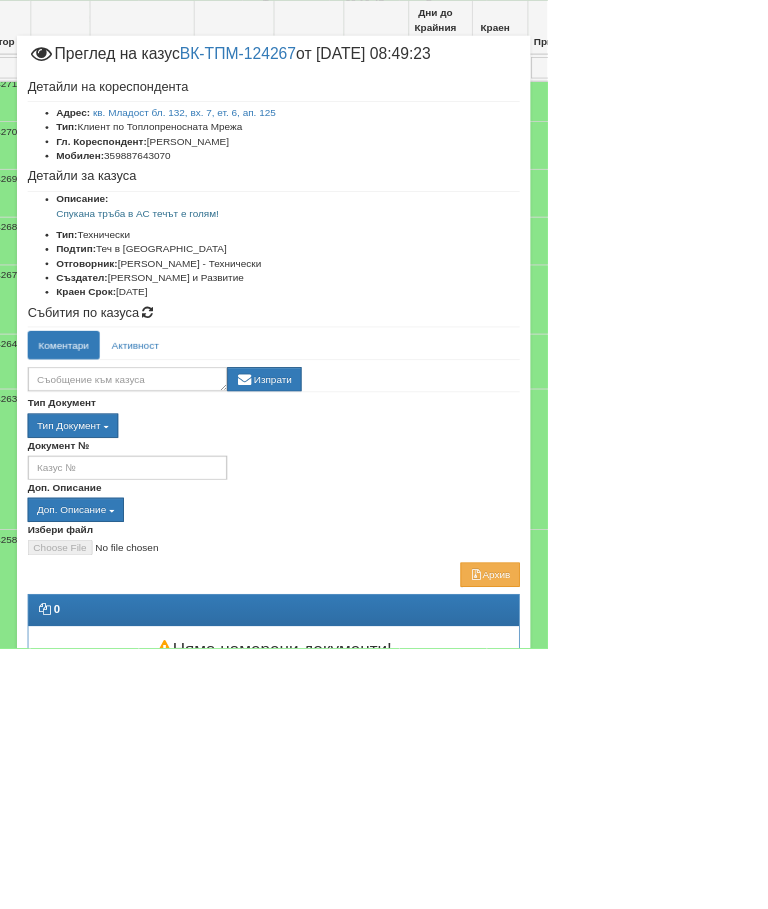 scroll, scrollTop: 668, scrollLeft: 128, axis: both 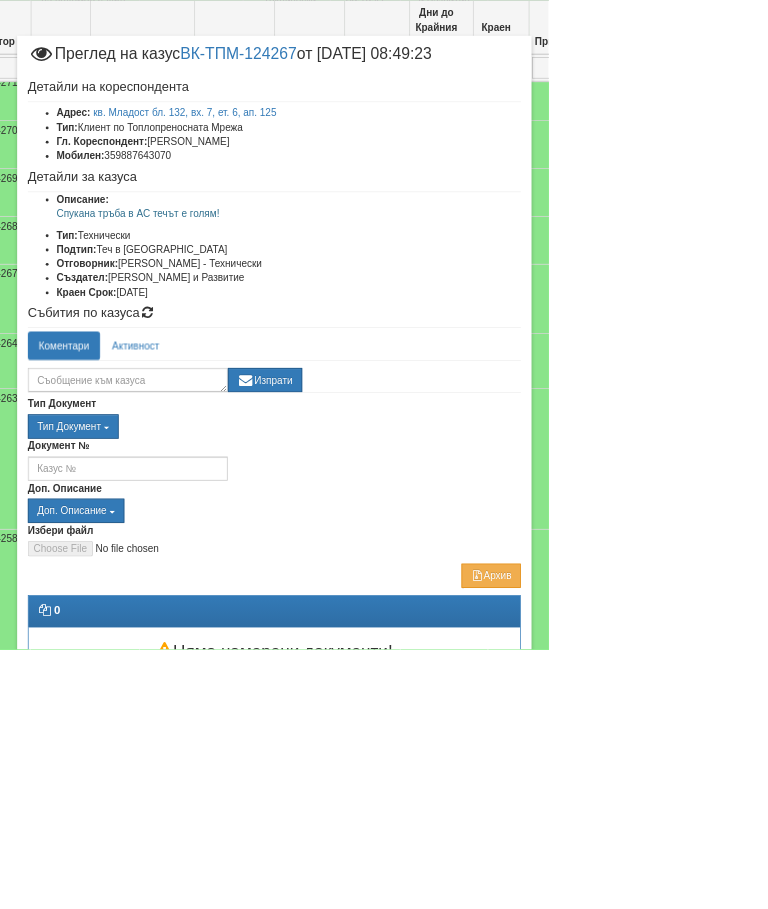 click on "Приключи казуса" at bounding box center [384, 973] 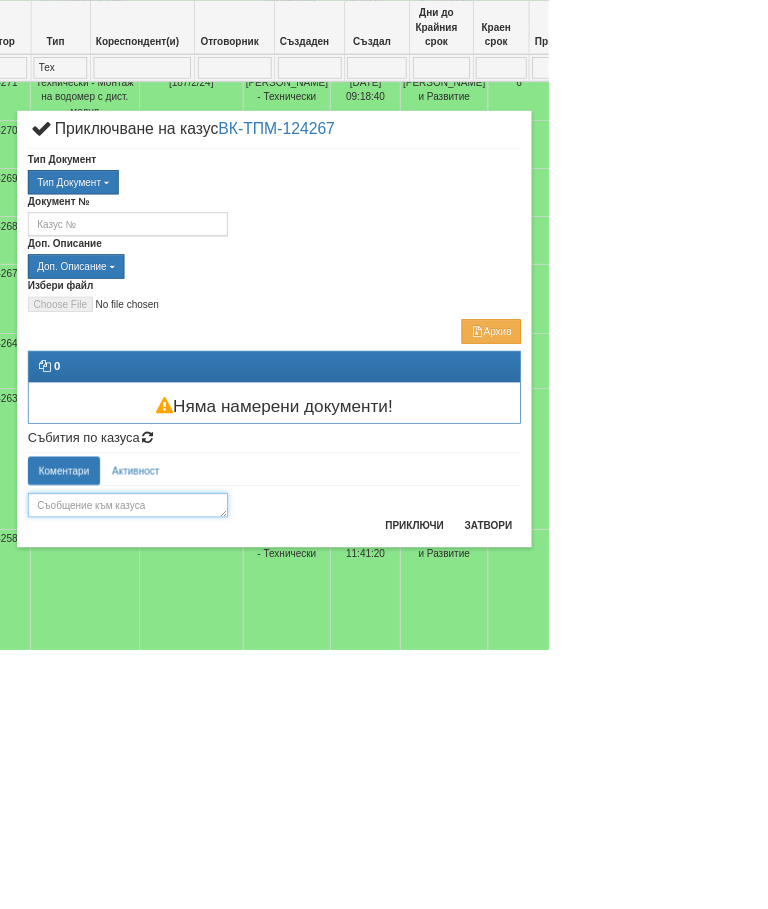 click at bounding box center [179, 707] 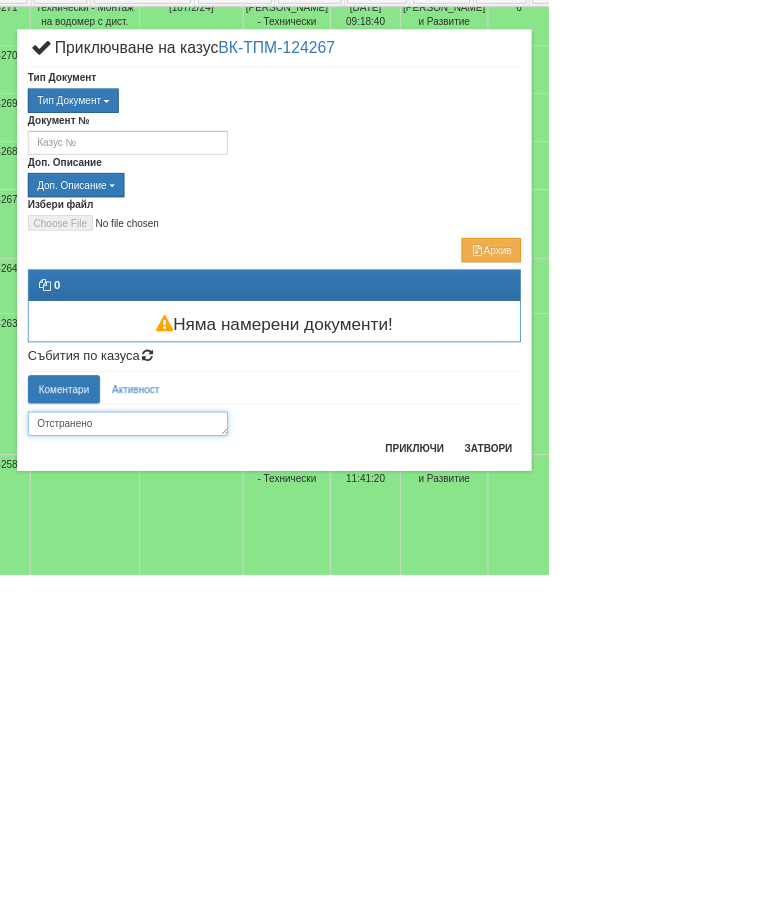 type on "Отстранено" 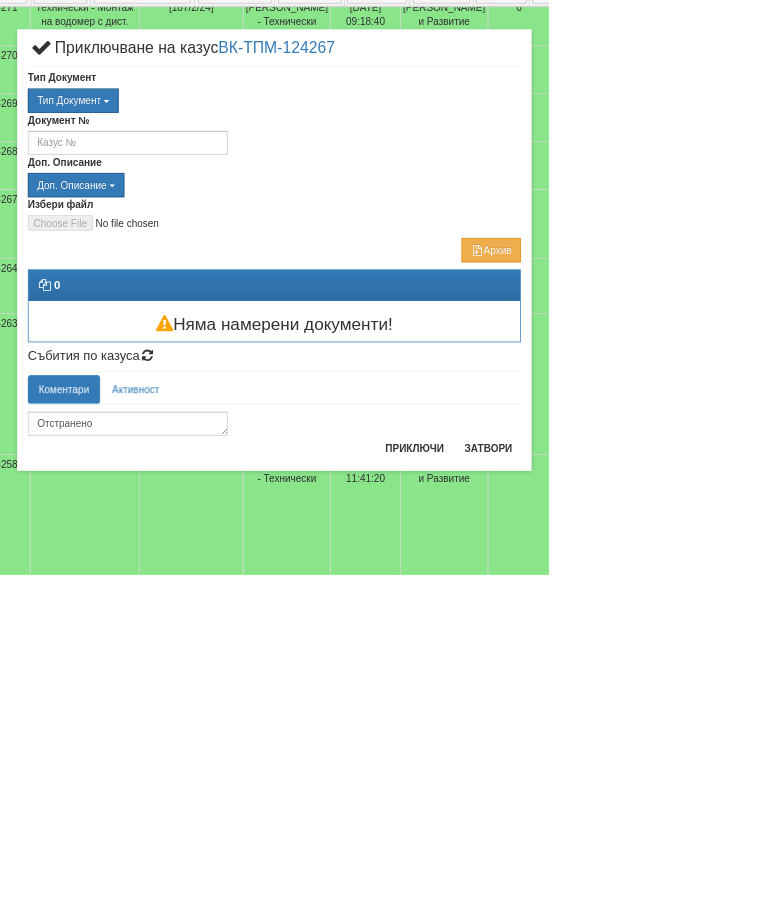 click on "Приключи" at bounding box center [580, 733] 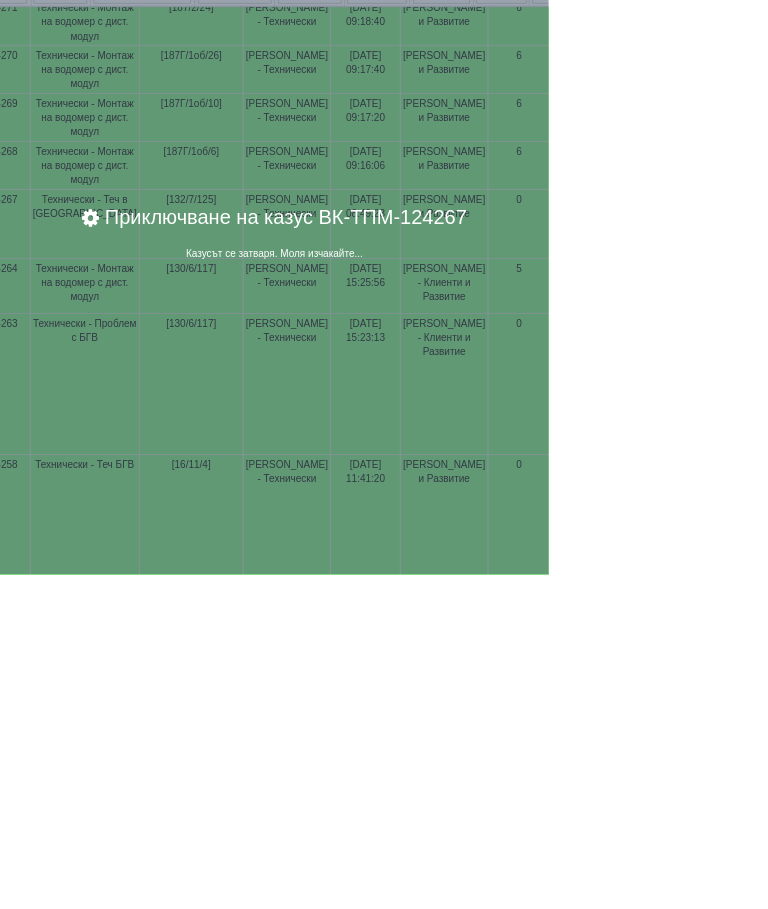 scroll, scrollTop: 773, scrollLeft: 128, axis: both 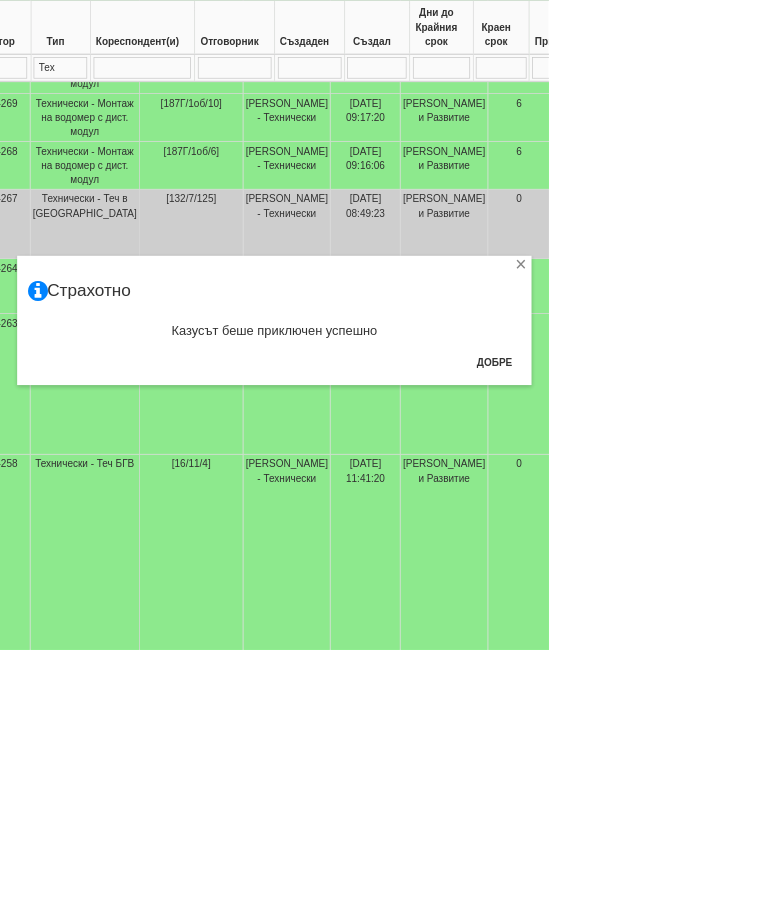 click on "Добре" at bounding box center (692, 508) 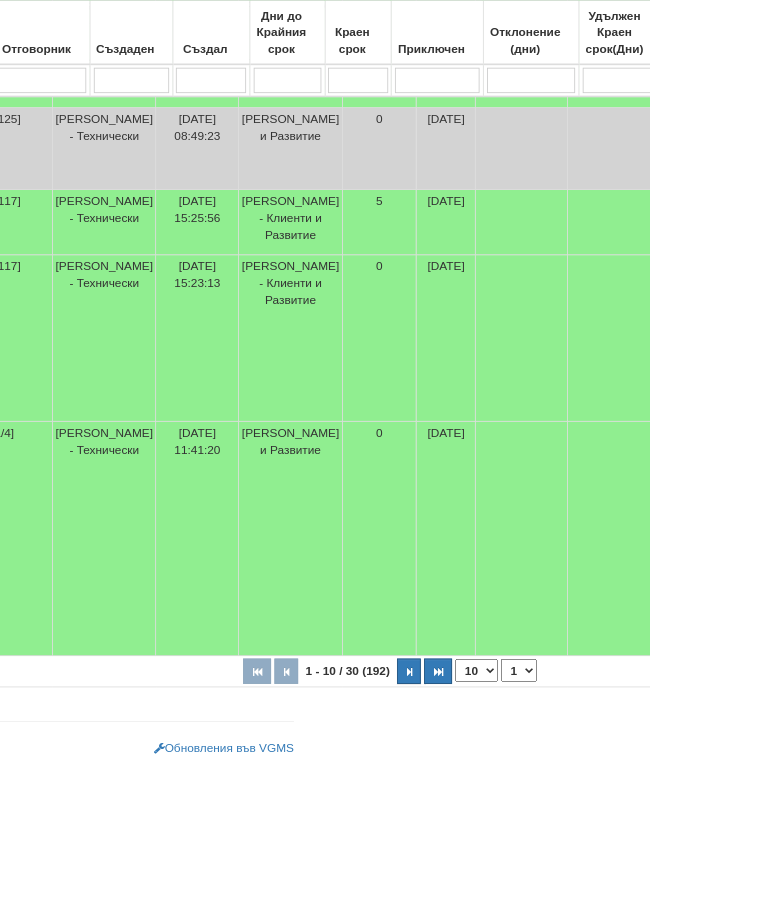 scroll, scrollTop: 1064, scrollLeft: 406, axis: both 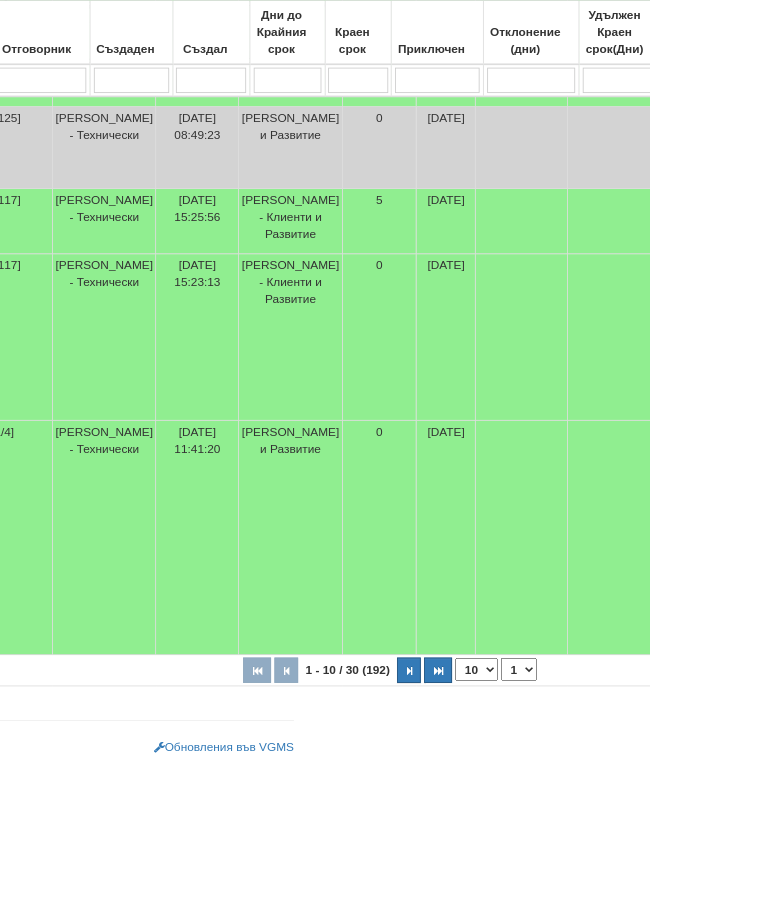 click at bounding box center [483, 793] 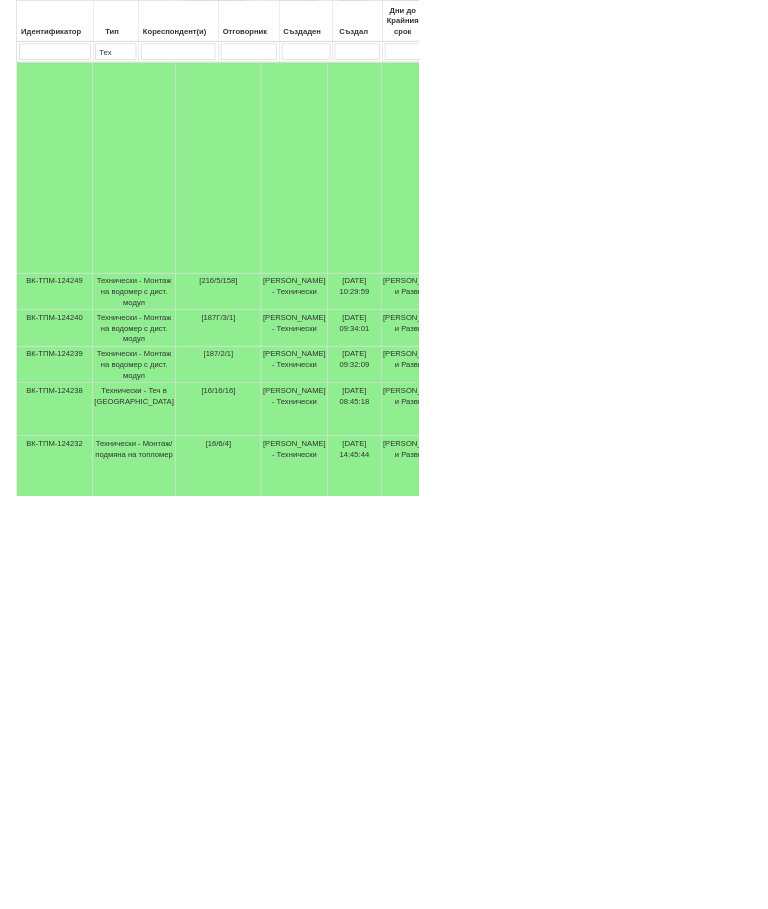 scroll, scrollTop: 808, scrollLeft: 144, axis: both 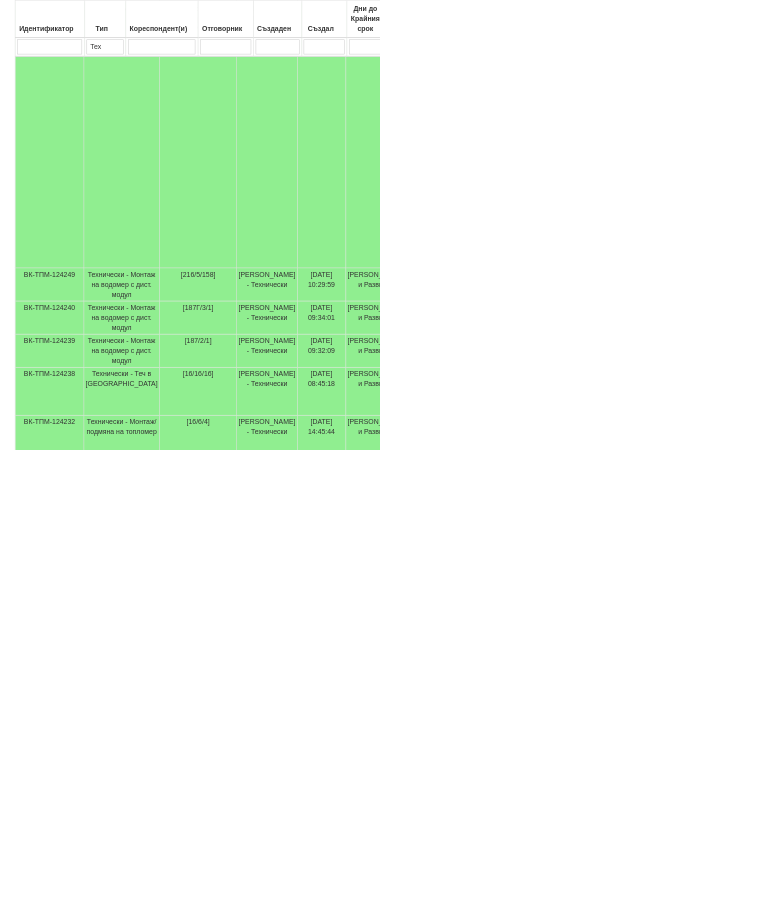 click at bounding box center [917, 1373] 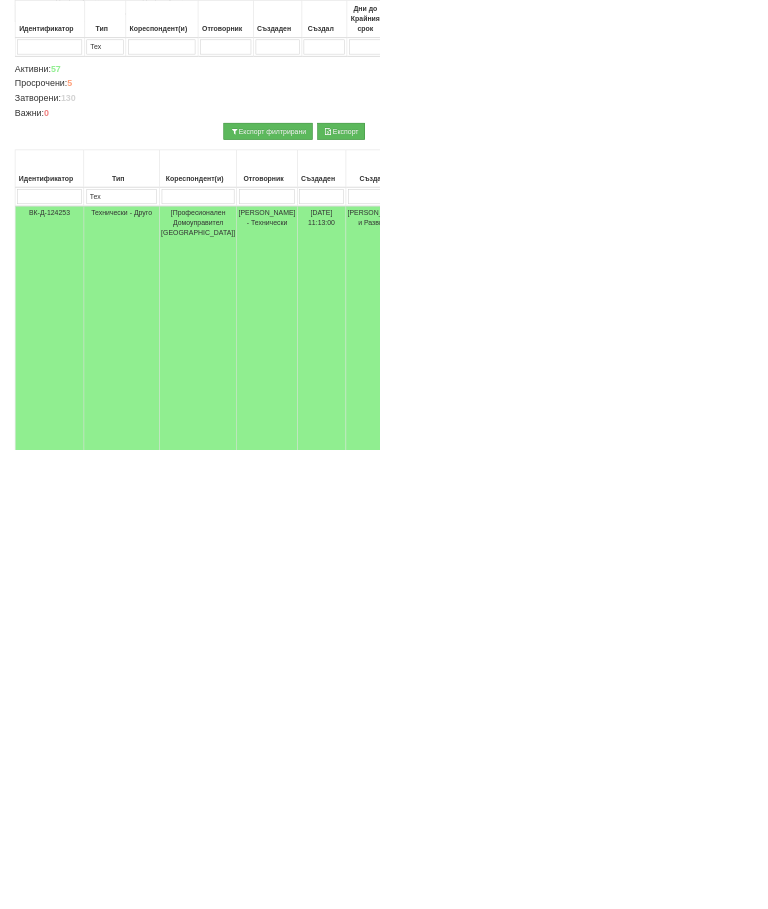 select on "3" 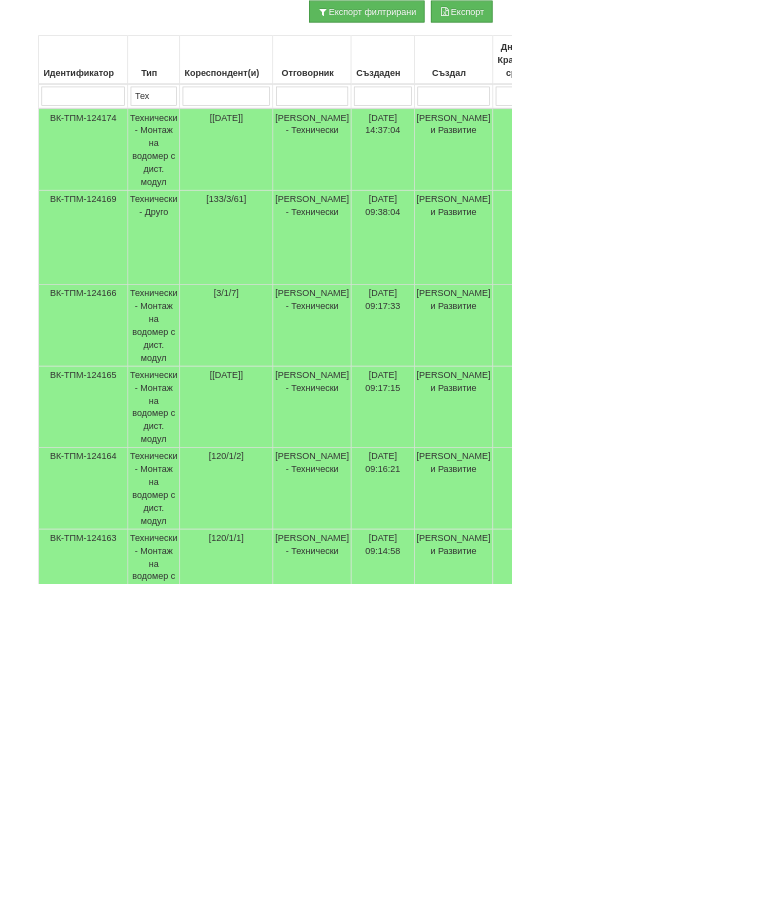 scroll, scrollTop: 466, scrollLeft: 0, axis: vertical 